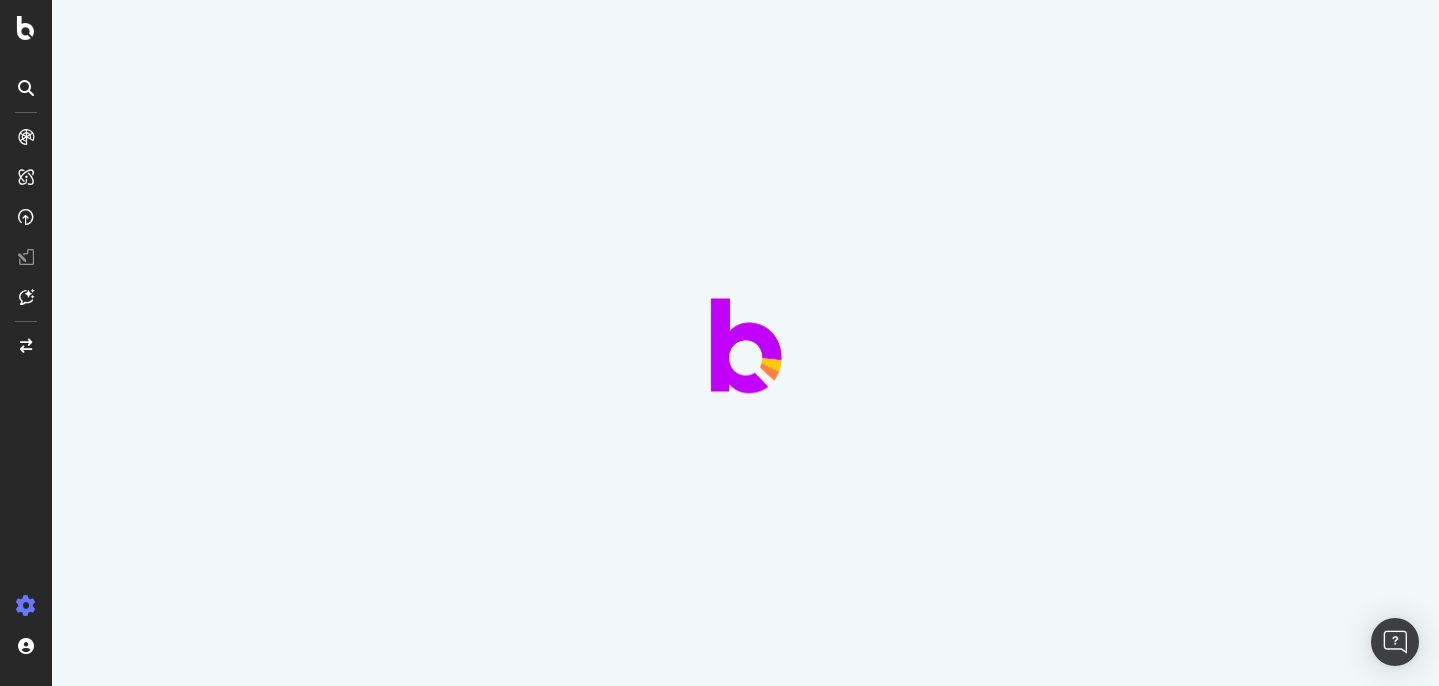 scroll, scrollTop: 0, scrollLeft: 0, axis: both 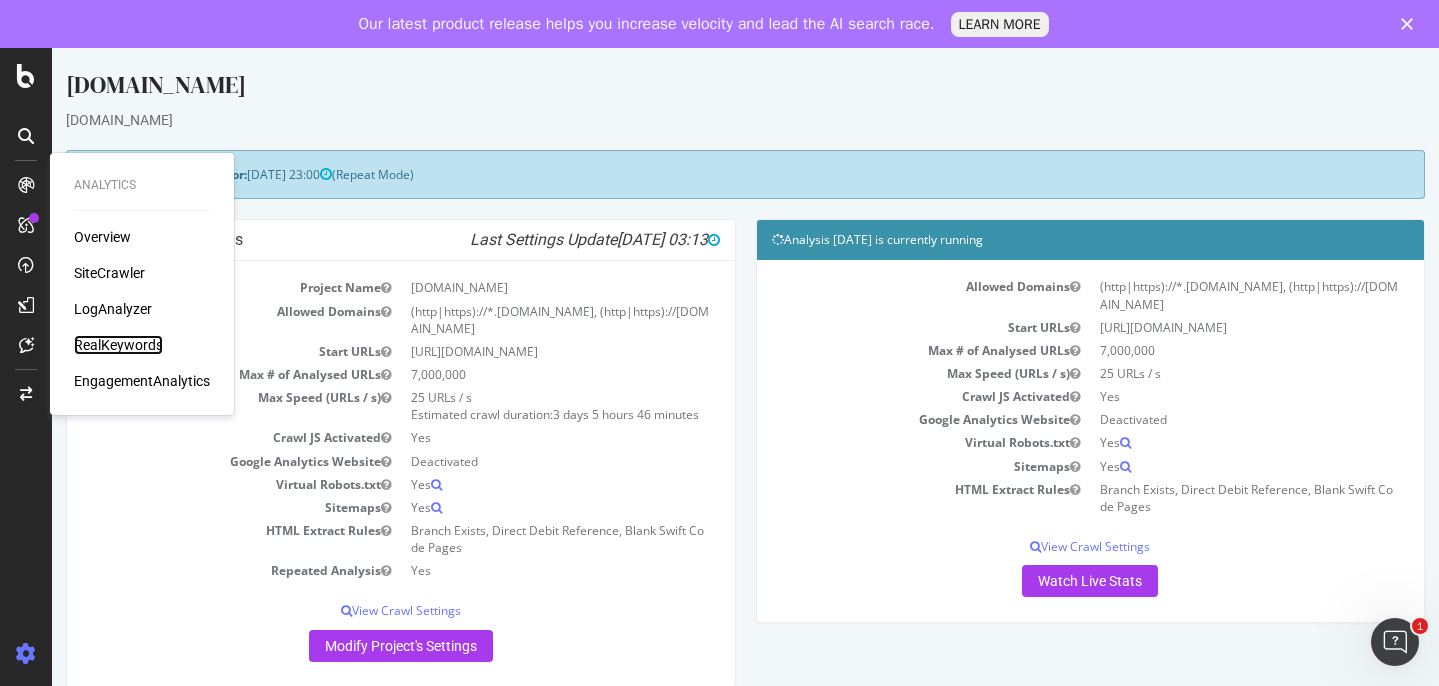 click on "RealKeywords" at bounding box center [118, 345] 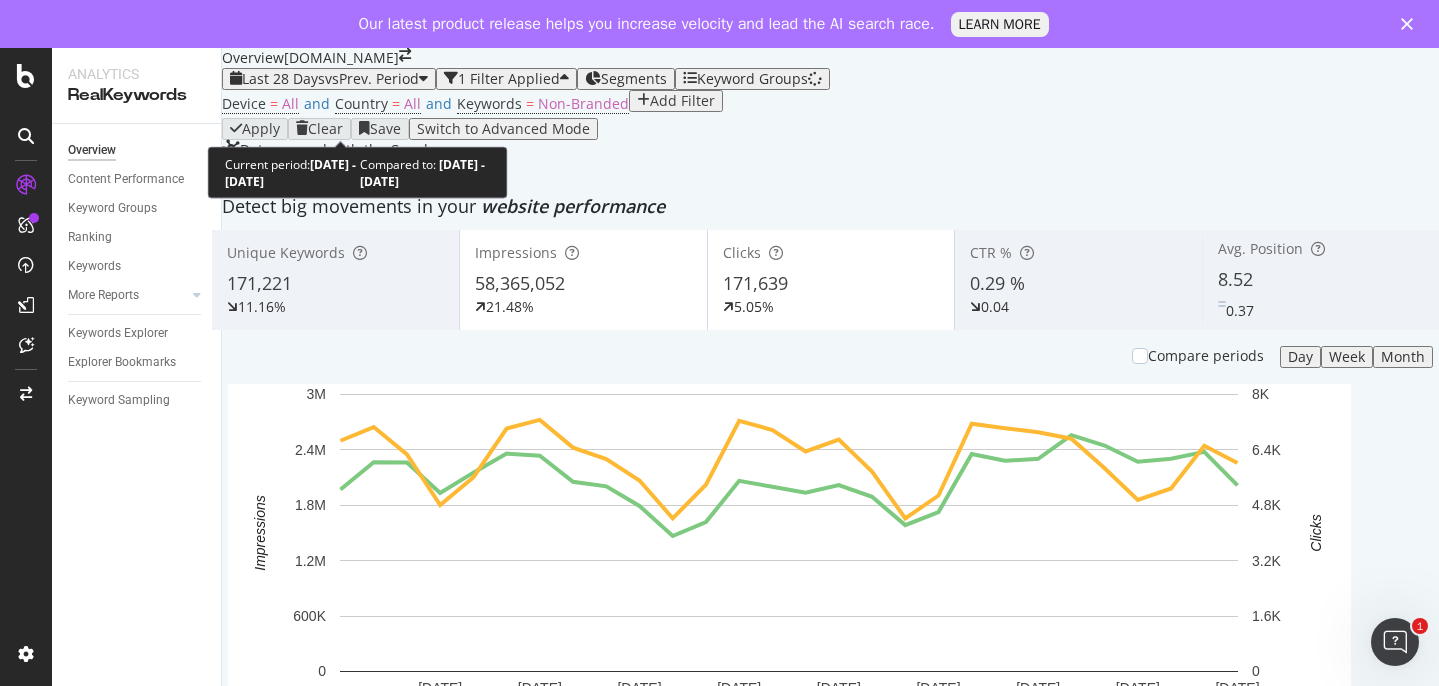 click on "vs  Prev. Period" at bounding box center (372, 78) 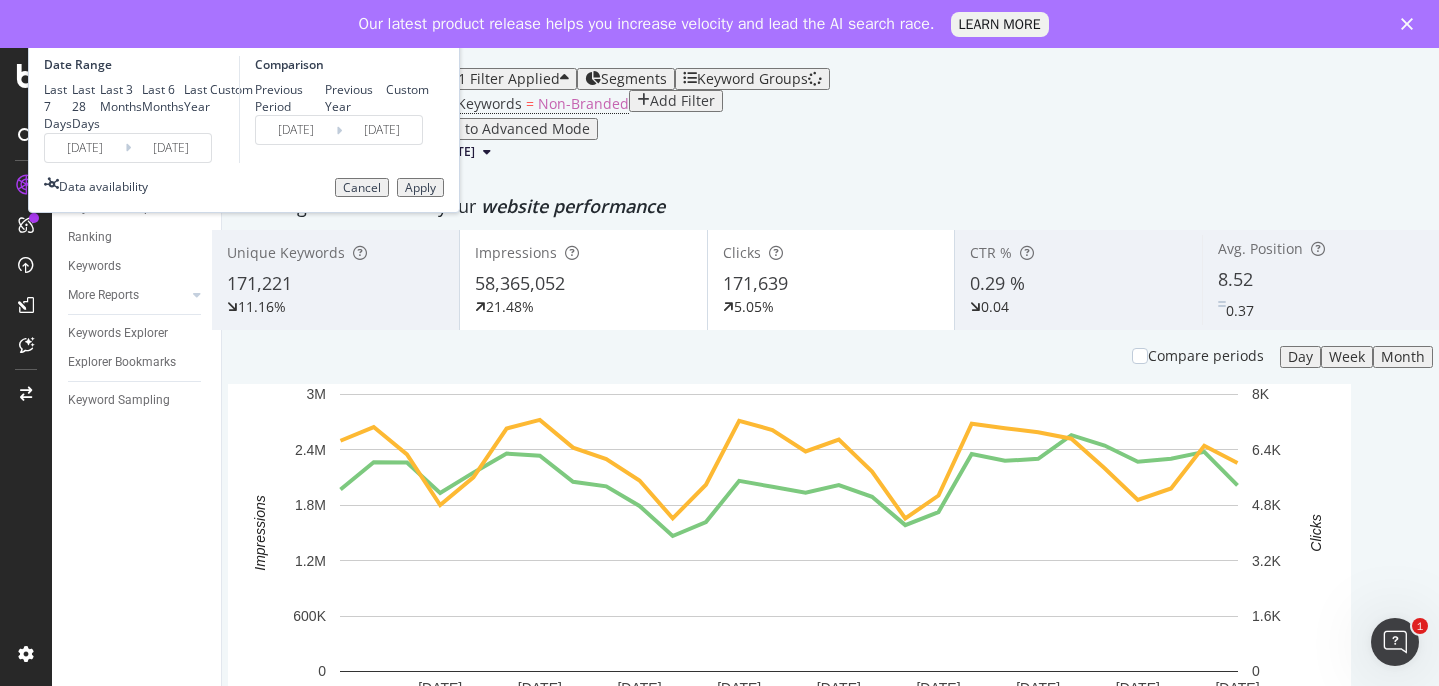 click on "Last Year" at bounding box center [197, 98] 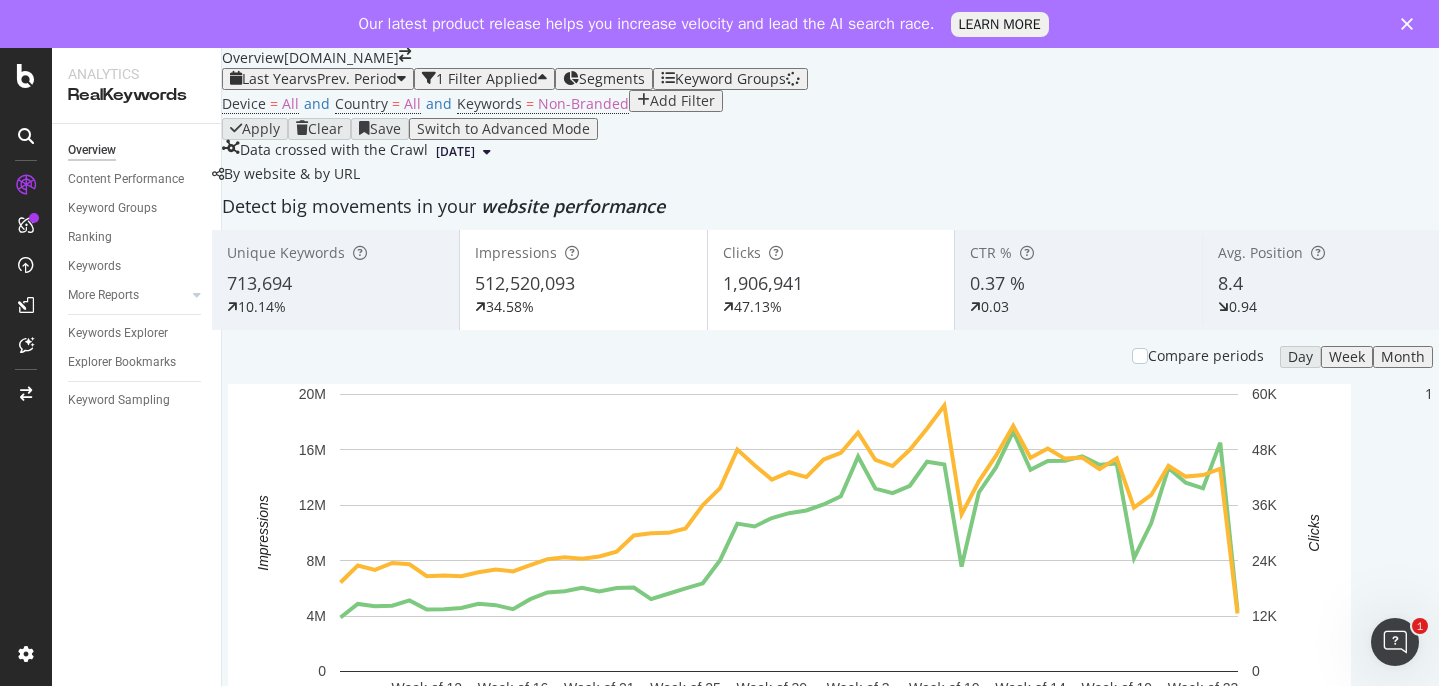 click on "Add Filter" at bounding box center [682, 101] 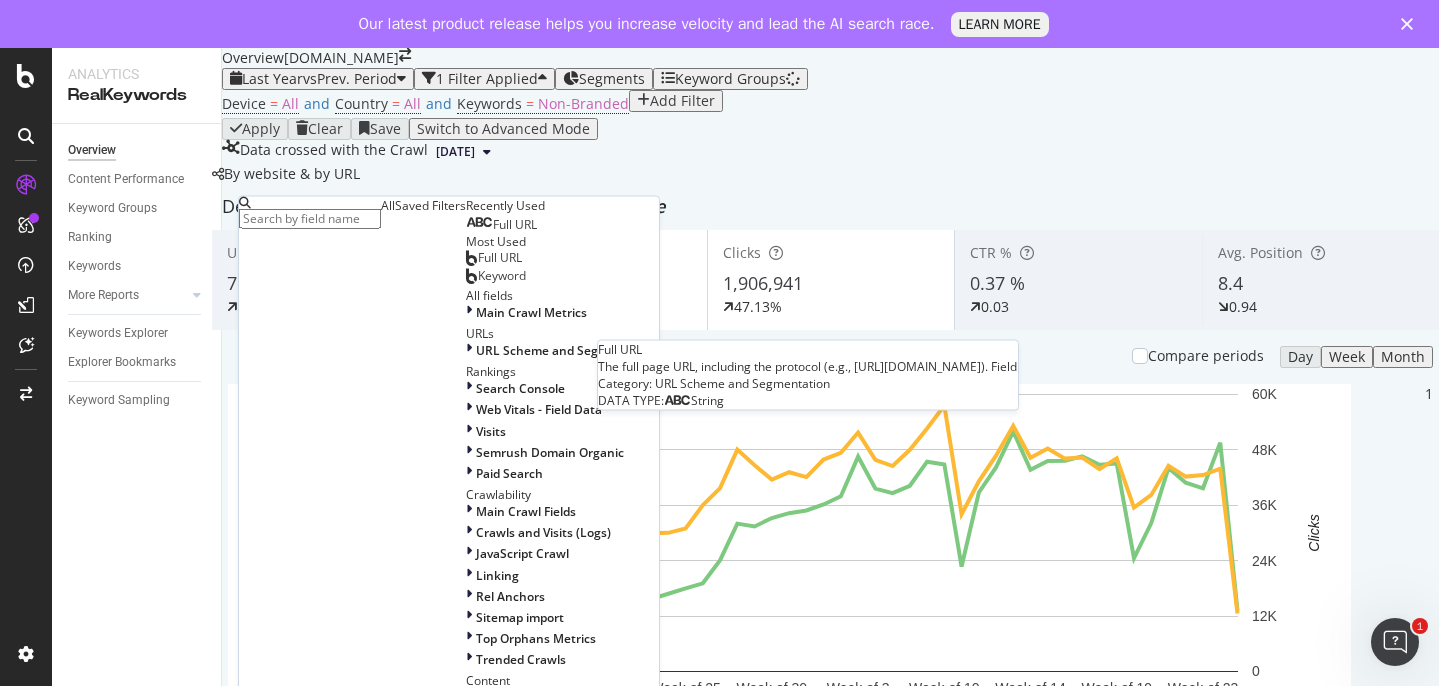 click on "Full URL" at bounding box center (515, 224) 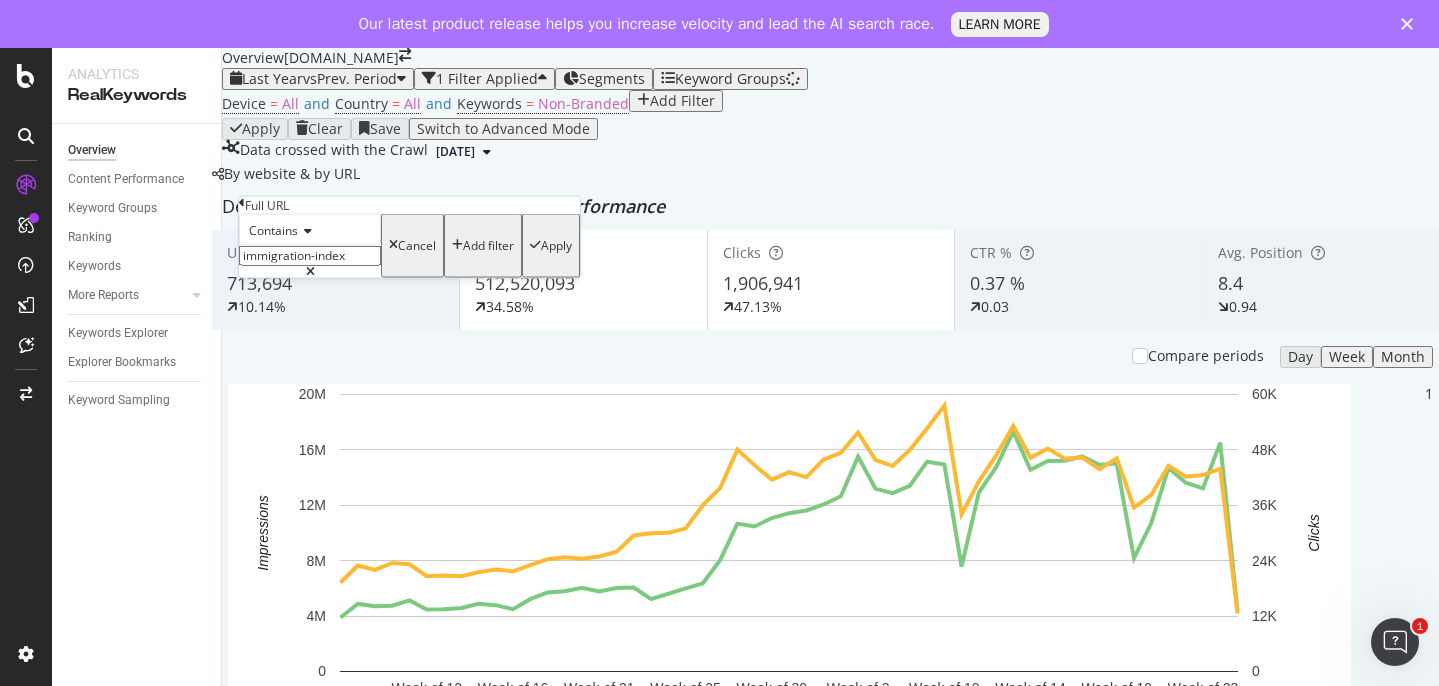 drag, startPoint x: 380, startPoint y: 298, endPoint x: 212, endPoint y: 302, distance: 168.0476 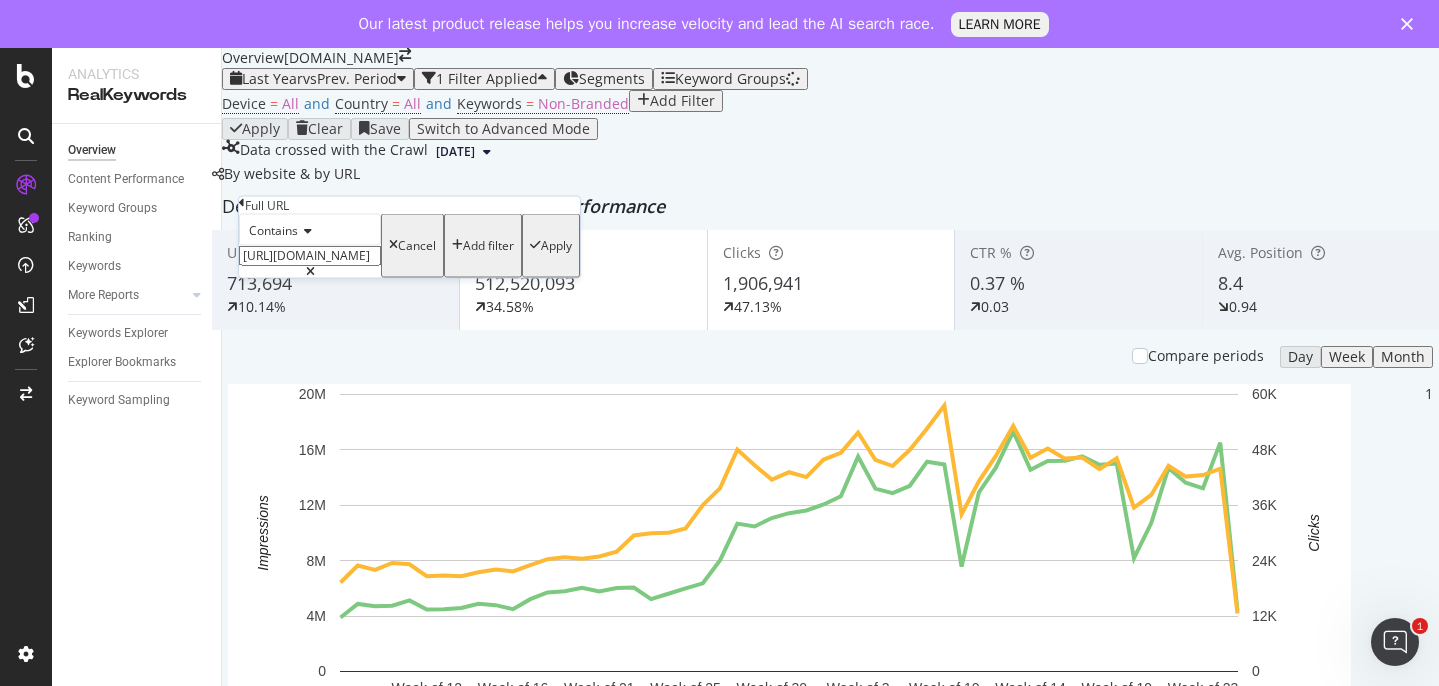 type on "[URL][DOMAIN_NAME]" 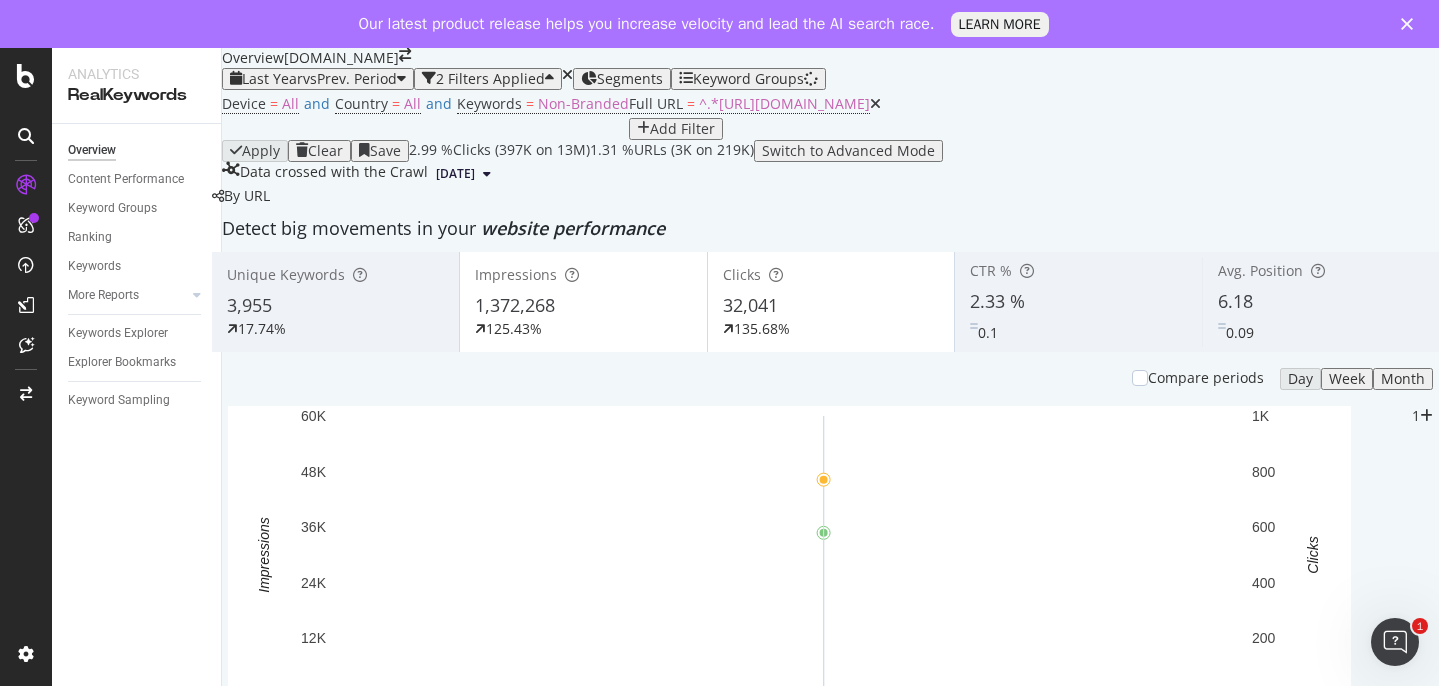 scroll, scrollTop: 217, scrollLeft: 0, axis: vertical 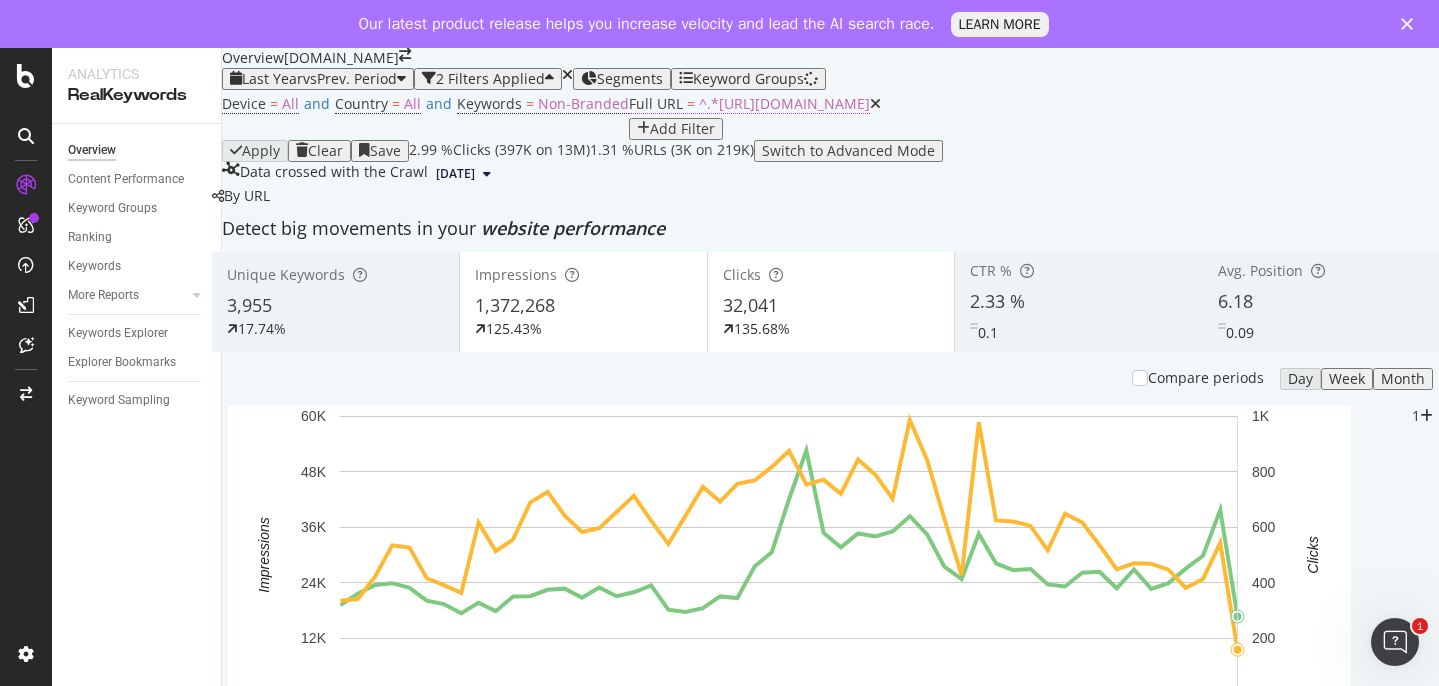 click on "^.*[URL][DOMAIN_NAME]" at bounding box center (784, 103) 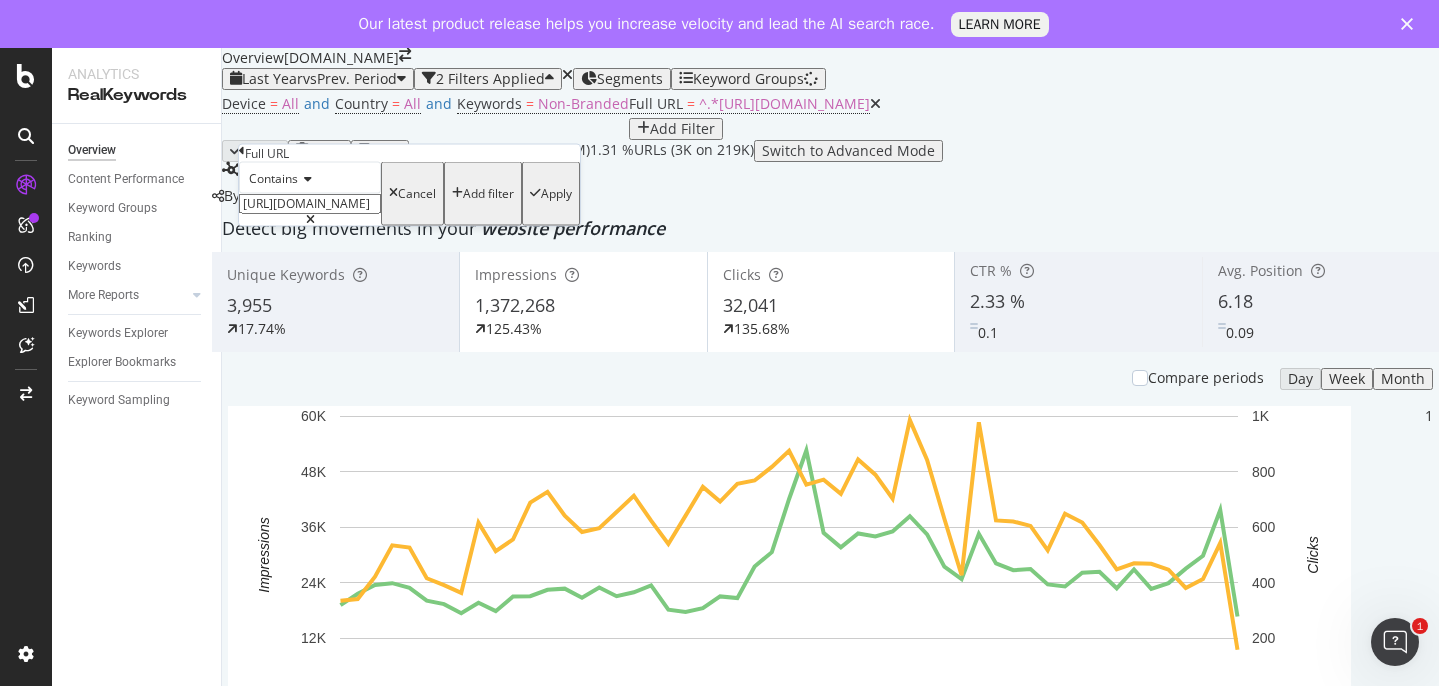 click on "[URL][DOMAIN_NAME]" at bounding box center [310, 204] 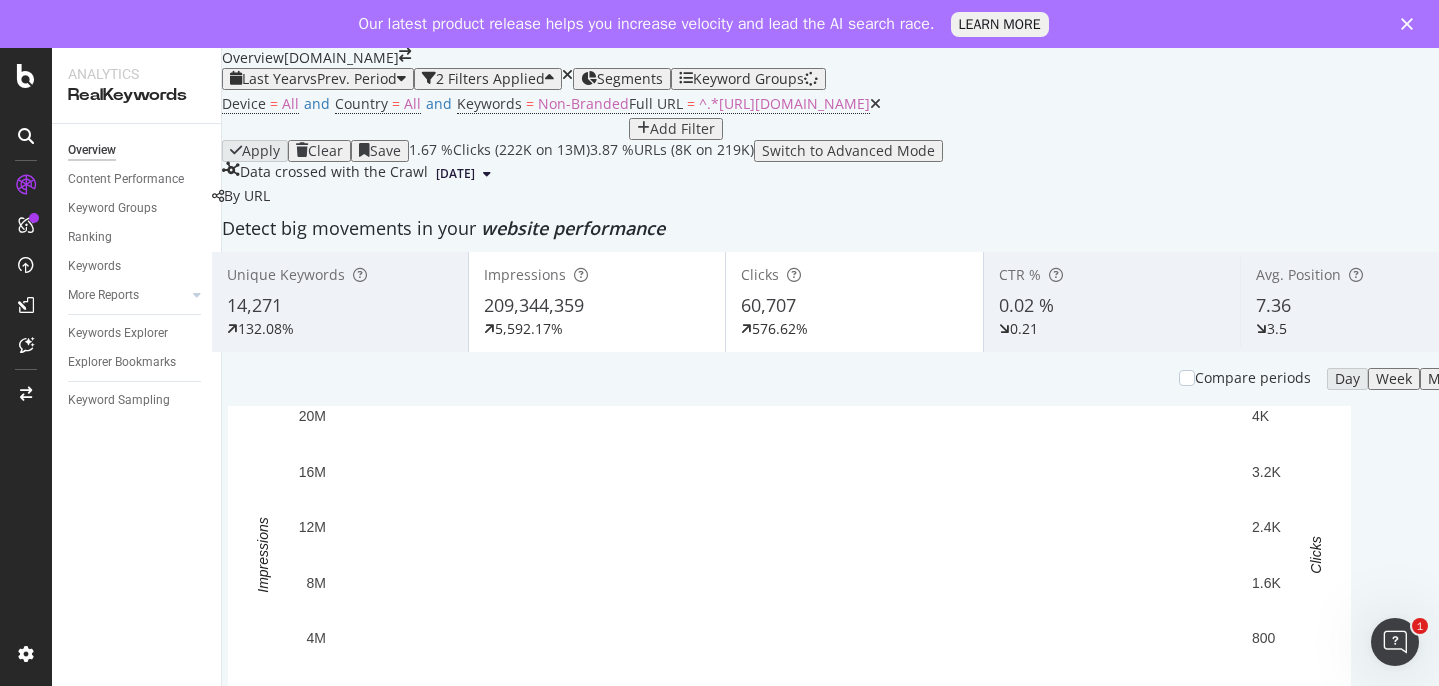 scroll, scrollTop: 218, scrollLeft: 0, axis: vertical 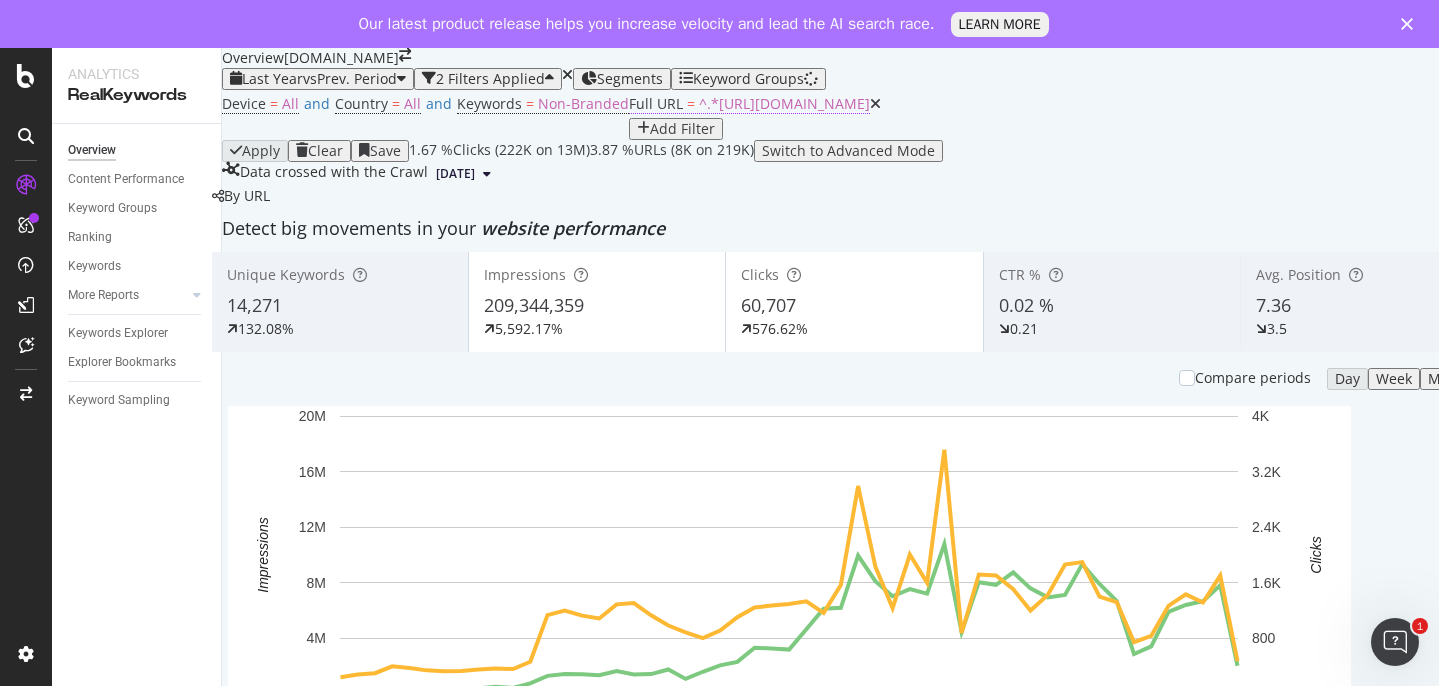 click on "^.*[URL][DOMAIN_NAME]" at bounding box center (784, 103) 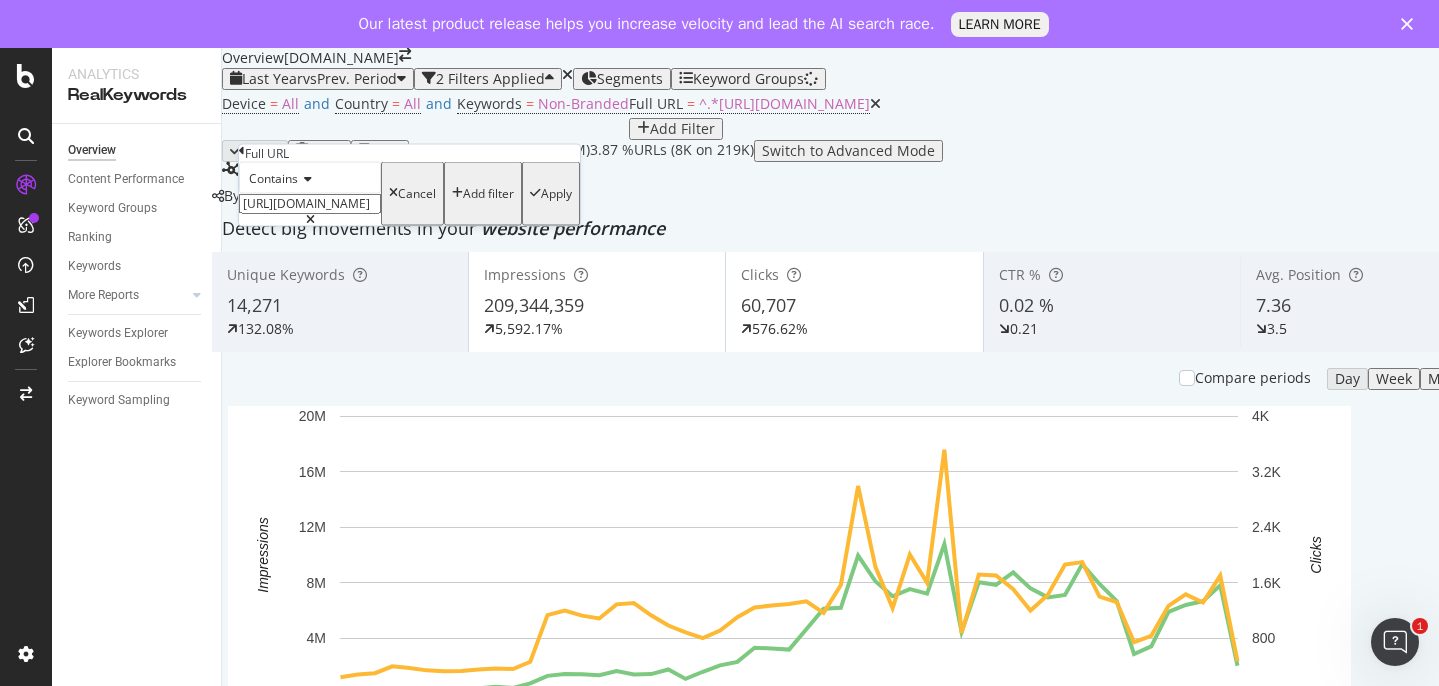 click on "[URL][DOMAIN_NAME]" at bounding box center (310, 204) 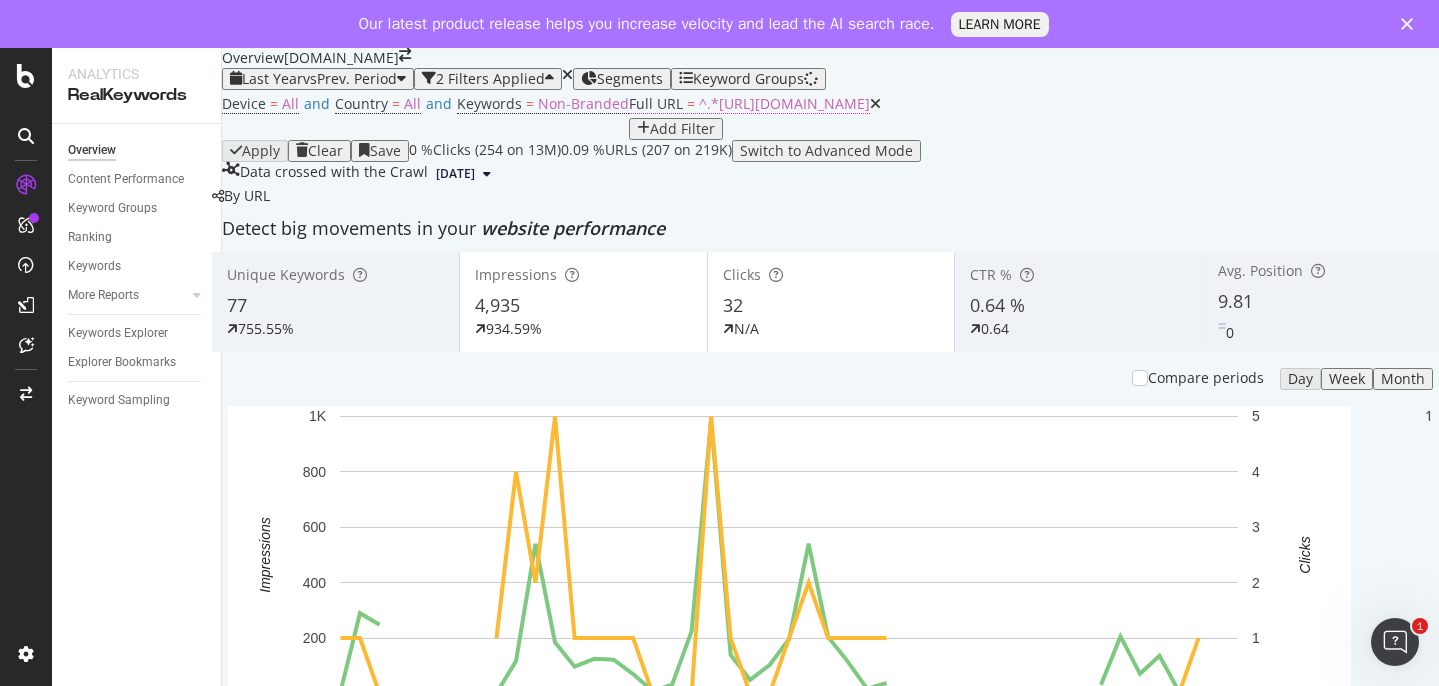 click on "^.*[URL][DOMAIN_NAME]" at bounding box center [784, 103] 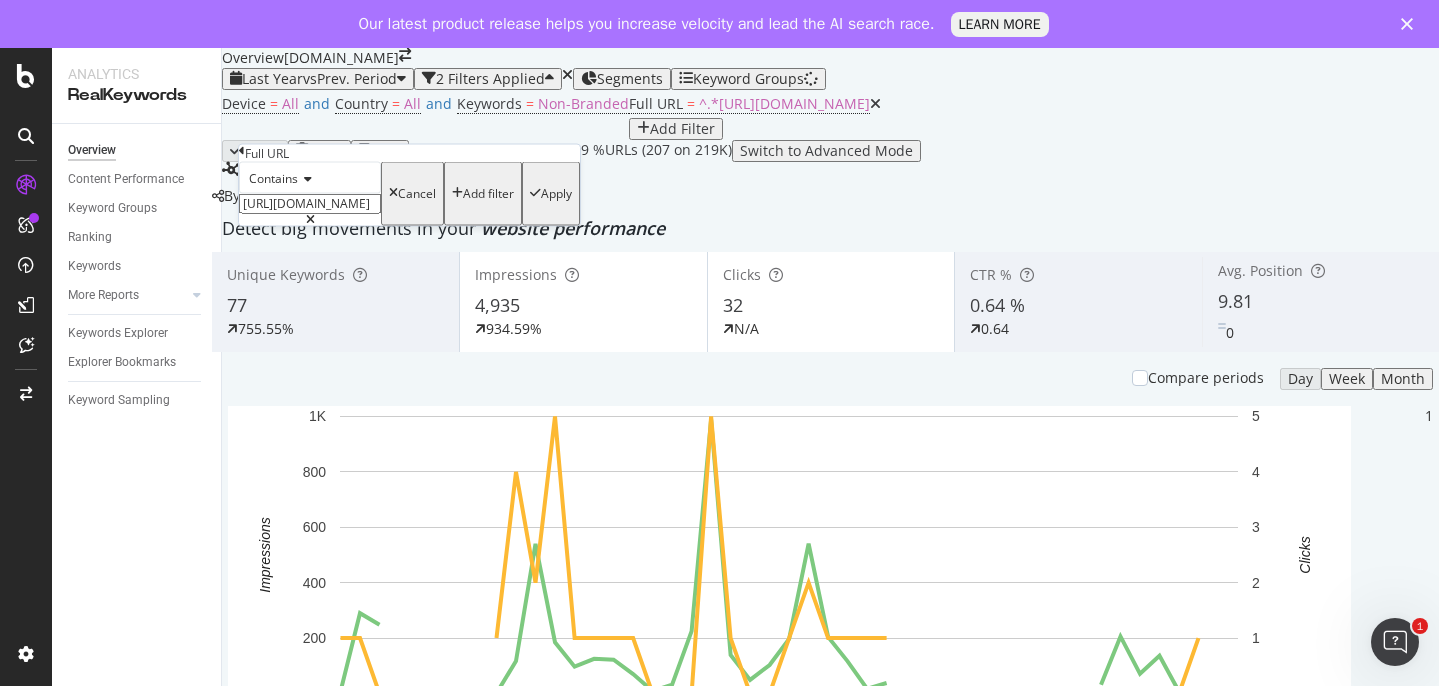 click on "[URL][DOMAIN_NAME]" at bounding box center [310, 204] 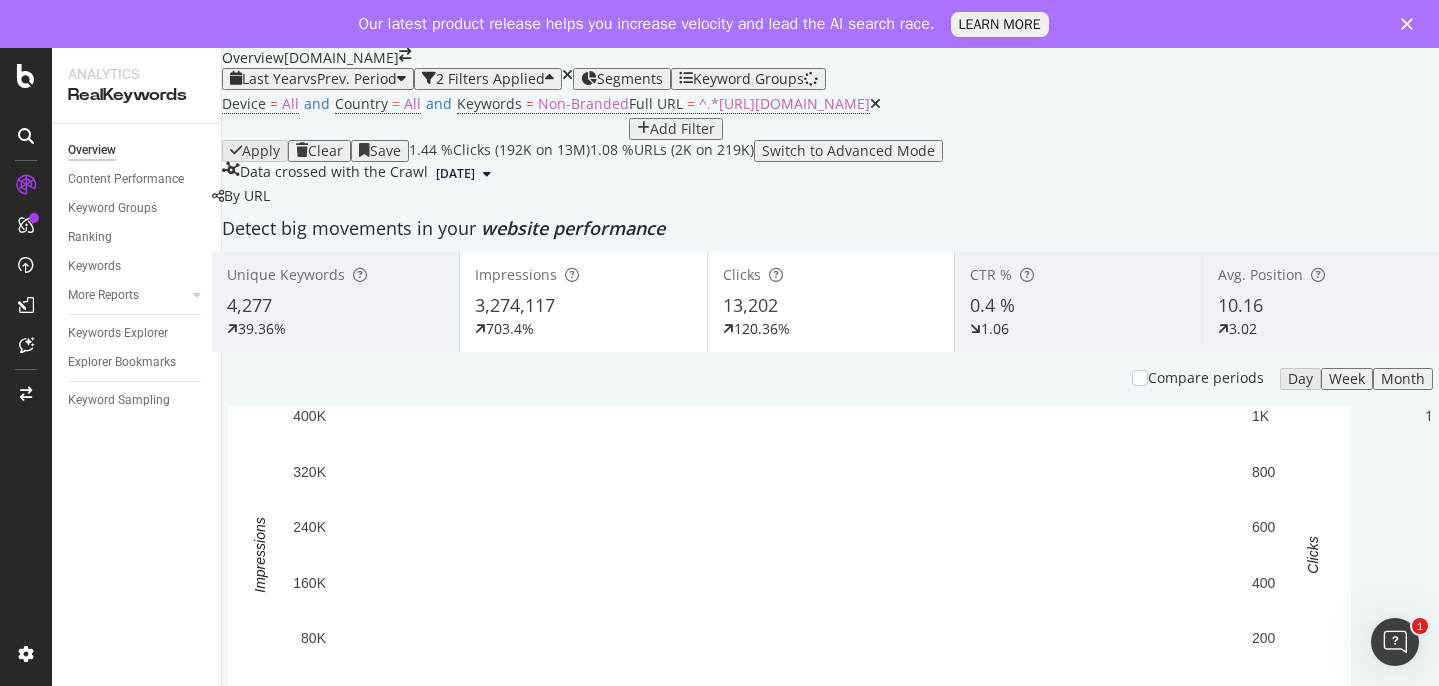 scroll, scrollTop: 241, scrollLeft: 0, axis: vertical 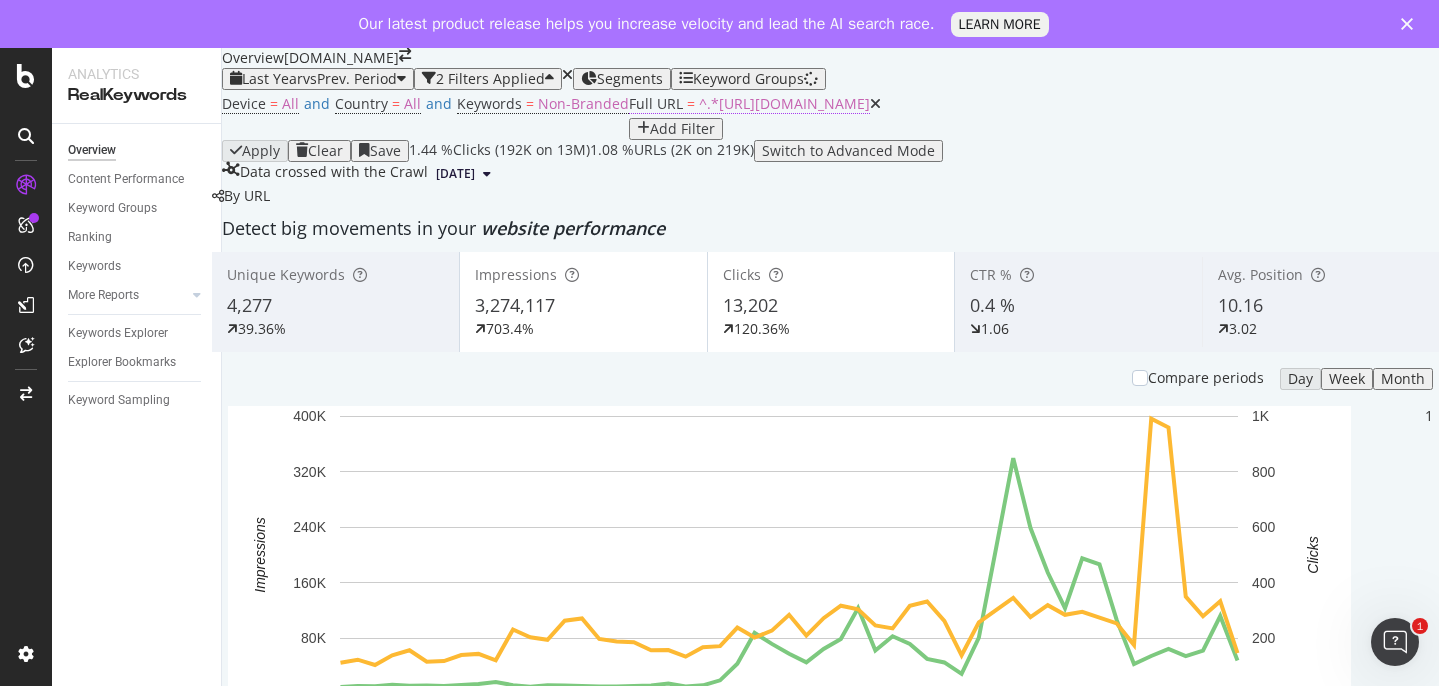 click on "^.*[URL][DOMAIN_NAME]" at bounding box center [784, 103] 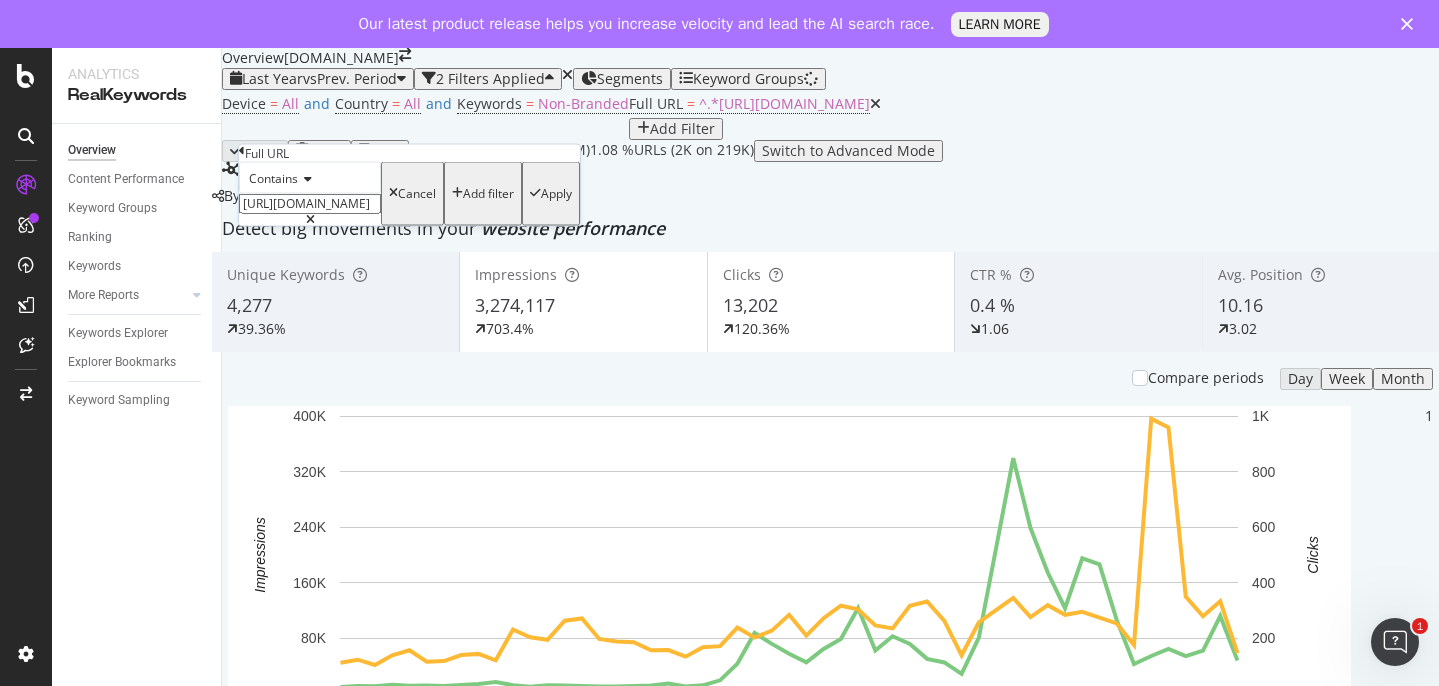 click on "[URL][DOMAIN_NAME]" at bounding box center (310, 204) 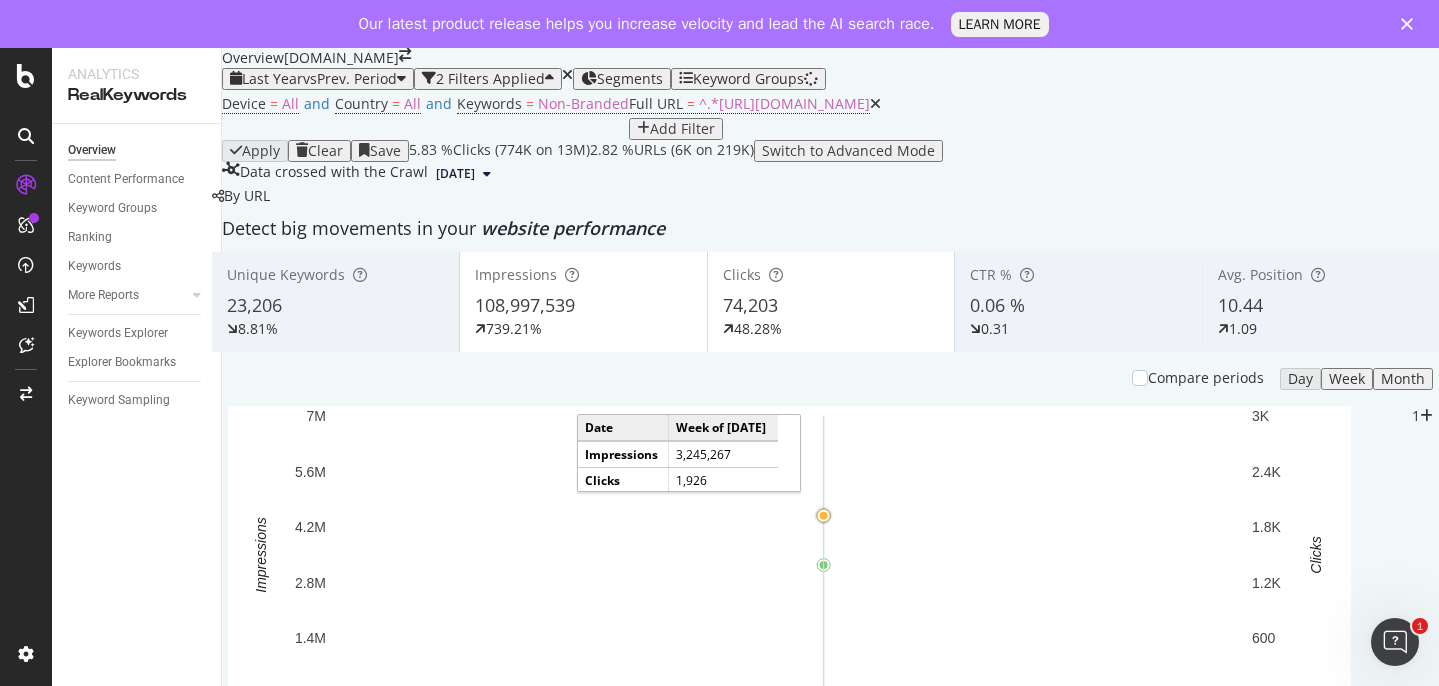 scroll, scrollTop: 233, scrollLeft: 0, axis: vertical 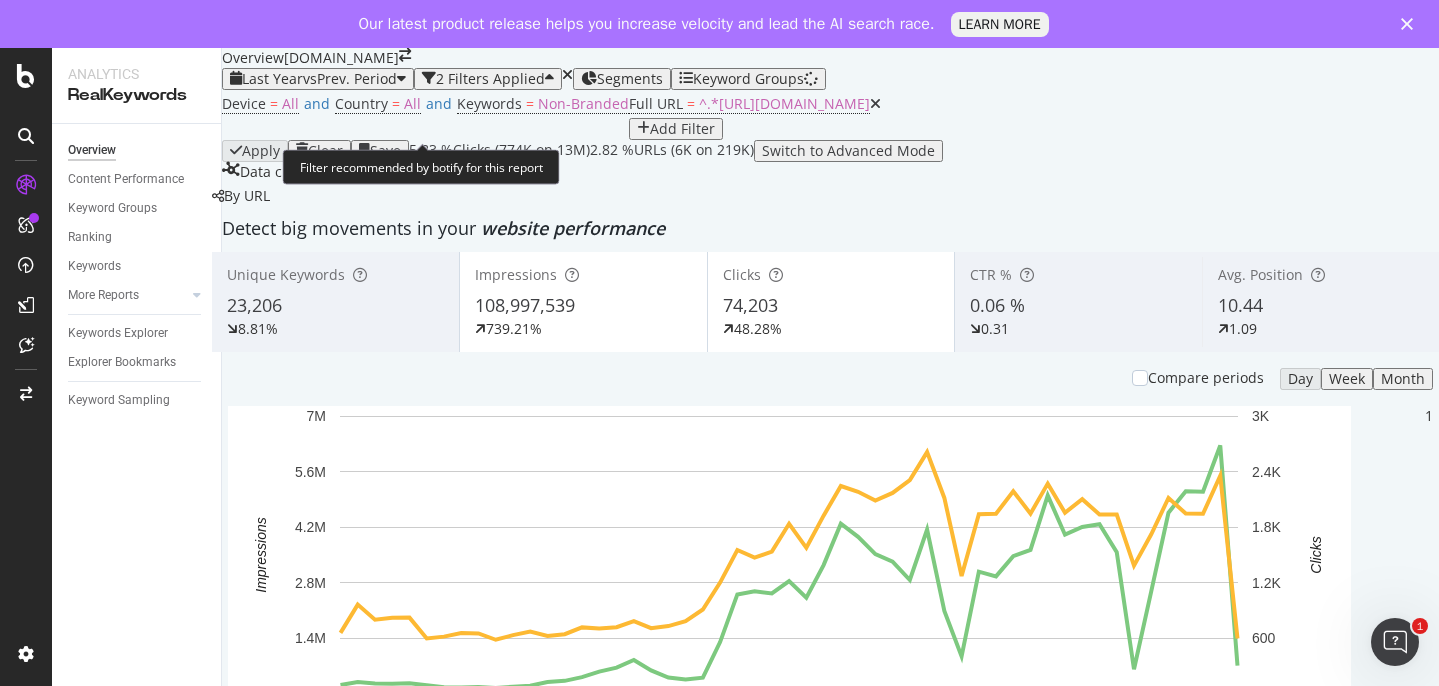 click on "Filter recommended by botify for this report" at bounding box center (421, 167) 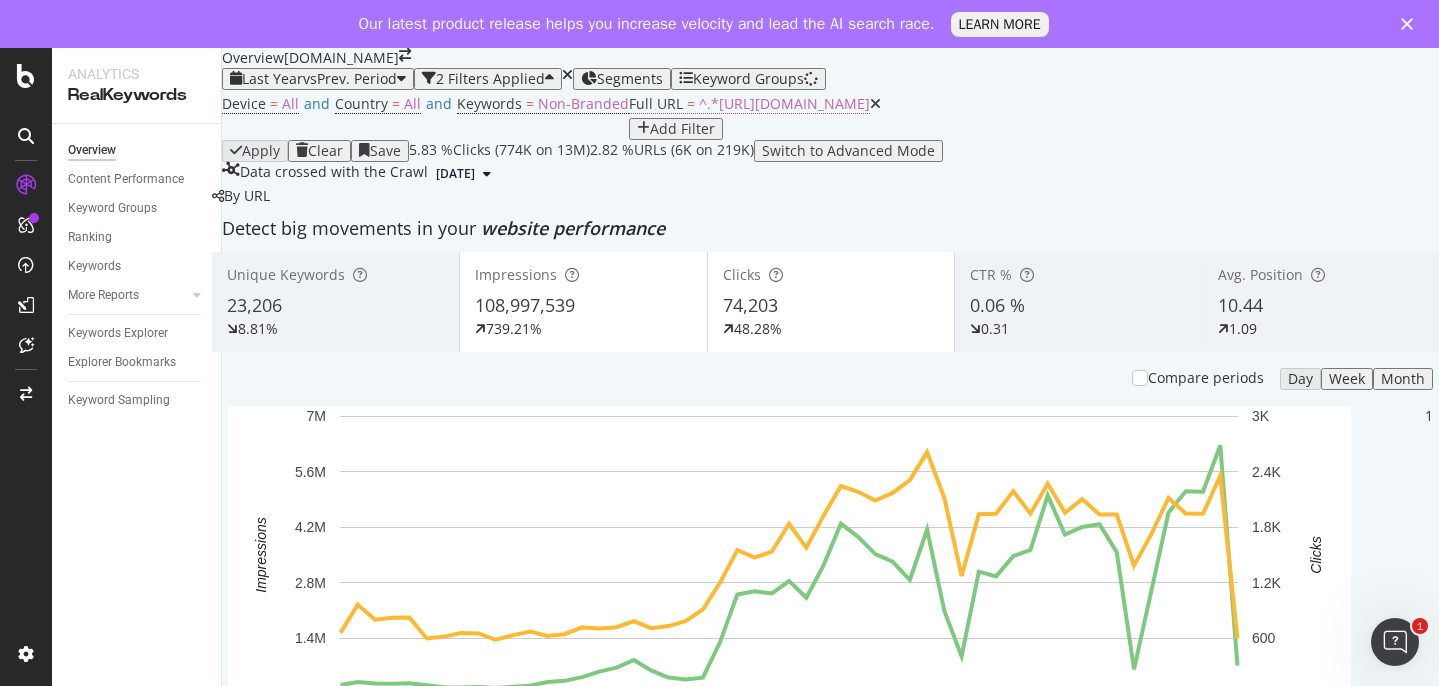 click on "^.*[URL][DOMAIN_NAME]" at bounding box center [784, 103] 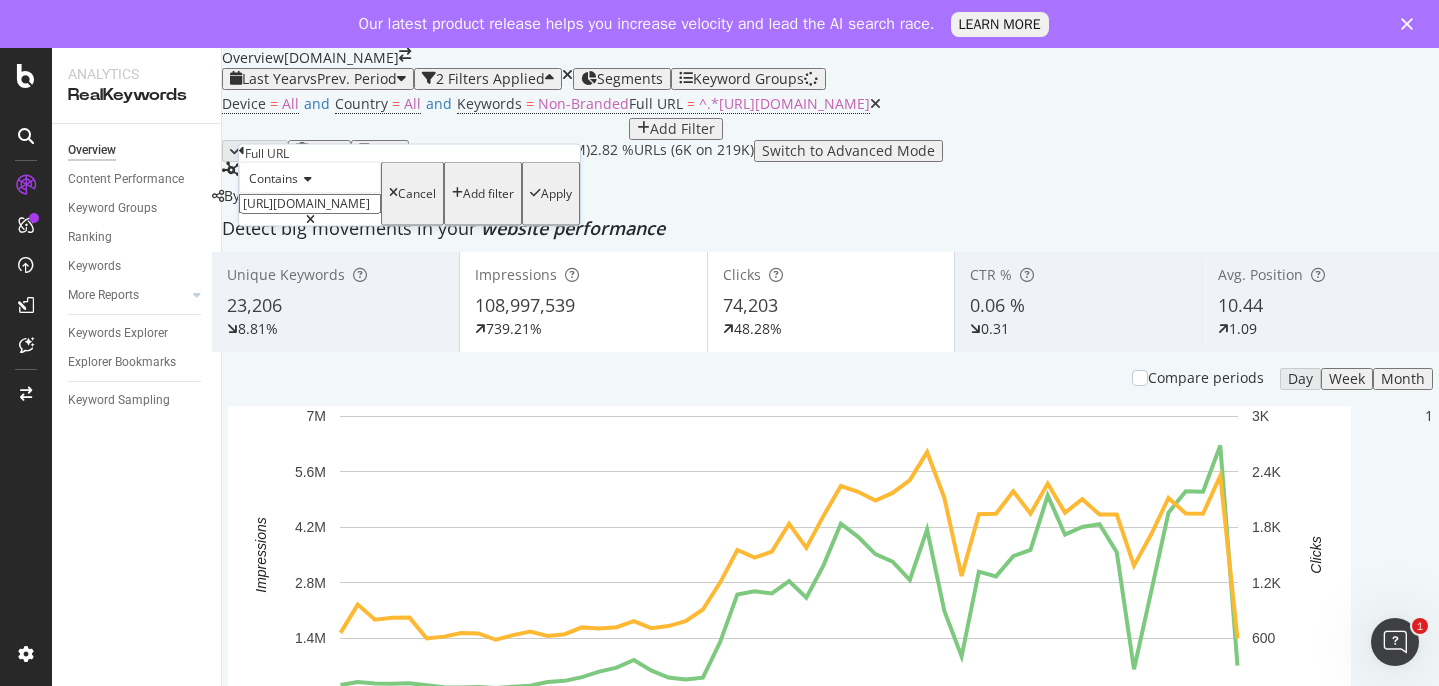 click on "[URL][DOMAIN_NAME]" at bounding box center [310, 204] 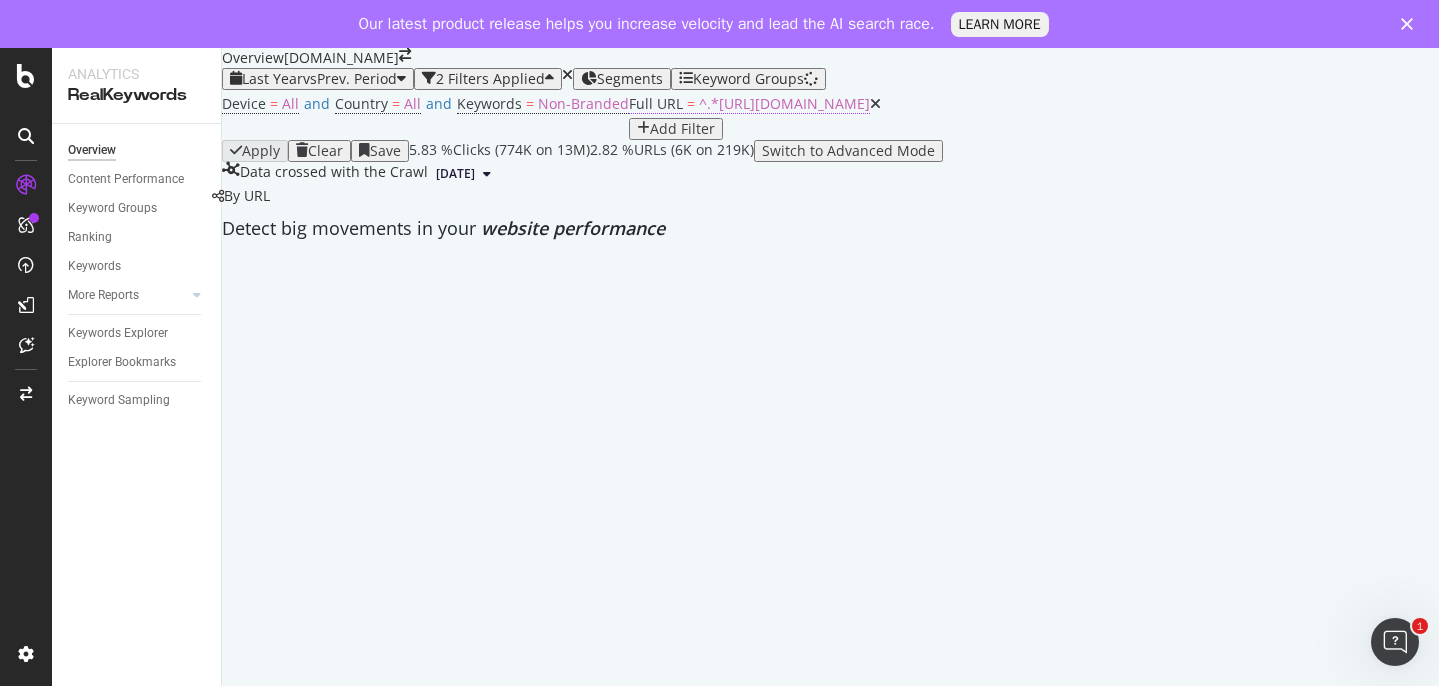 click on "^.*[URL][DOMAIN_NAME]" at bounding box center (784, 103) 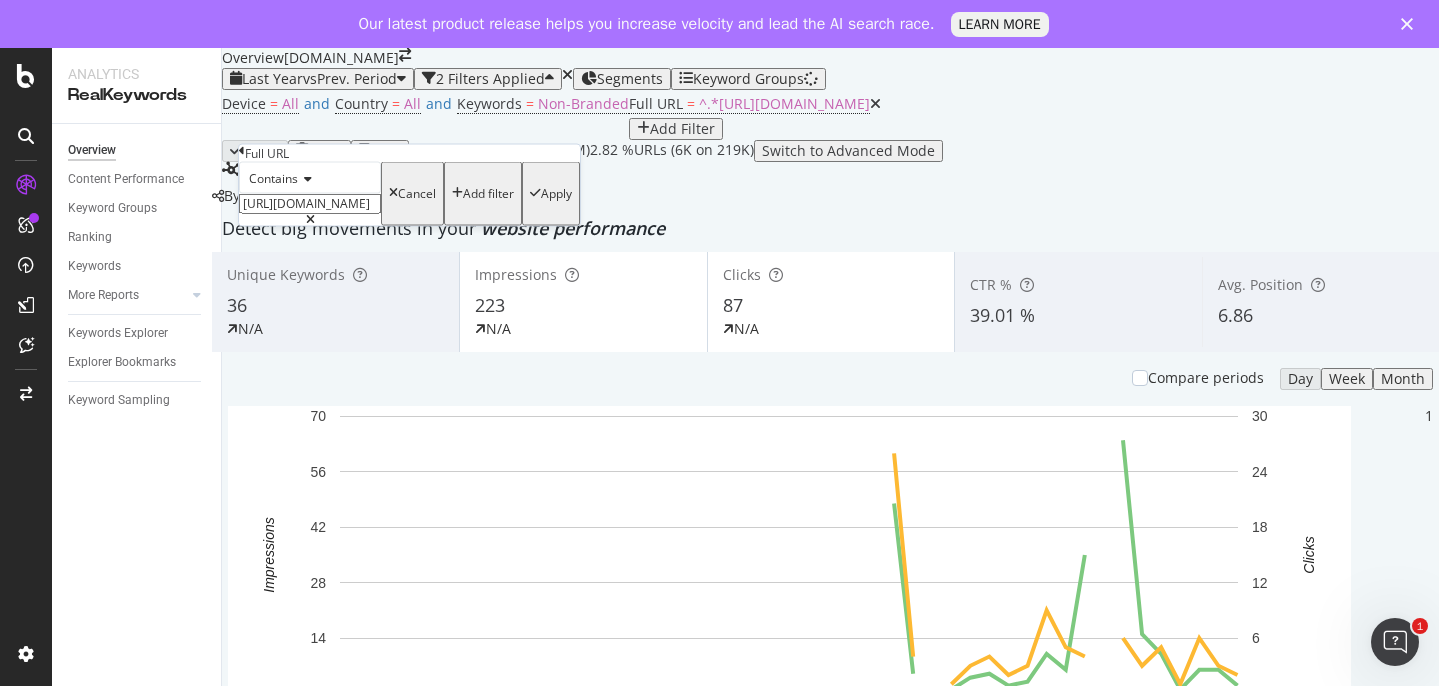 click on "[URL][DOMAIN_NAME]" at bounding box center (310, 204) 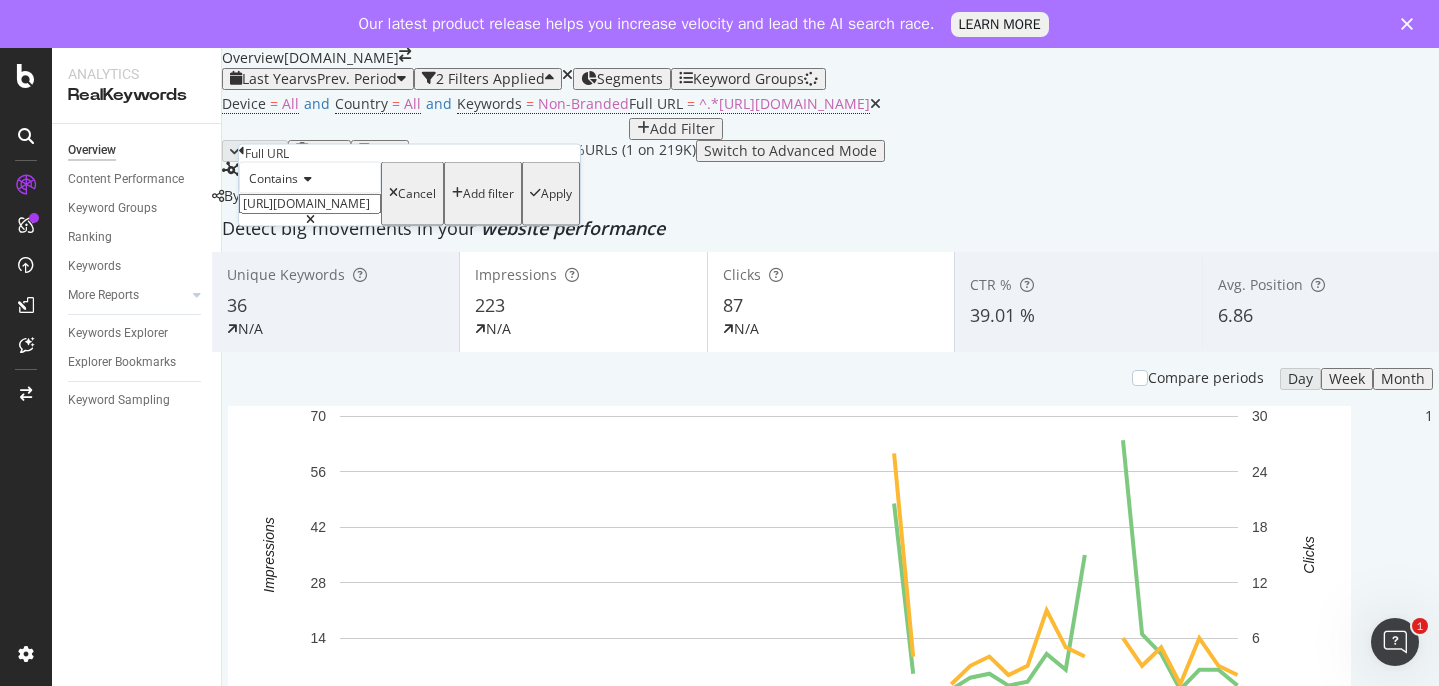 scroll, scrollTop: 0, scrollLeft: 89, axis: horizontal 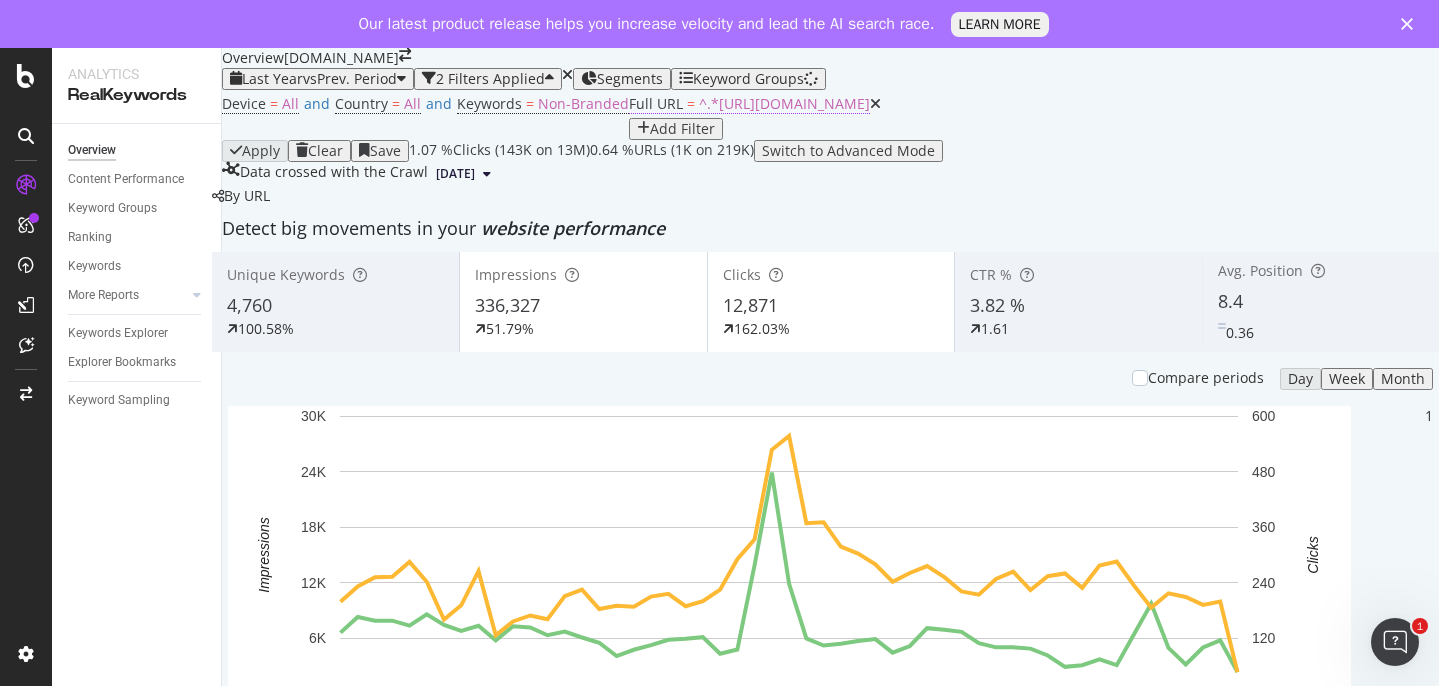 click on "^.*[URL][DOMAIN_NAME]" at bounding box center (784, 103) 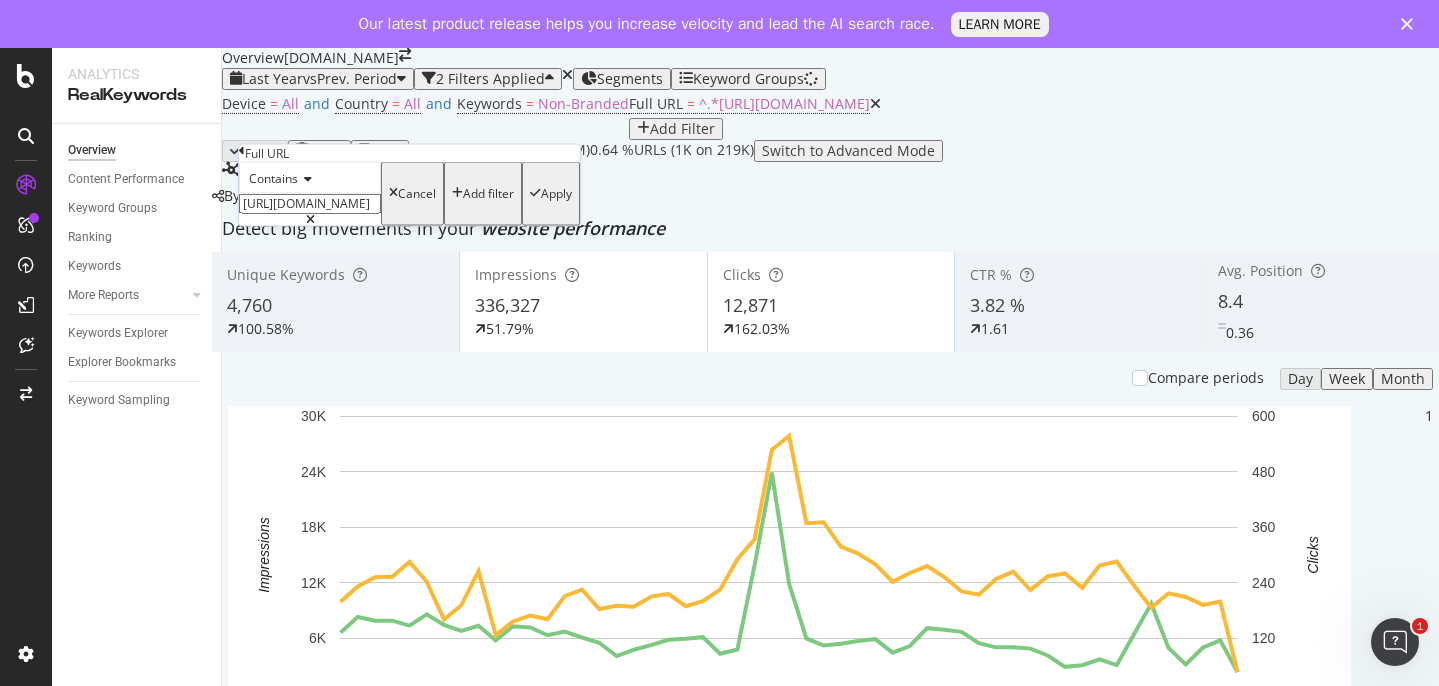 drag, startPoint x: 403, startPoint y: 244, endPoint x: 582, endPoint y: 248, distance: 179.0447 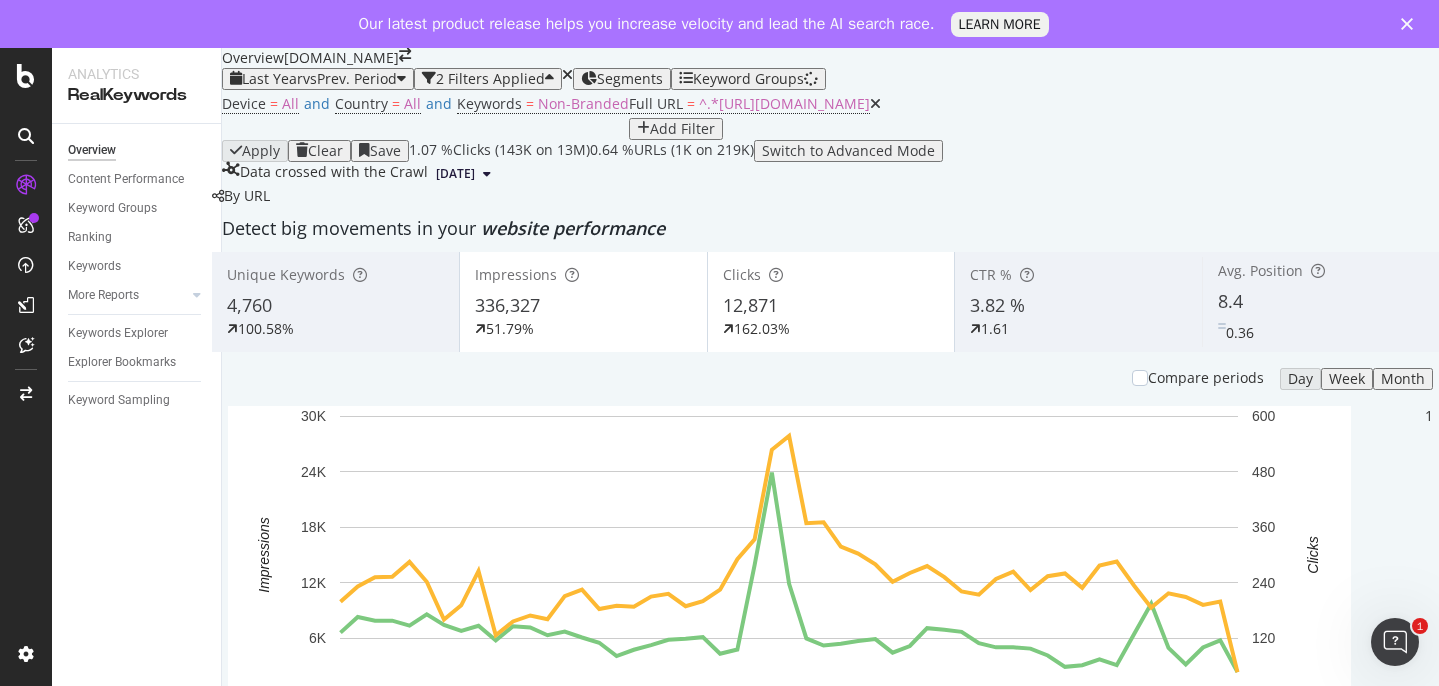 drag, startPoint x: 818, startPoint y: 187, endPoint x: 752, endPoint y: 431, distance: 252.76866 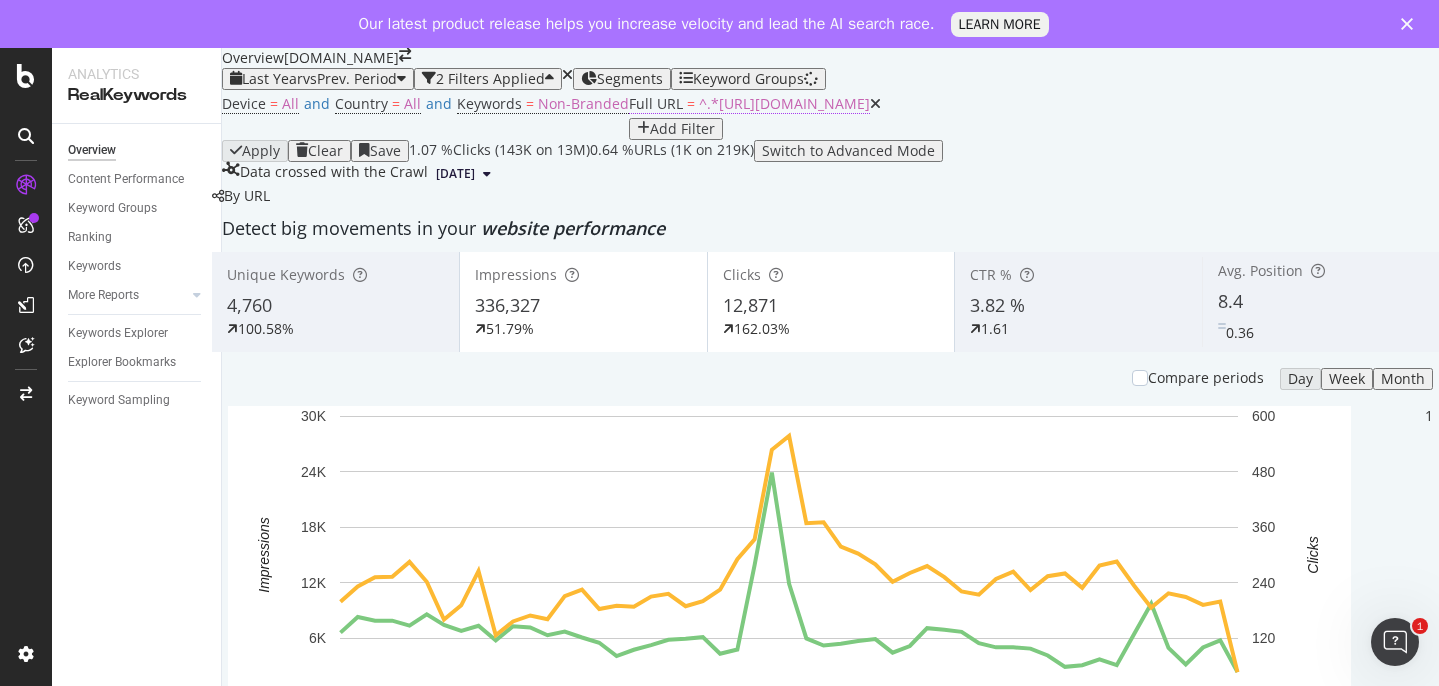 click on "^.*[URL][DOMAIN_NAME]" at bounding box center [784, 103] 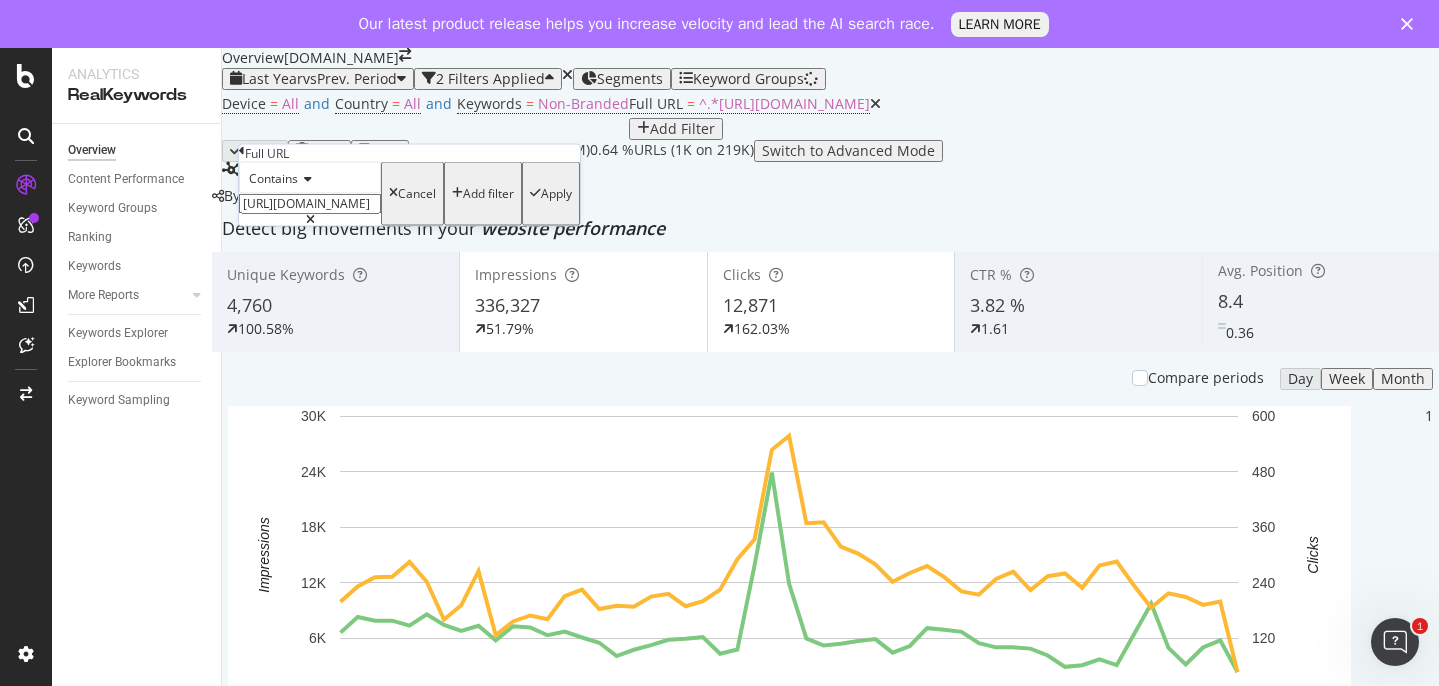 click on "[URL][DOMAIN_NAME]" at bounding box center [310, 204] 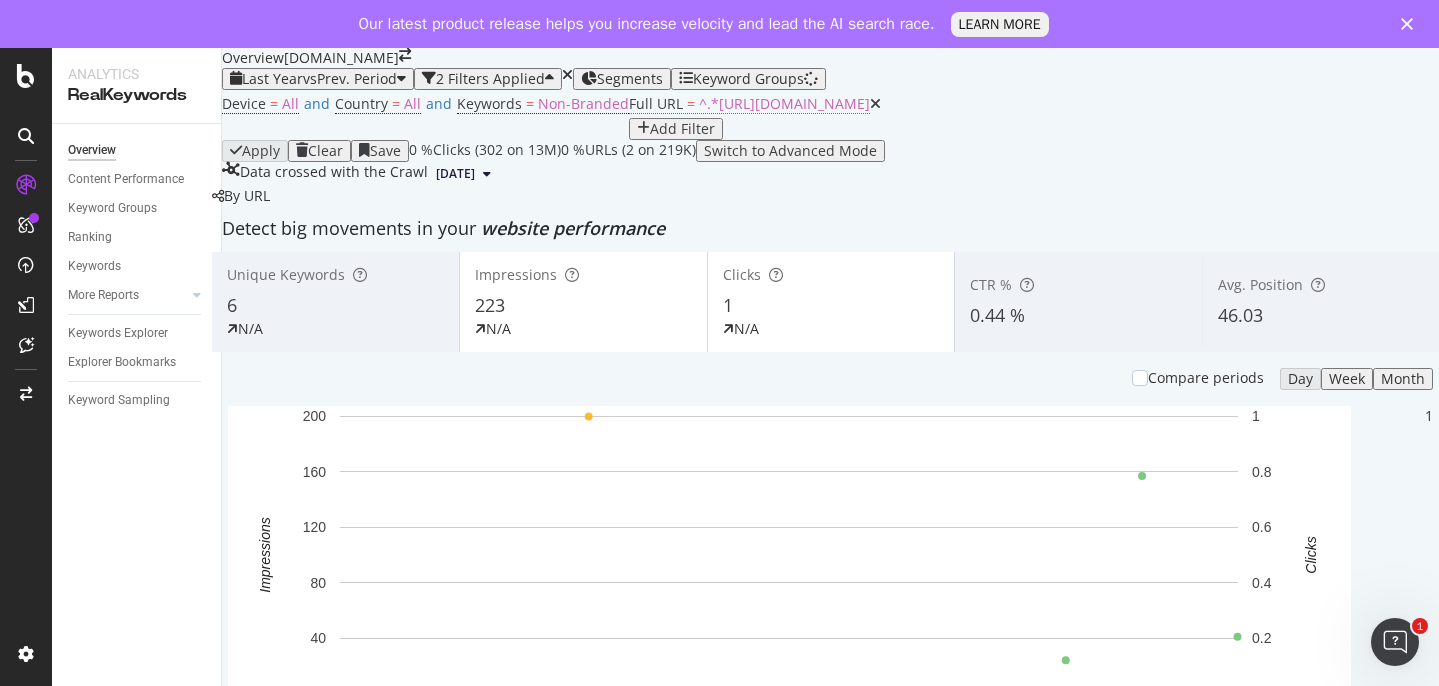 click on "^.*[URL][DOMAIN_NAME]" at bounding box center [784, 103] 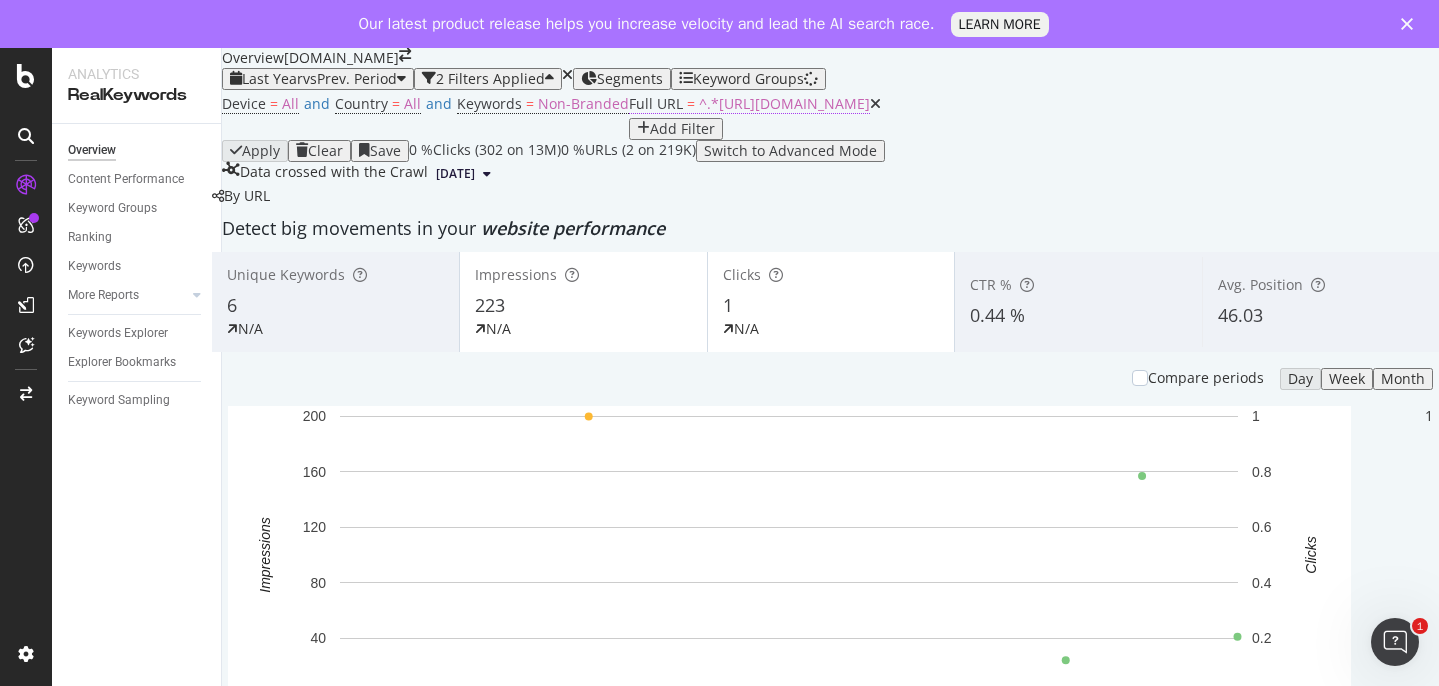 click on "^.*[URL][DOMAIN_NAME]" at bounding box center (784, 103) 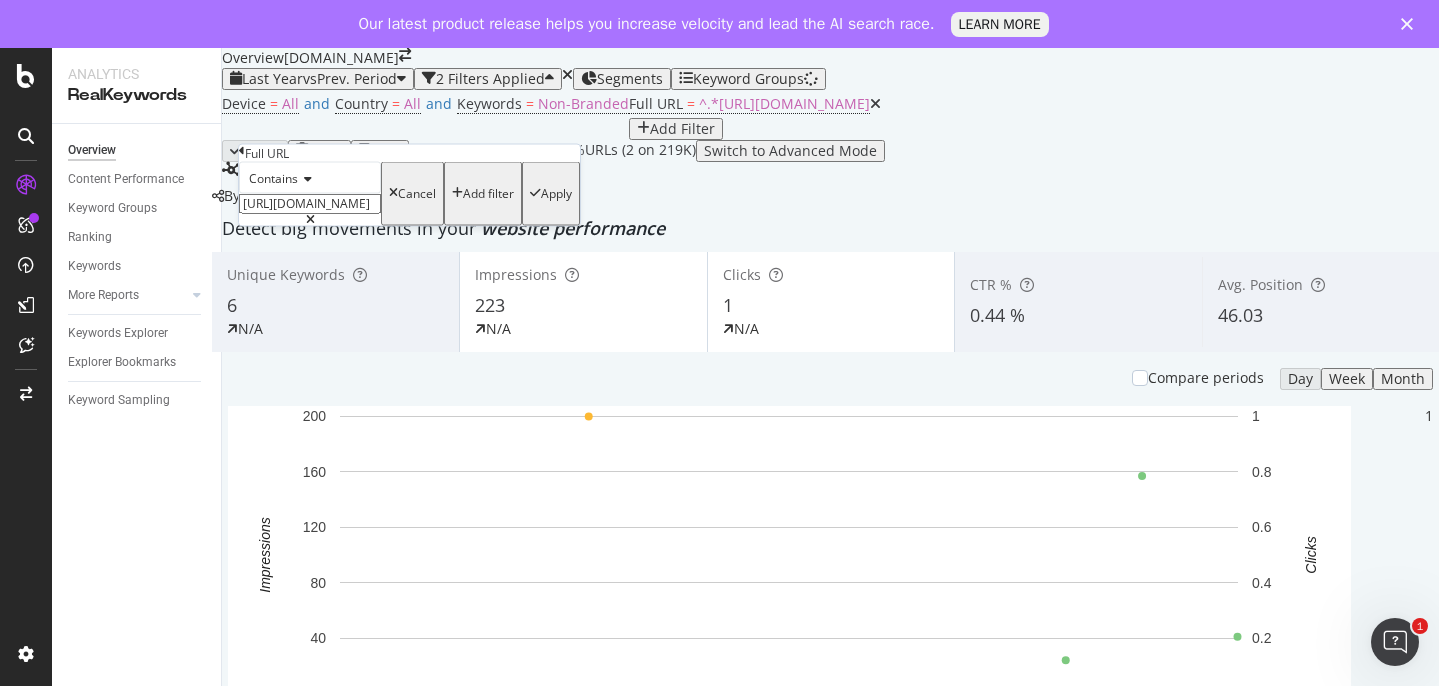 click on "[URL][DOMAIN_NAME]" at bounding box center (310, 204) 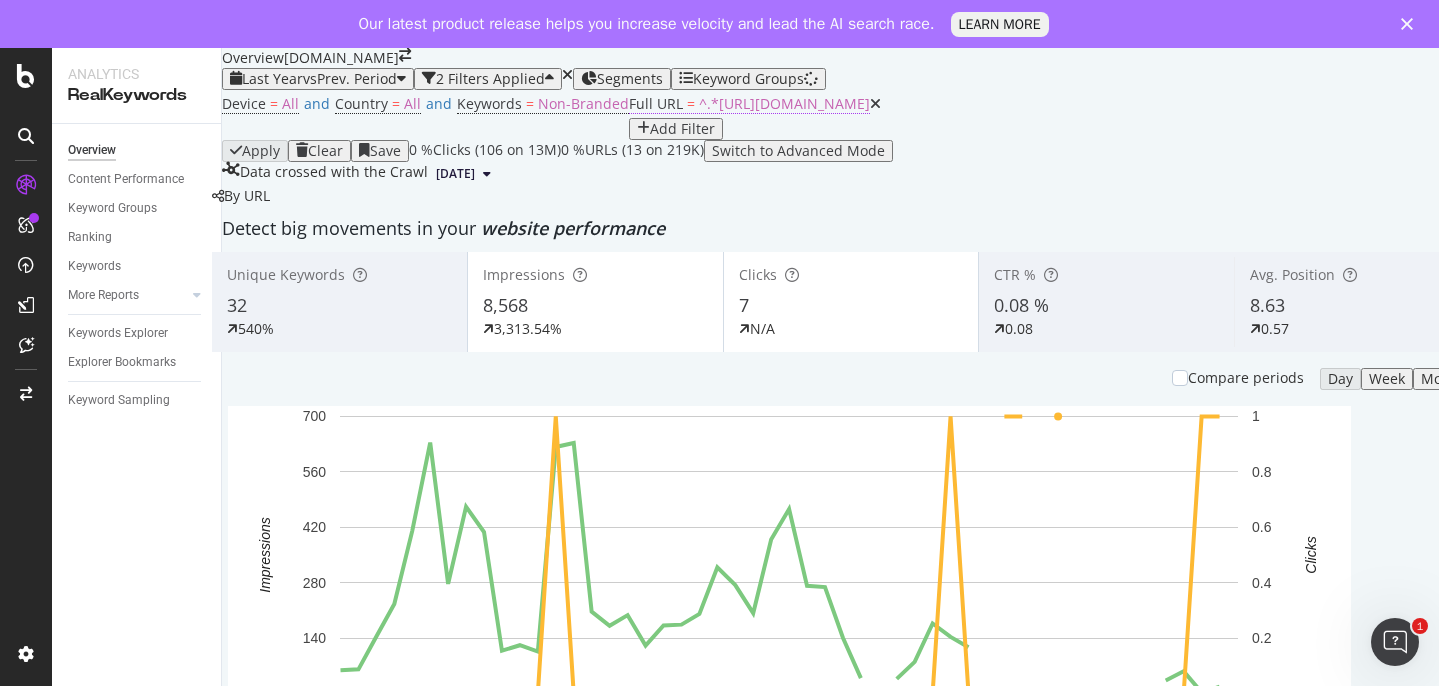 click on "^.*[URL][DOMAIN_NAME]" at bounding box center (784, 103) 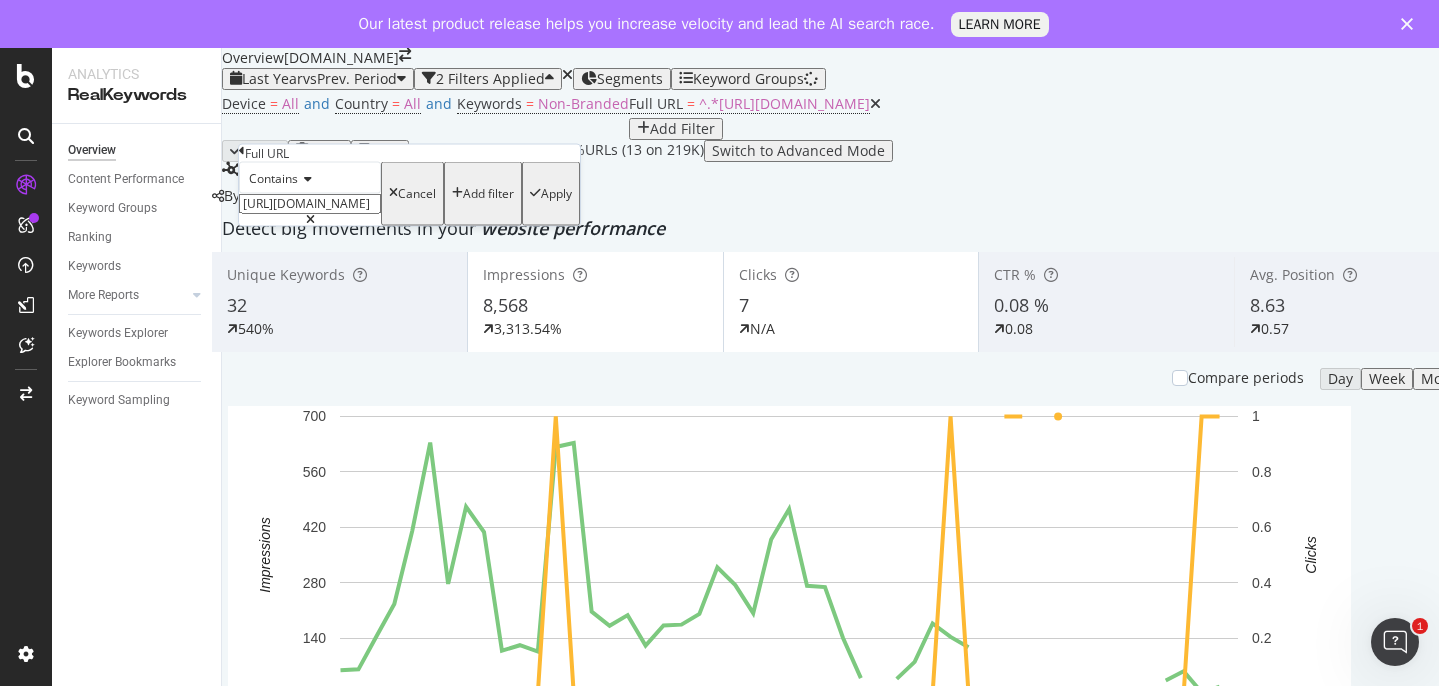 click on "[URL][DOMAIN_NAME]" at bounding box center [310, 204] 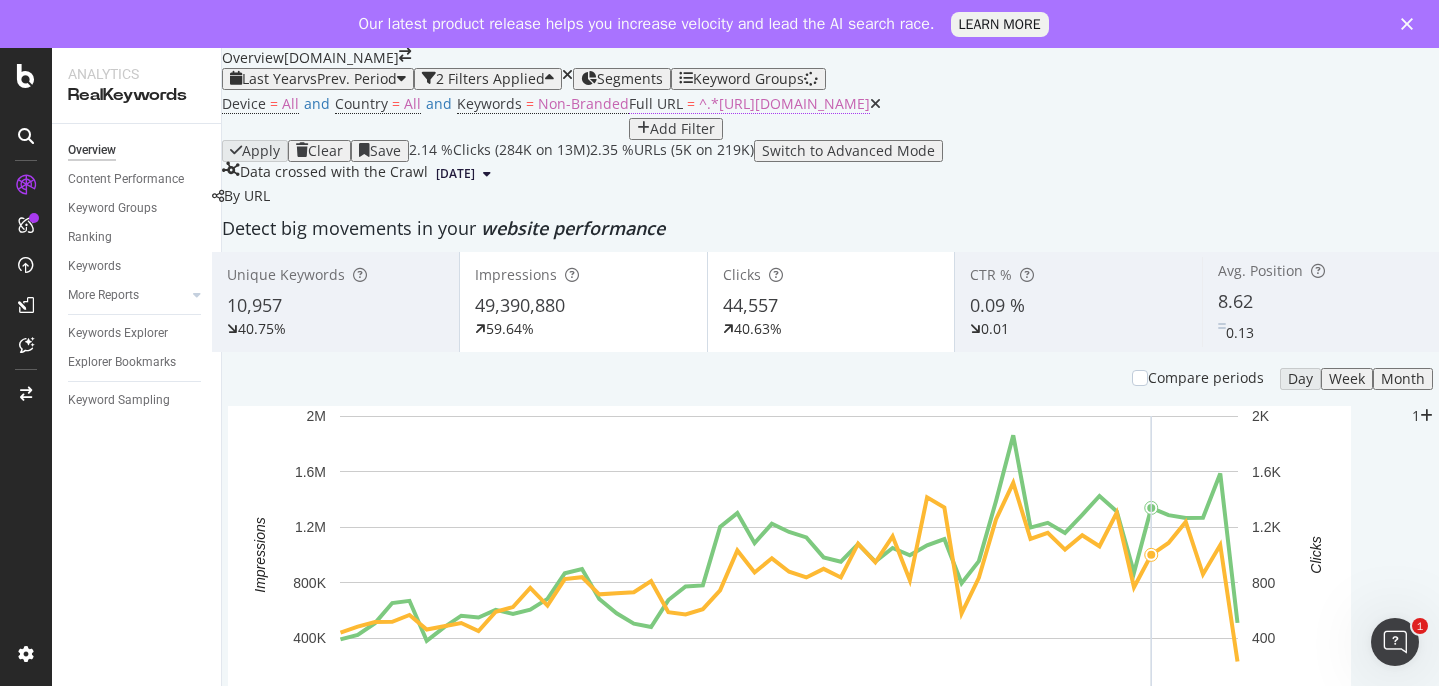 click on "^.*[URL][DOMAIN_NAME]" at bounding box center [784, 103] 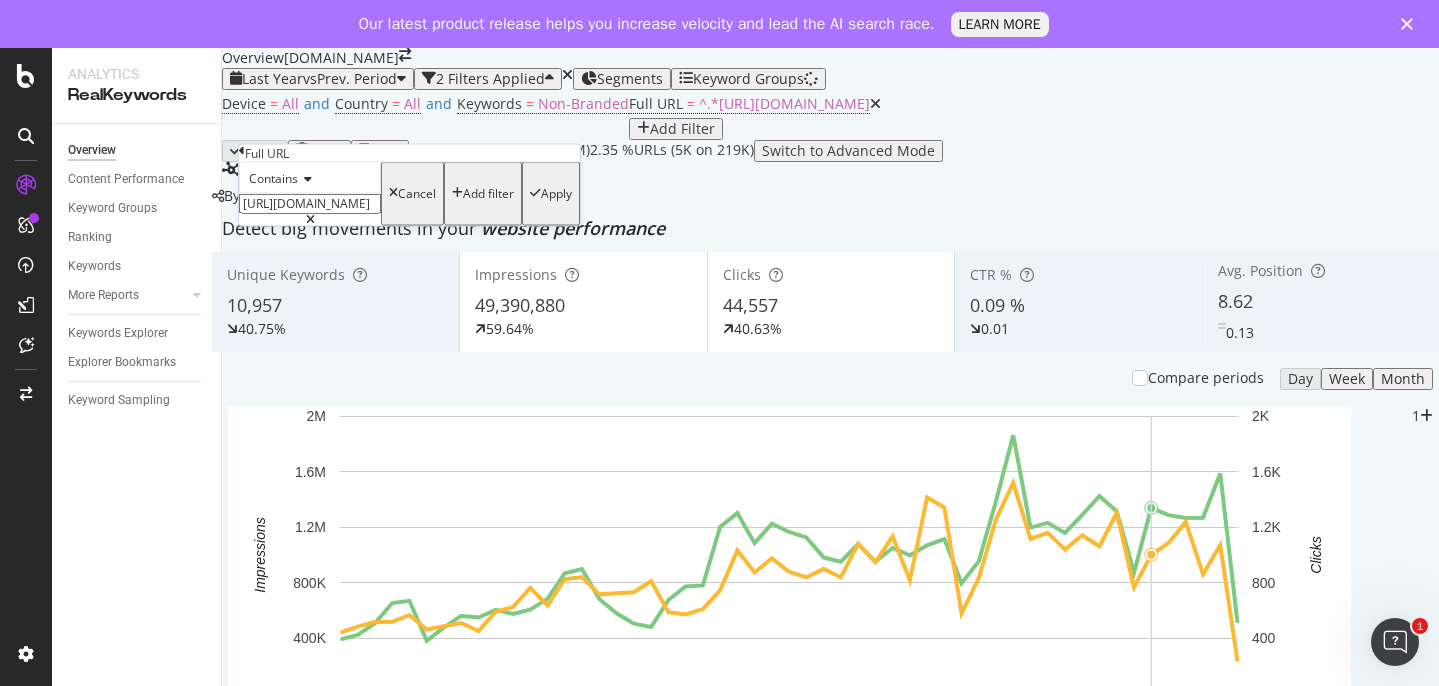 click on "[URL][DOMAIN_NAME]" at bounding box center (310, 204) 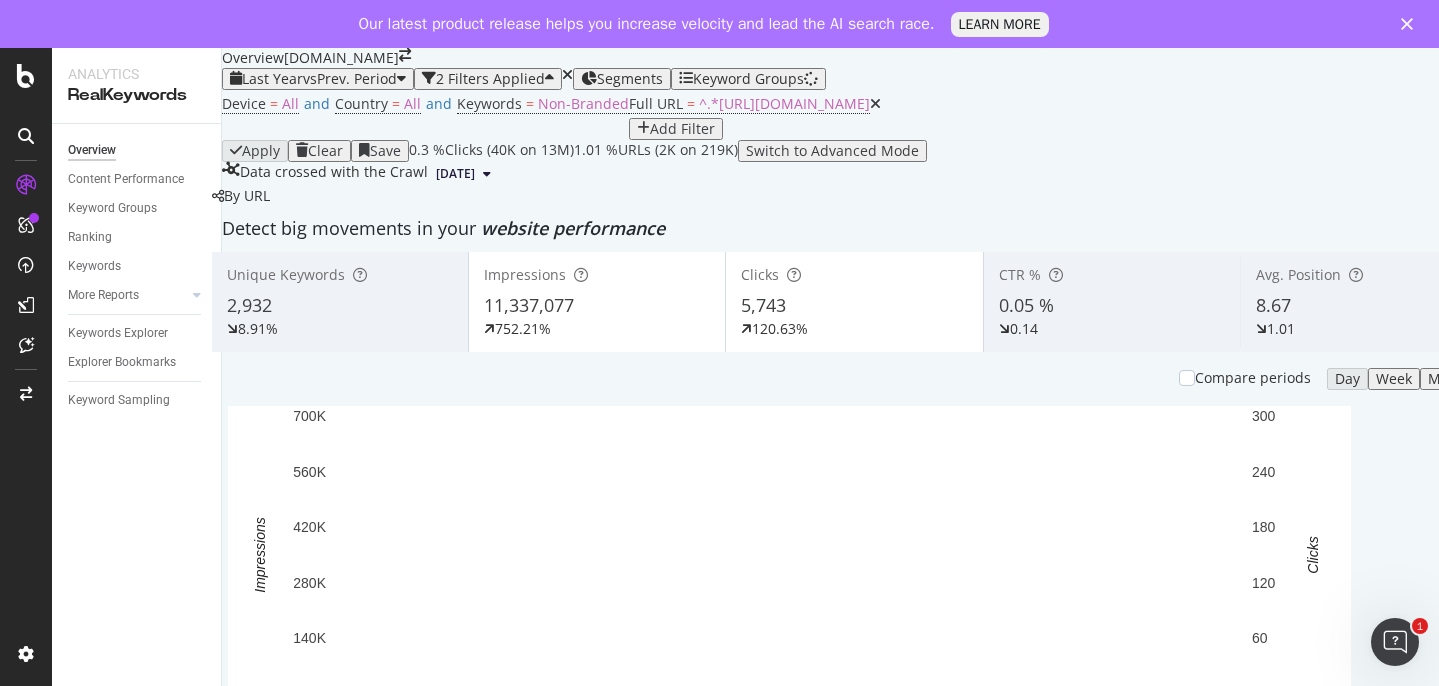 scroll, scrollTop: 241, scrollLeft: 0, axis: vertical 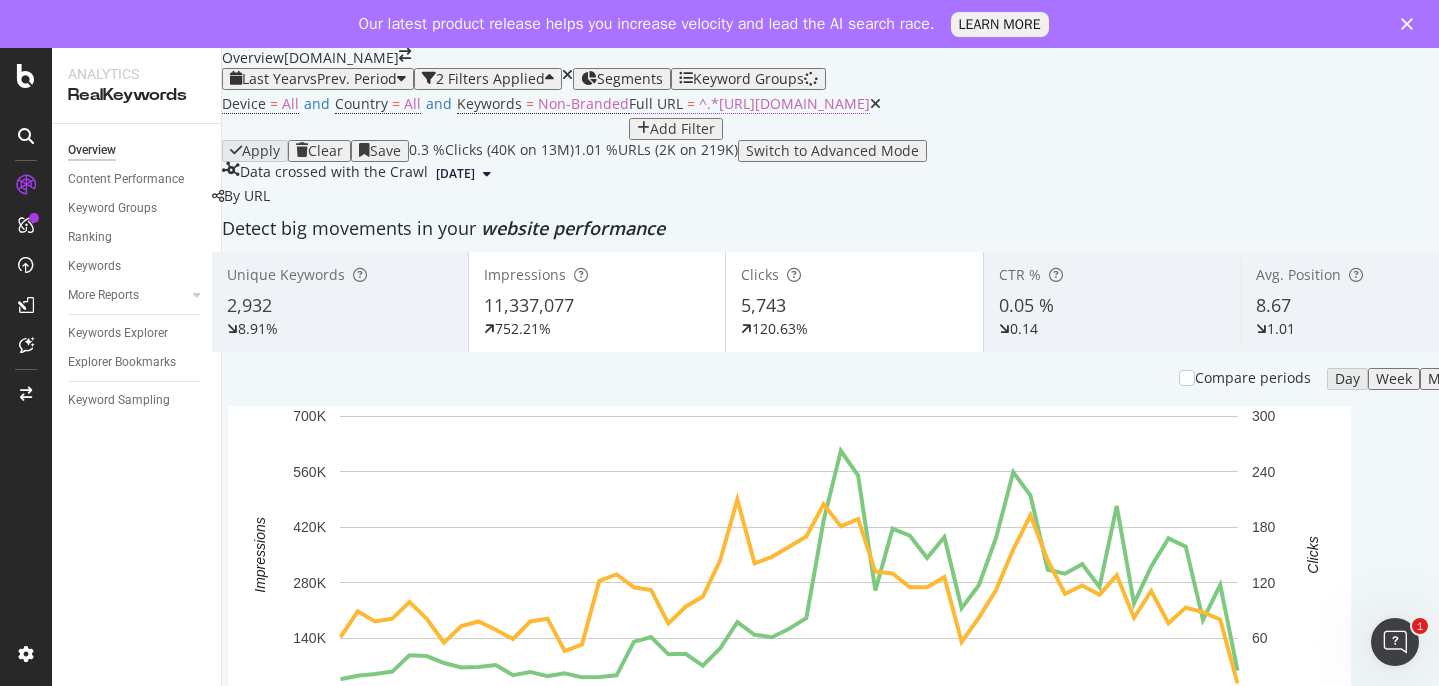 click on "^.*[URL][DOMAIN_NAME]" at bounding box center [784, 103] 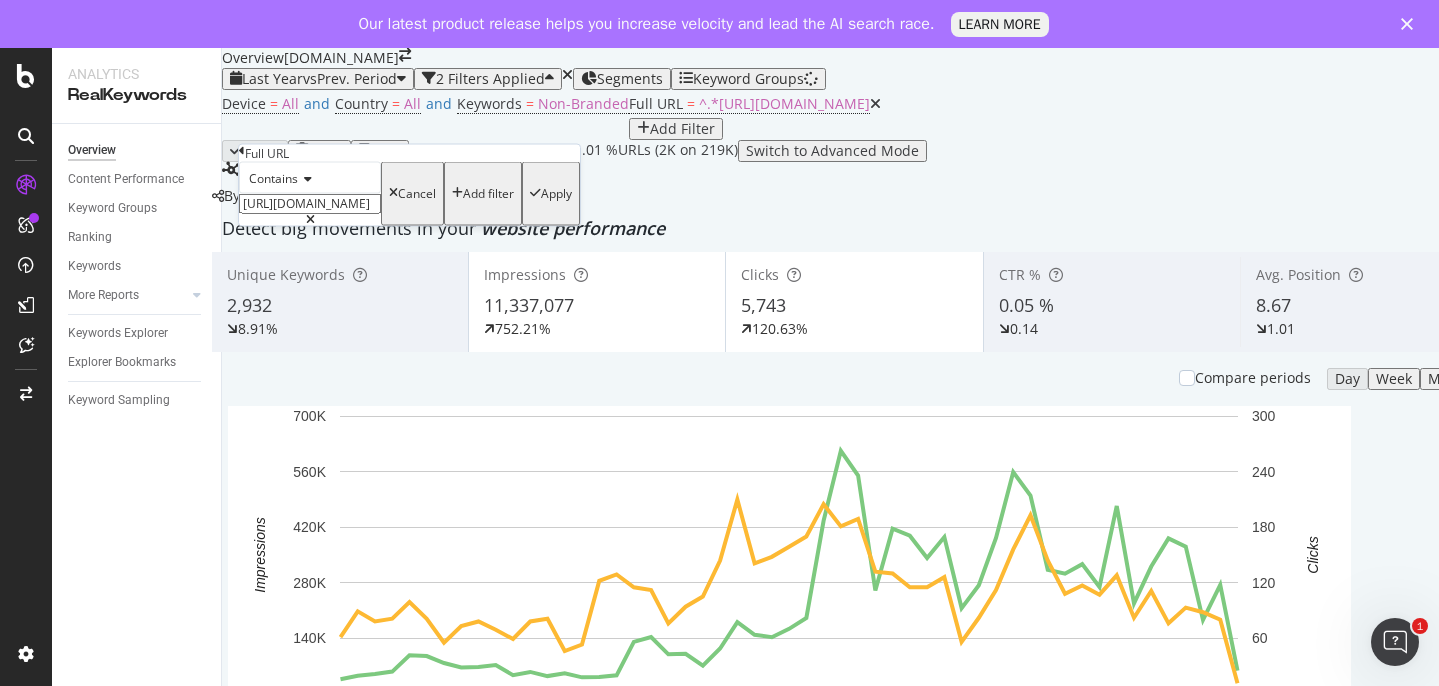 click on "[URL][DOMAIN_NAME]" at bounding box center (310, 204) 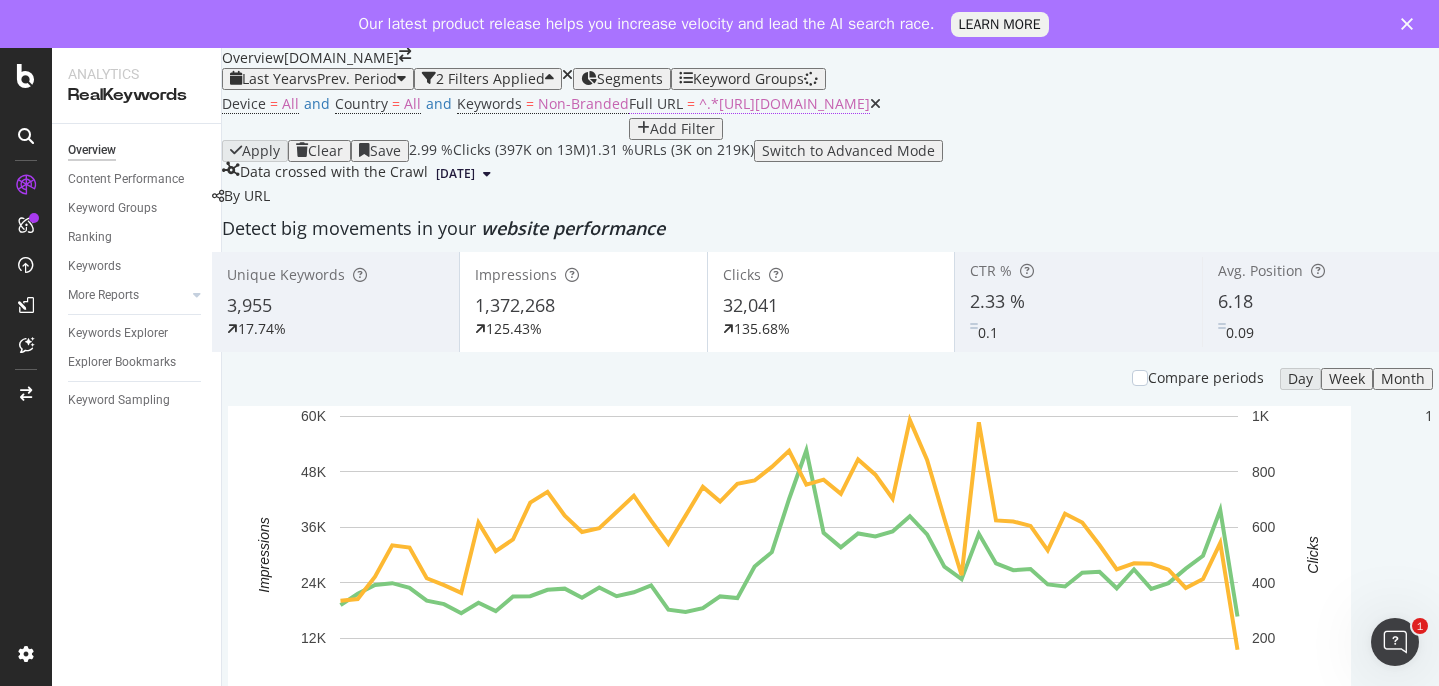 click on "^.*[URL][DOMAIN_NAME]" at bounding box center [784, 103] 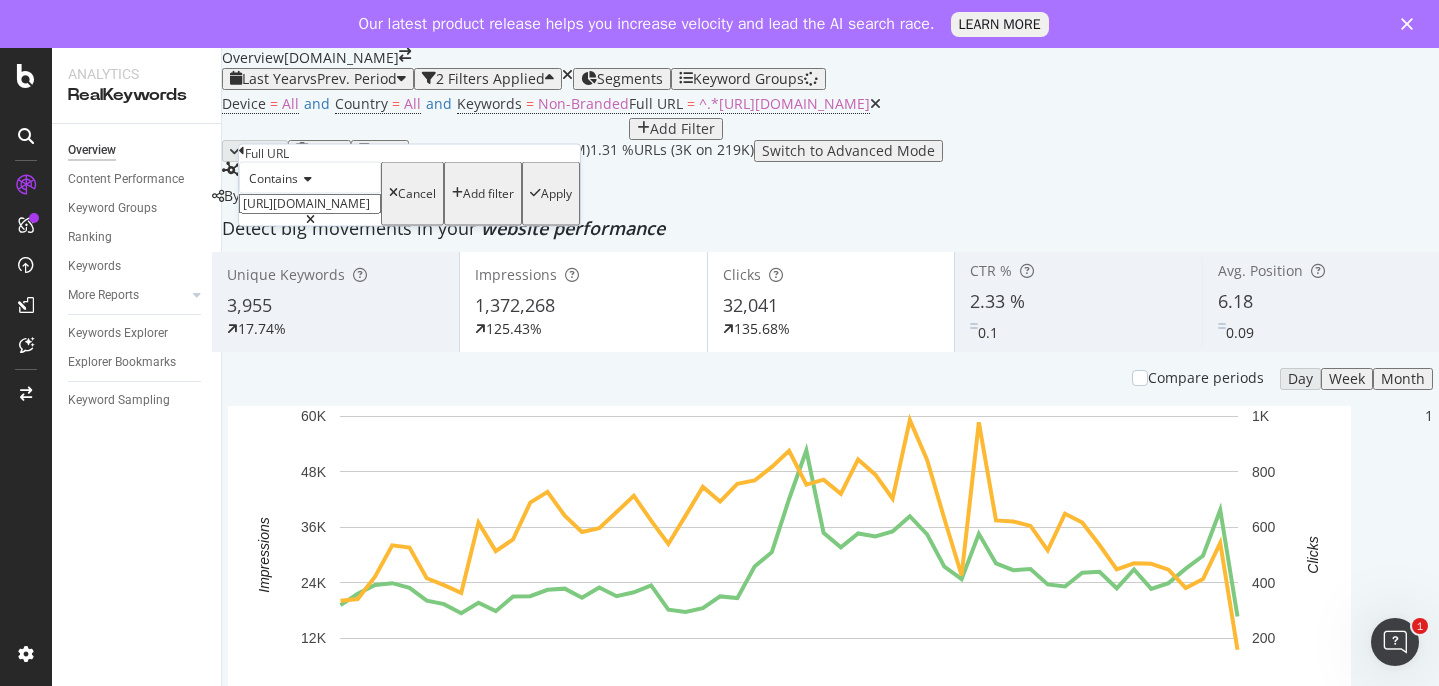 click on "[URL][DOMAIN_NAME]" at bounding box center (310, 204) 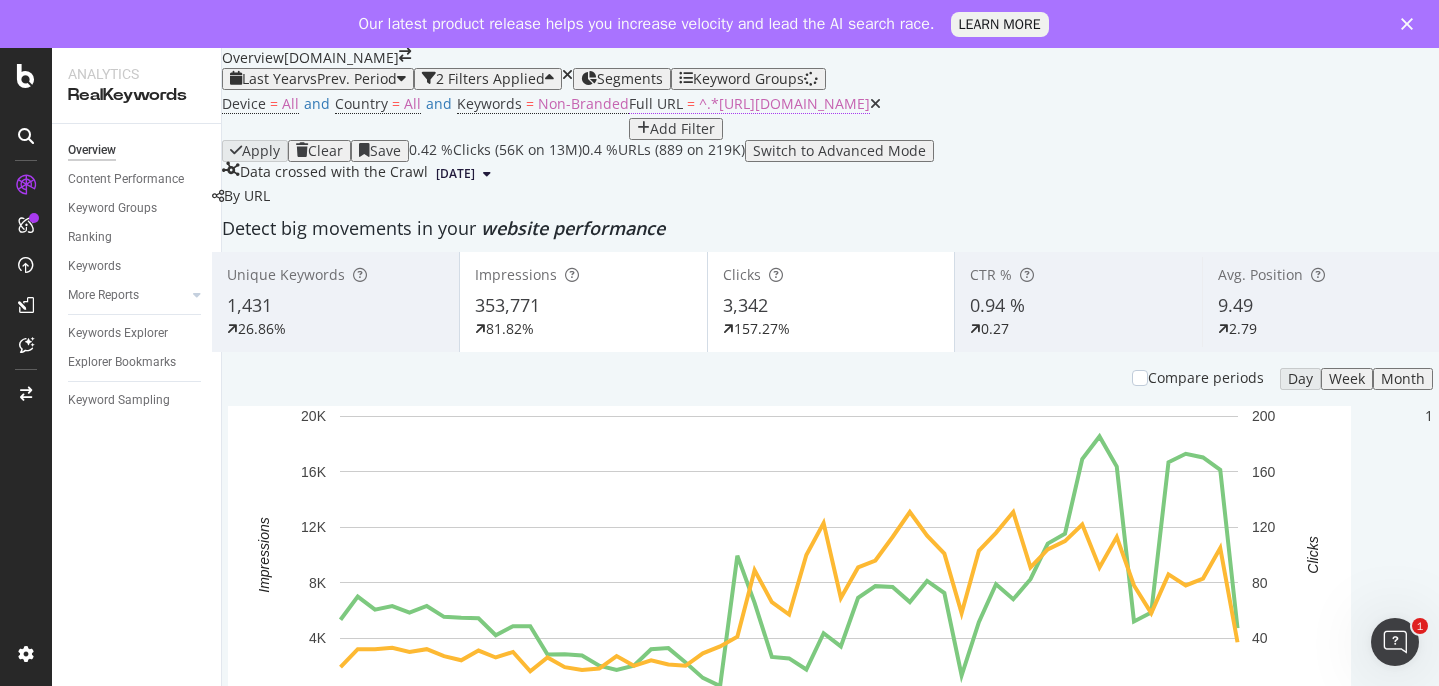 click on "^.*[URL][DOMAIN_NAME]" at bounding box center (784, 103) 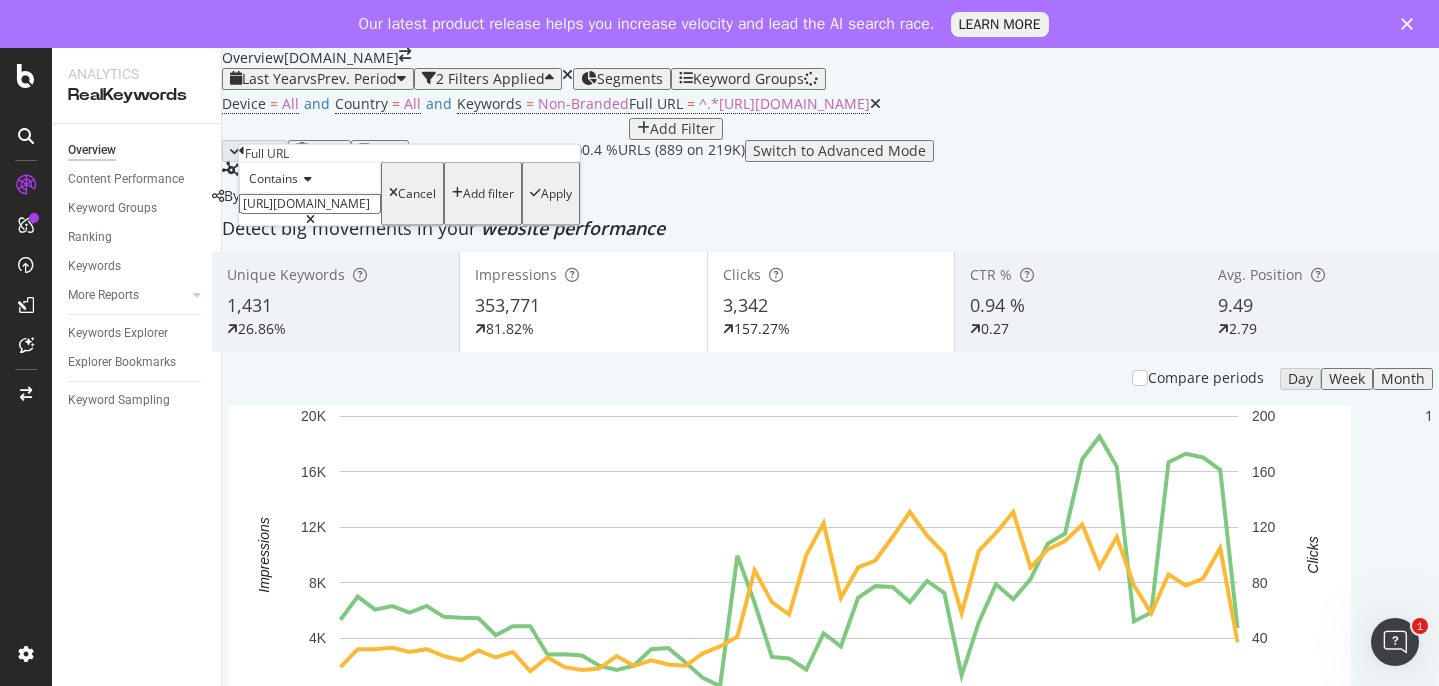 click on "[URL][DOMAIN_NAME]" at bounding box center (310, 204) 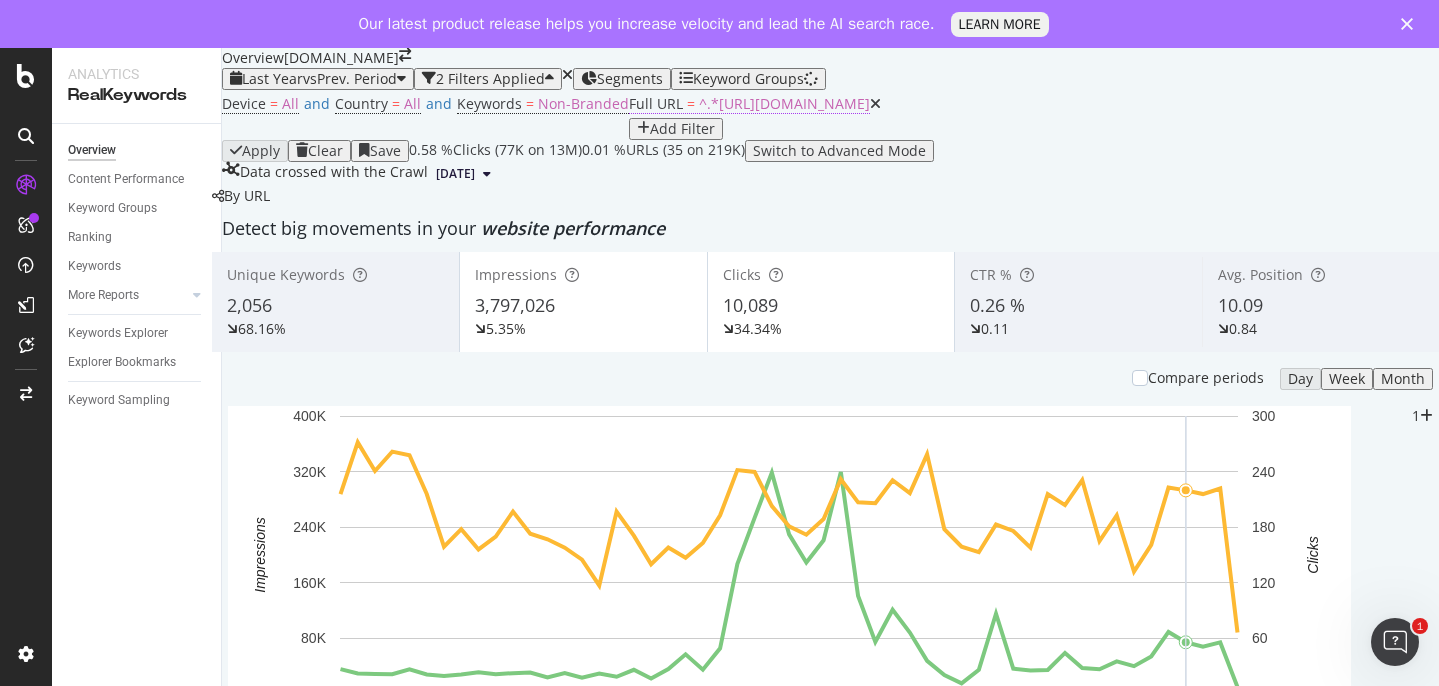 click on "^.*[URL][DOMAIN_NAME]" at bounding box center [784, 103] 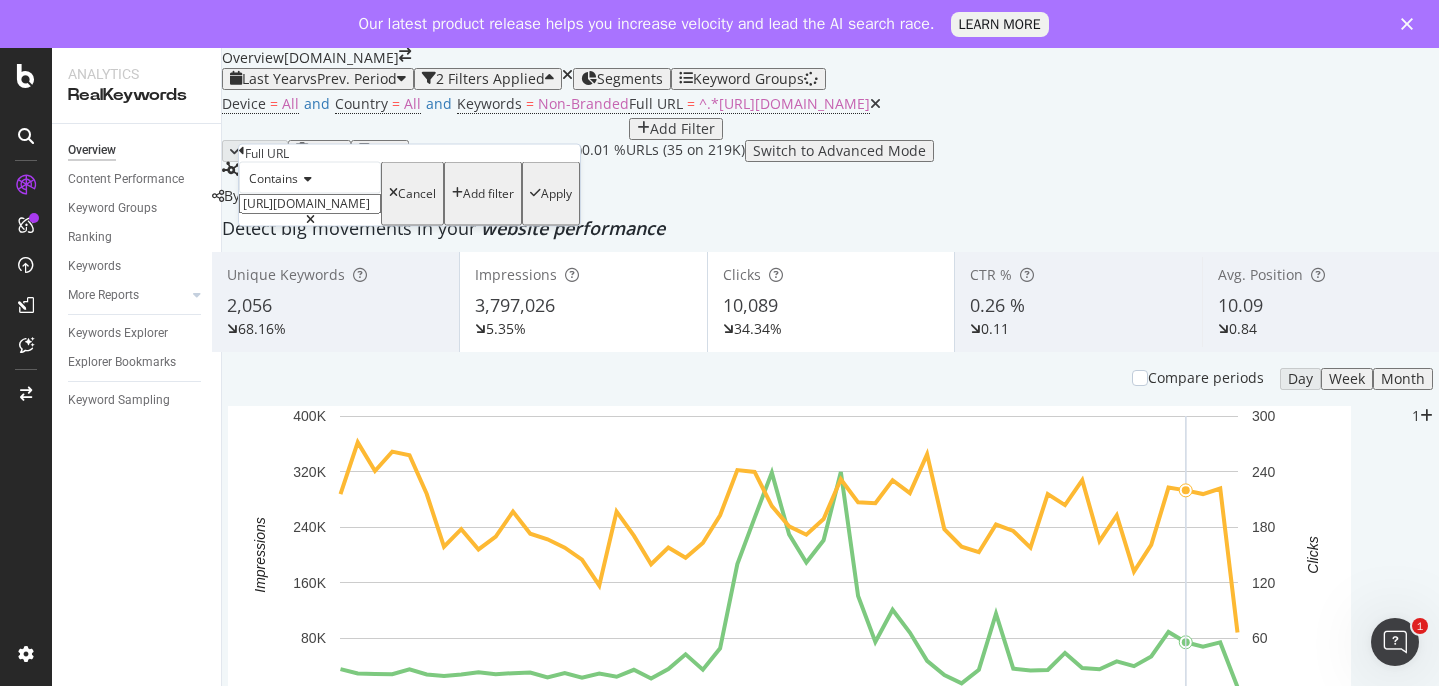 click on "[URL][DOMAIN_NAME]" at bounding box center (310, 204) 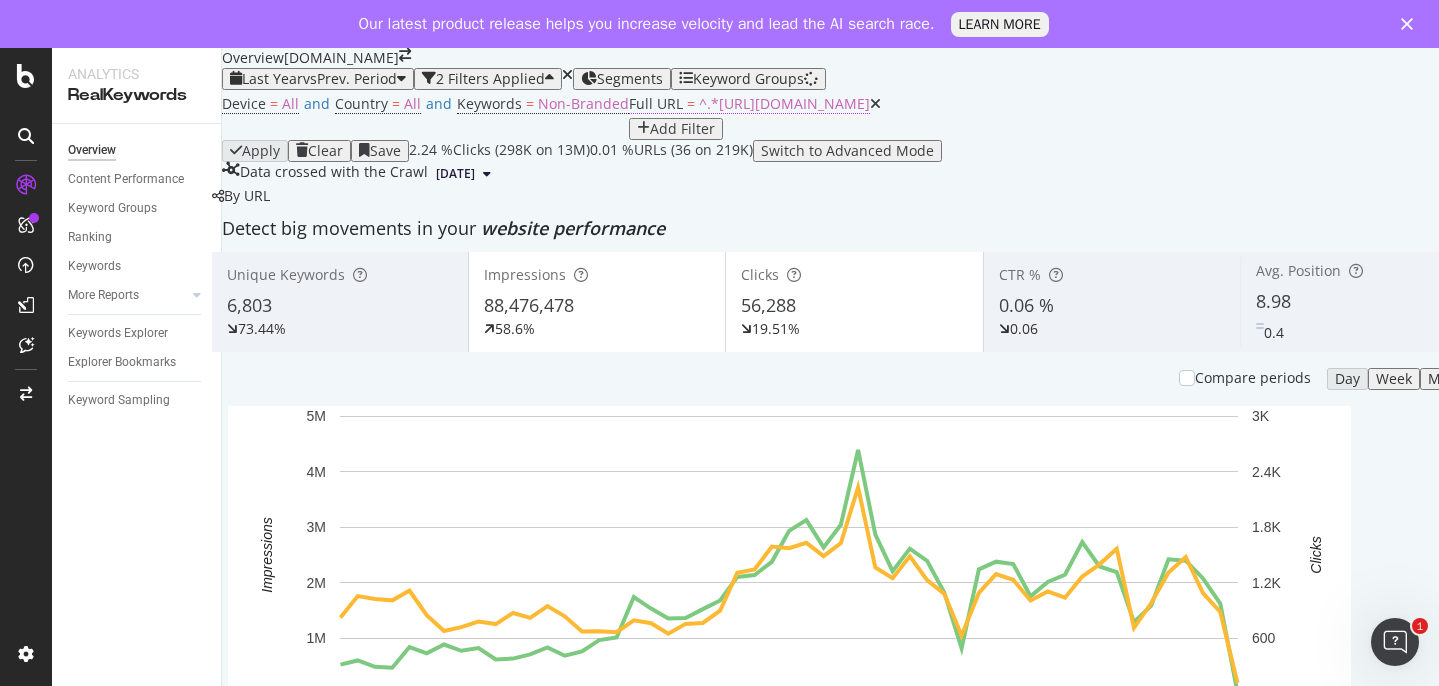 click on "^.*[URL][DOMAIN_NAME]" at bounding box center [784, 103] 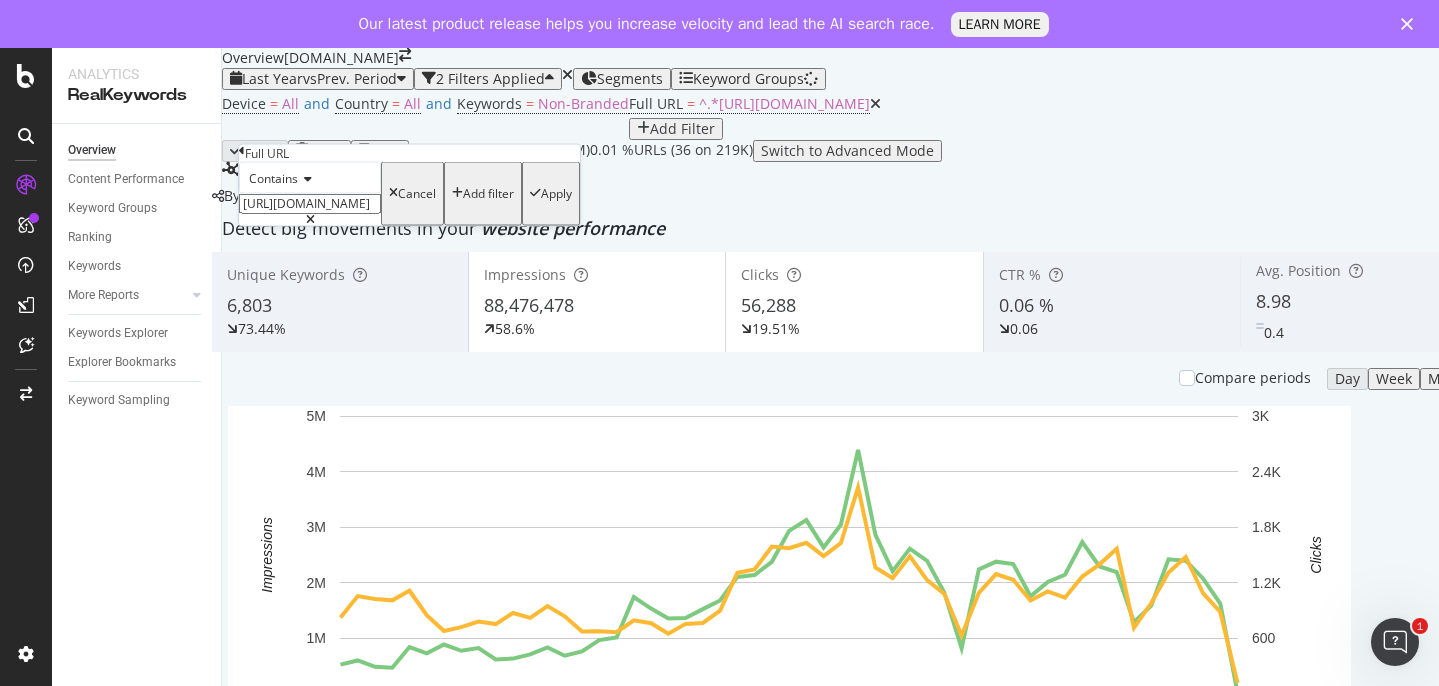 click on "[URL][DOMAIN_NAME]" at bounding box center (310, 204) 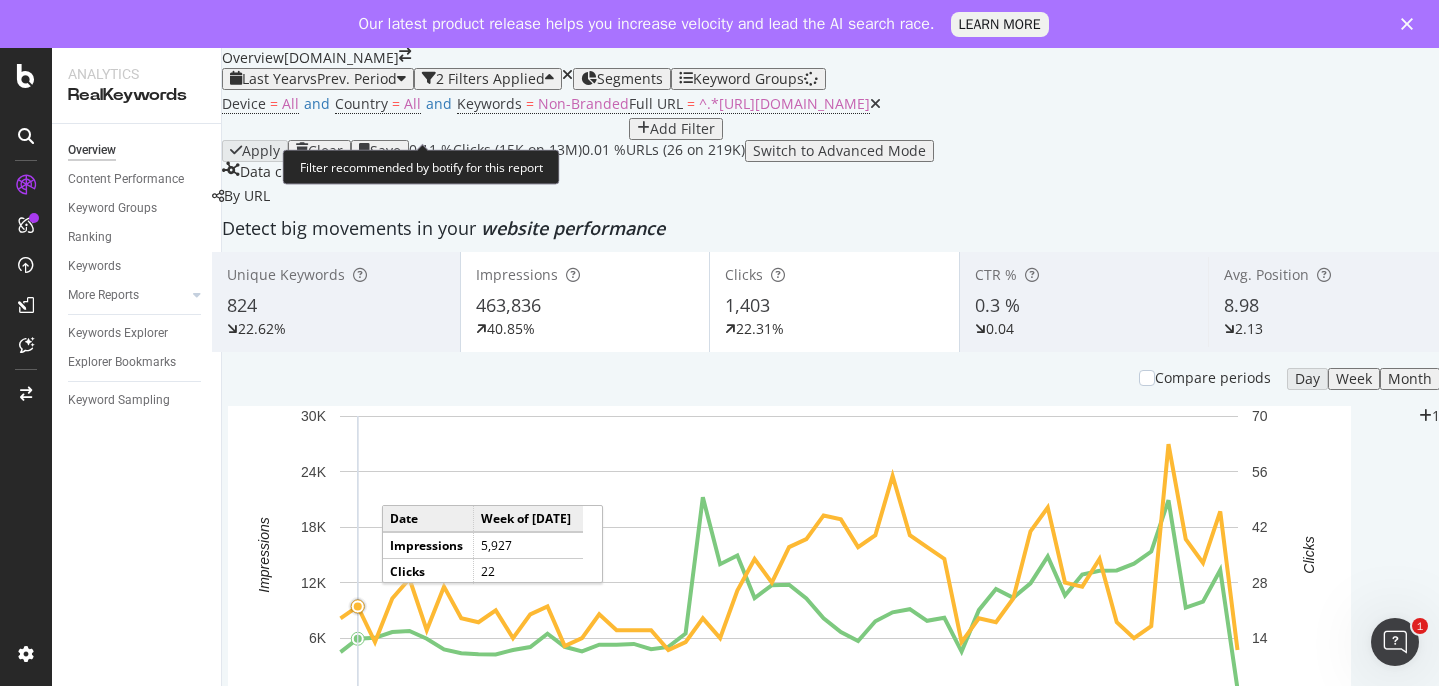 click on "Filter recommended by botify for this report" at bounding box center (421, 167) 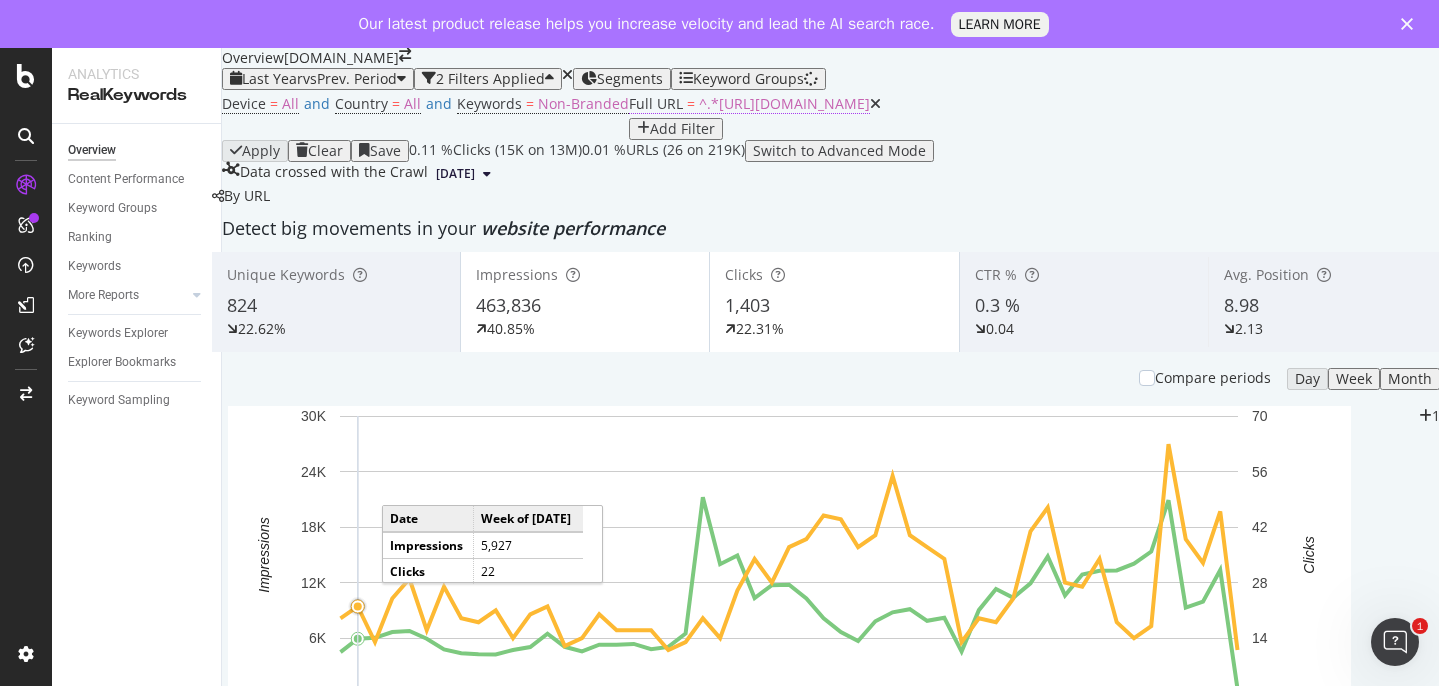 click on "^.*[URL][DOMAIN_NAME]" at bounding box center [784, 103] 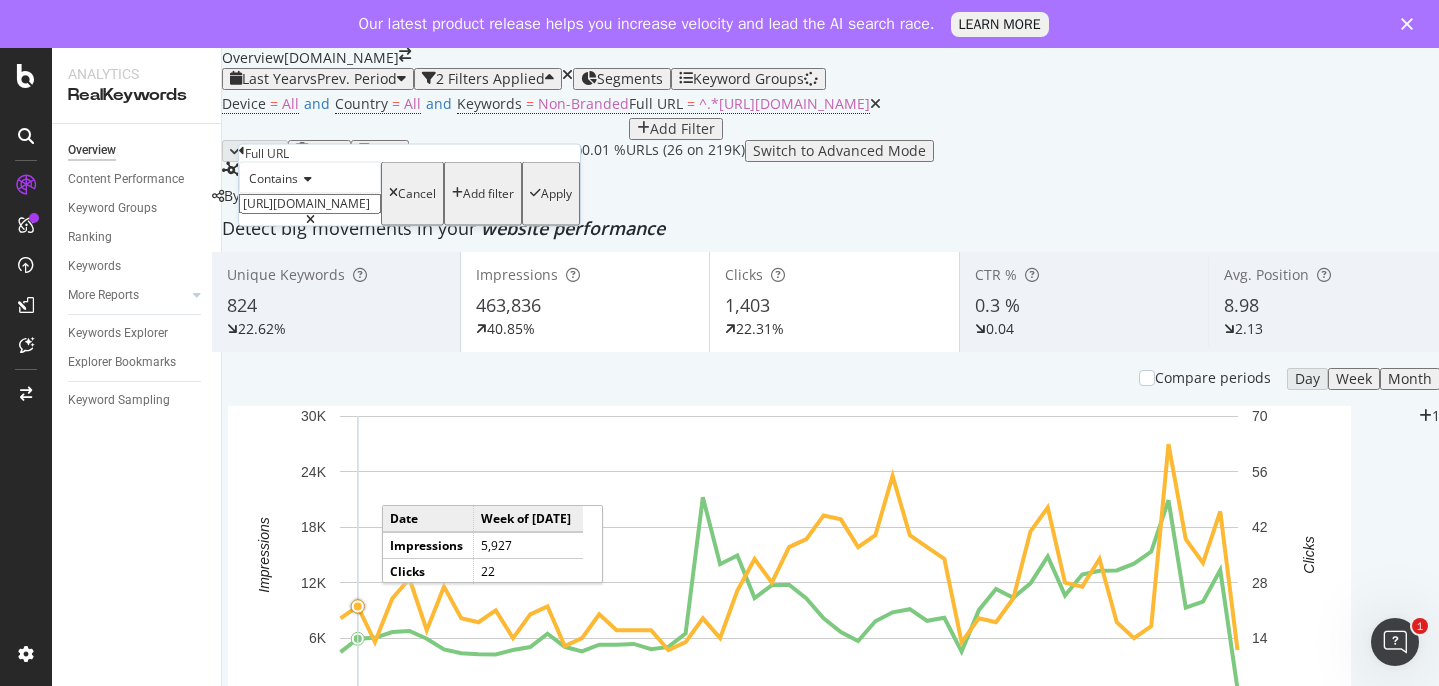 click on "[URL][DOMAIN_NAME]" at bounding box center [310, 204] 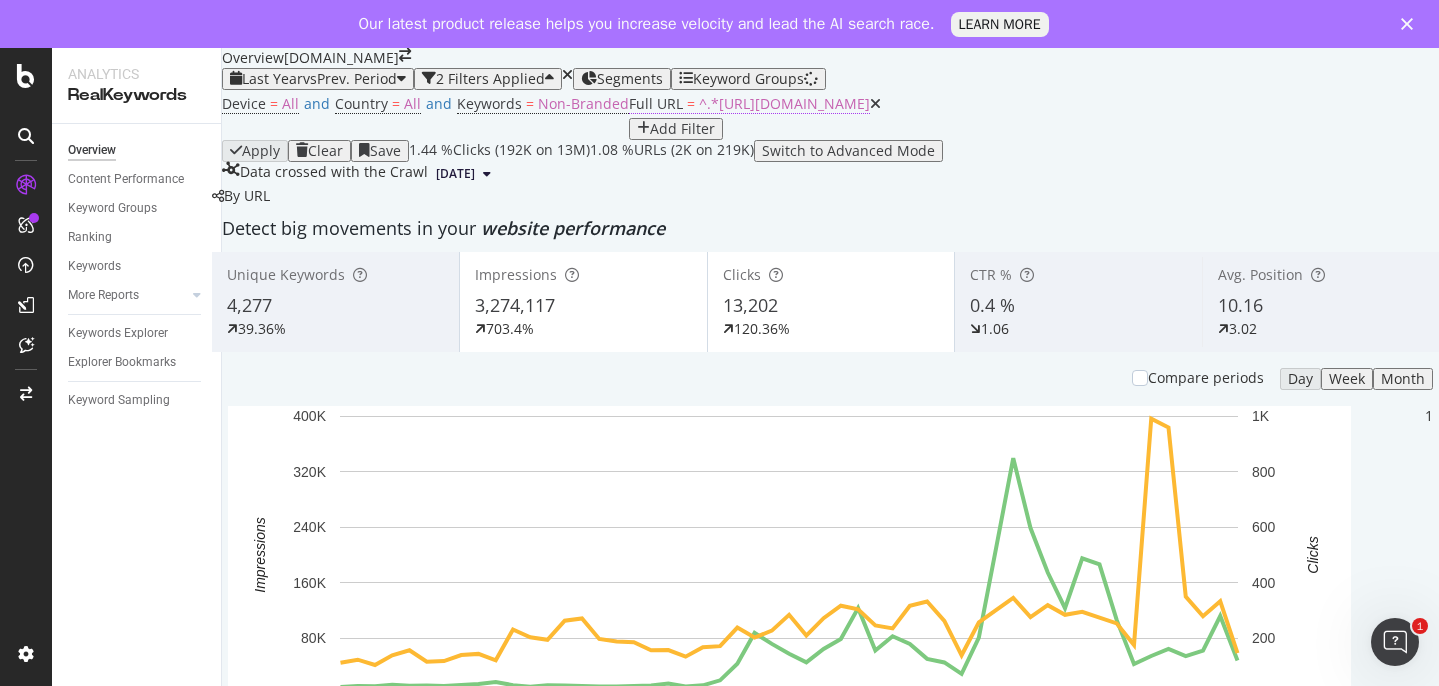 click on "^.*[URL][DOMAIN_NAME]" at bounding box center (784, 103) 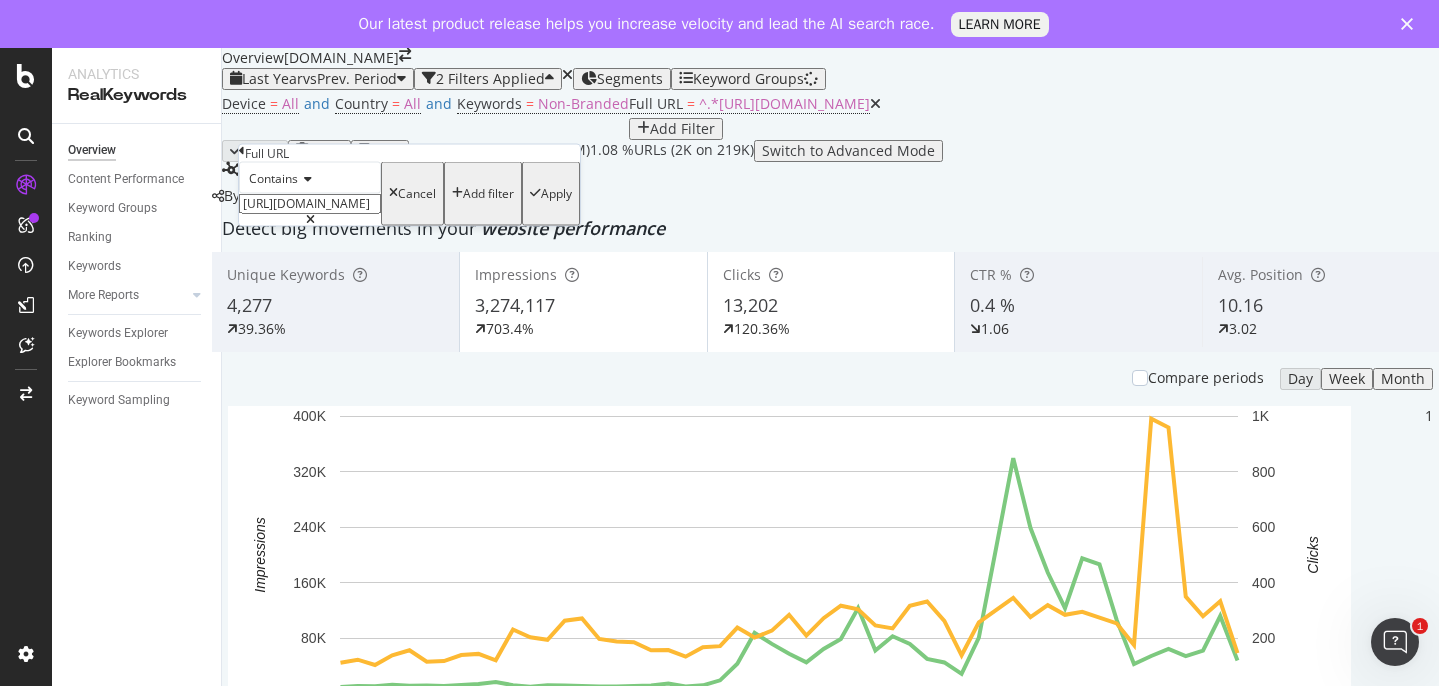 click on "[URL][DOMAIN_NAME]" at bounding box center [310, 204] 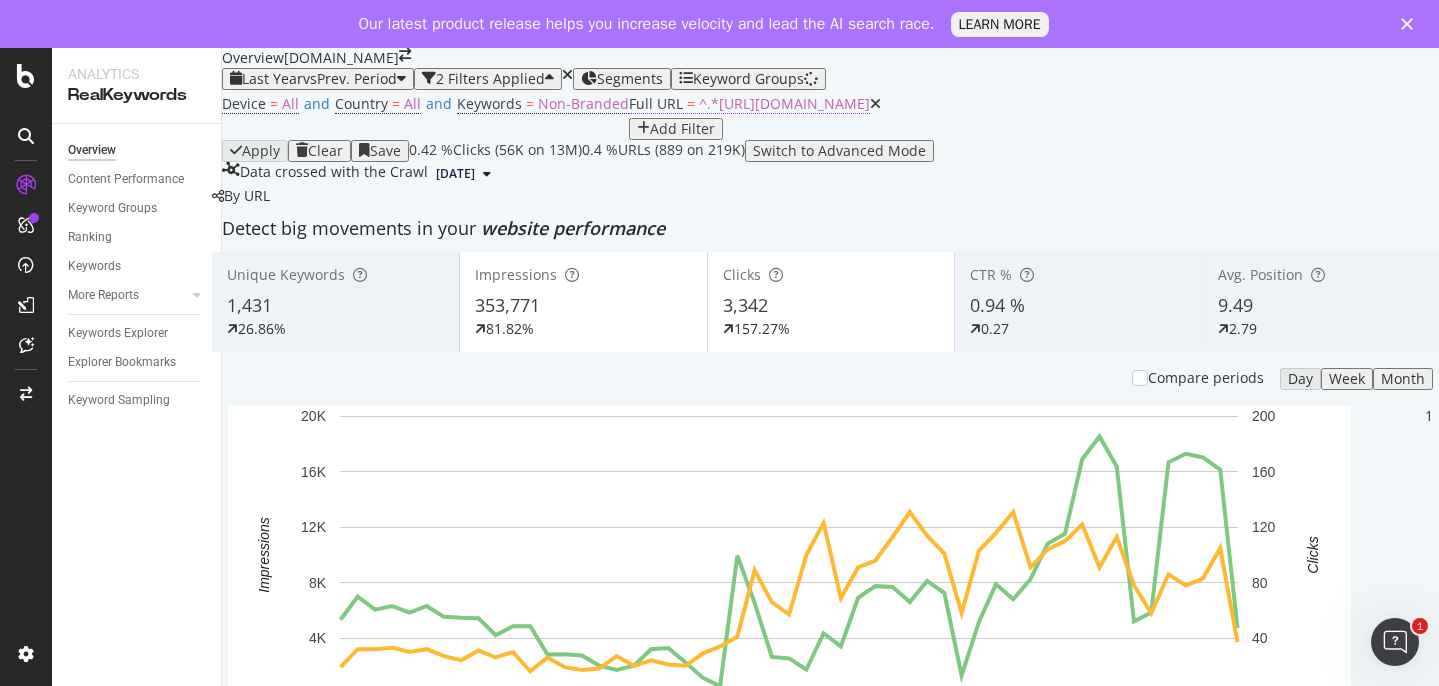 click on "^.*[URL][DOMAIN_NAME]" at bounding box center (784, 103) 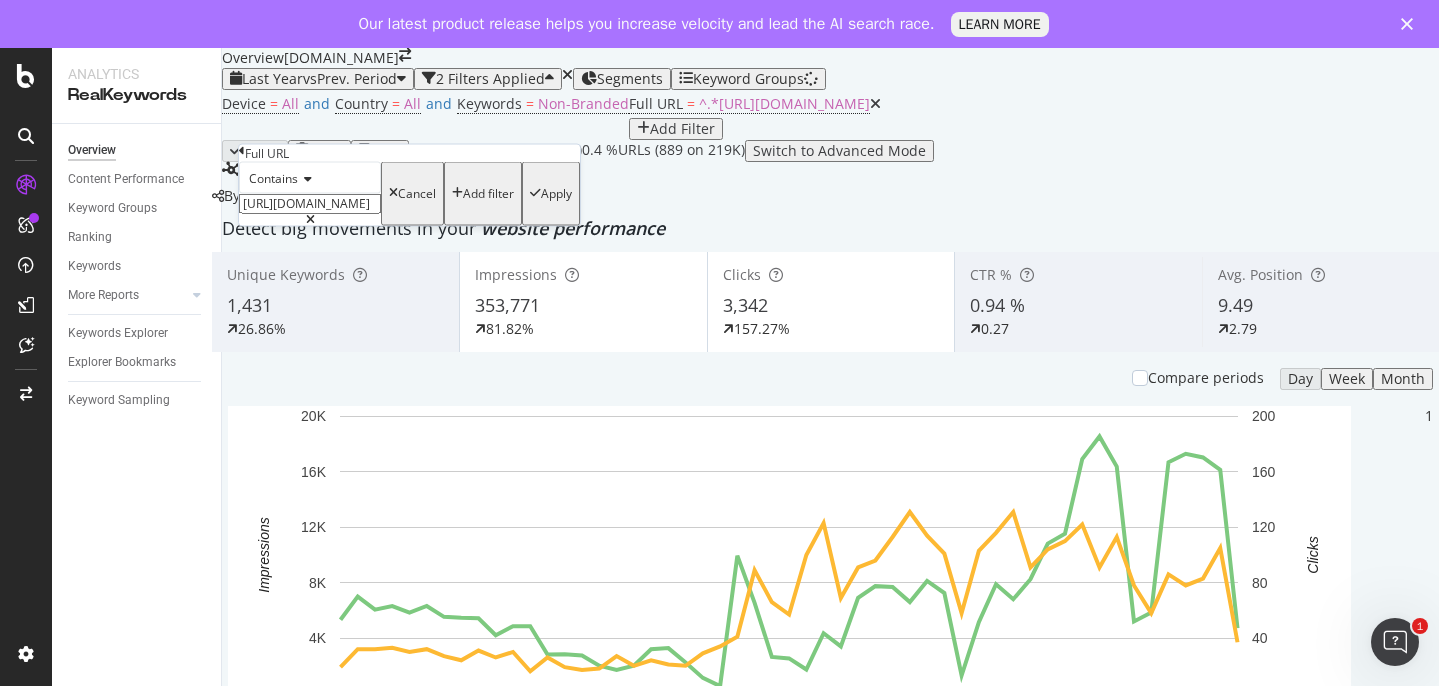 click on "[URL][DOMAIN_NAME]" at bounding box center (310, 204) 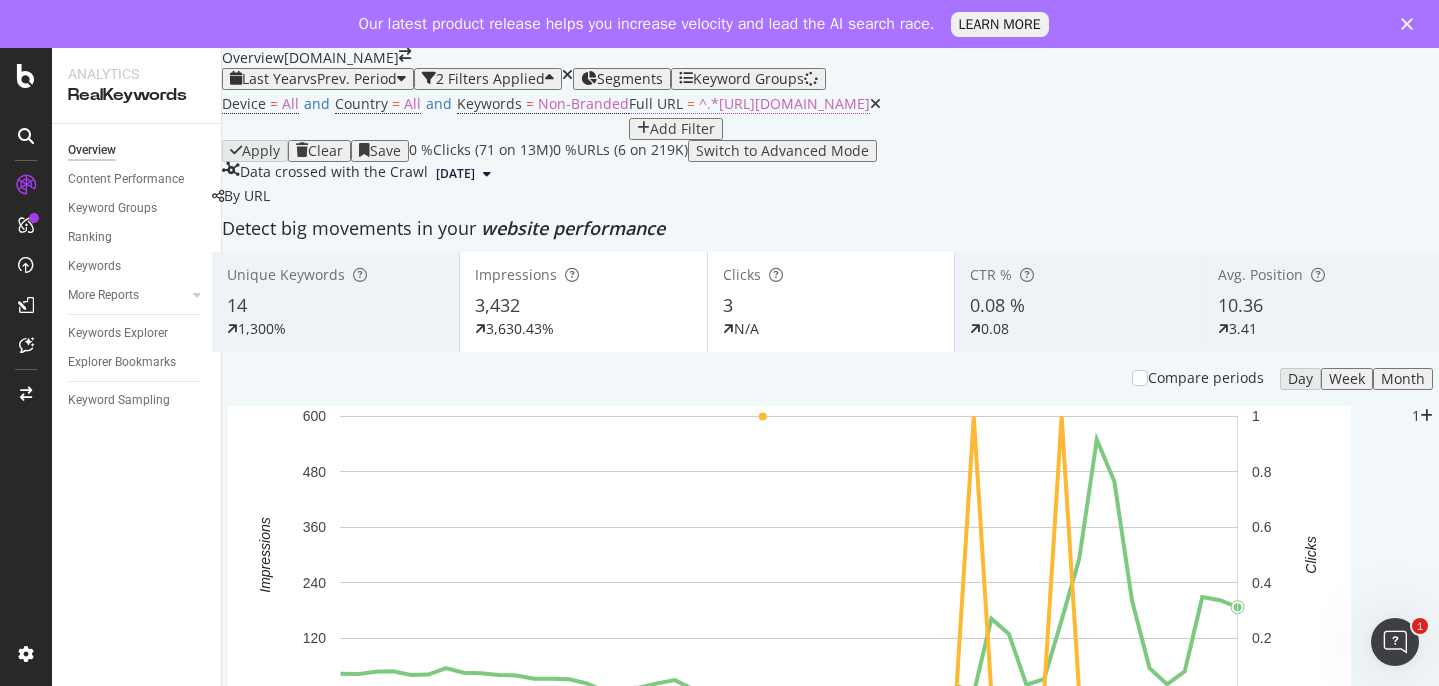 click on "^.*[URL][DOMAIN_NAME]" at bounding box center (784, 103) 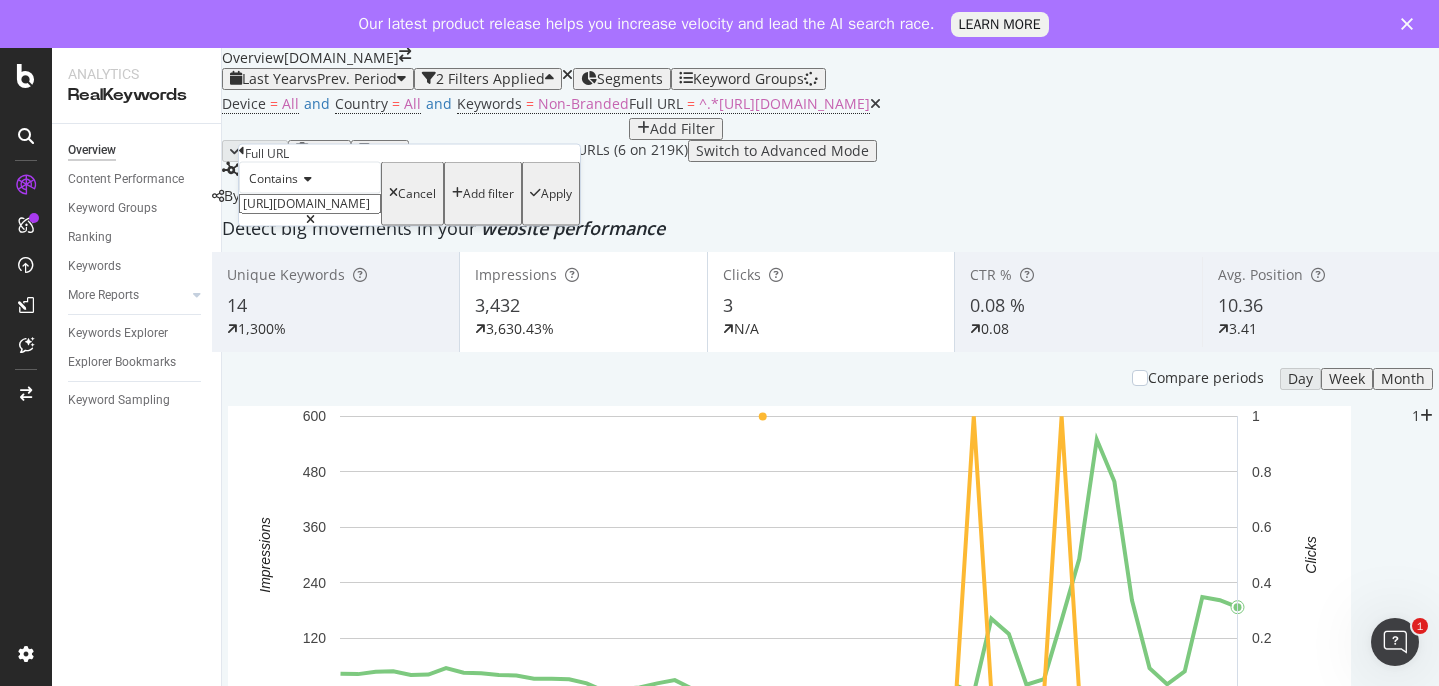 click on "[URL][DOMAIN_NAME]" at bounding box center [310, 204] 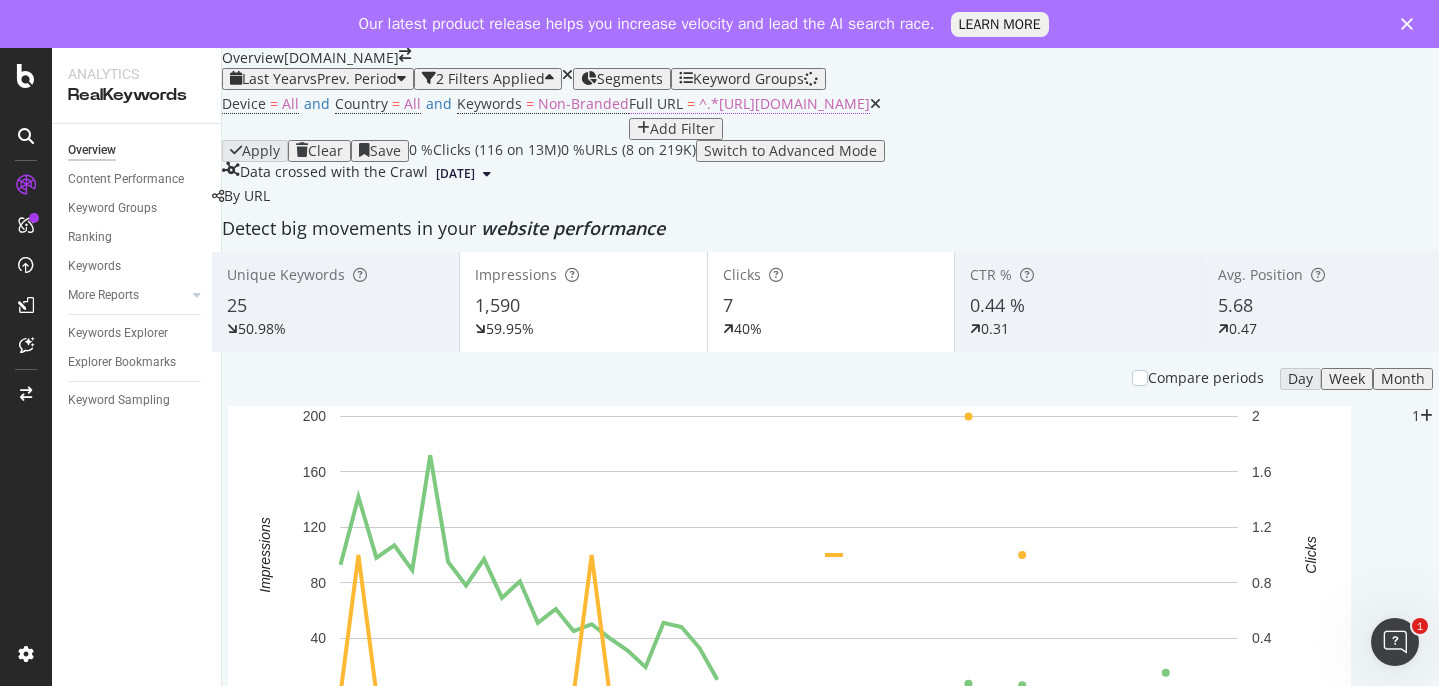click on "^.*[URL][DOMAIN_NAME]" at bounding box center [784, 103] 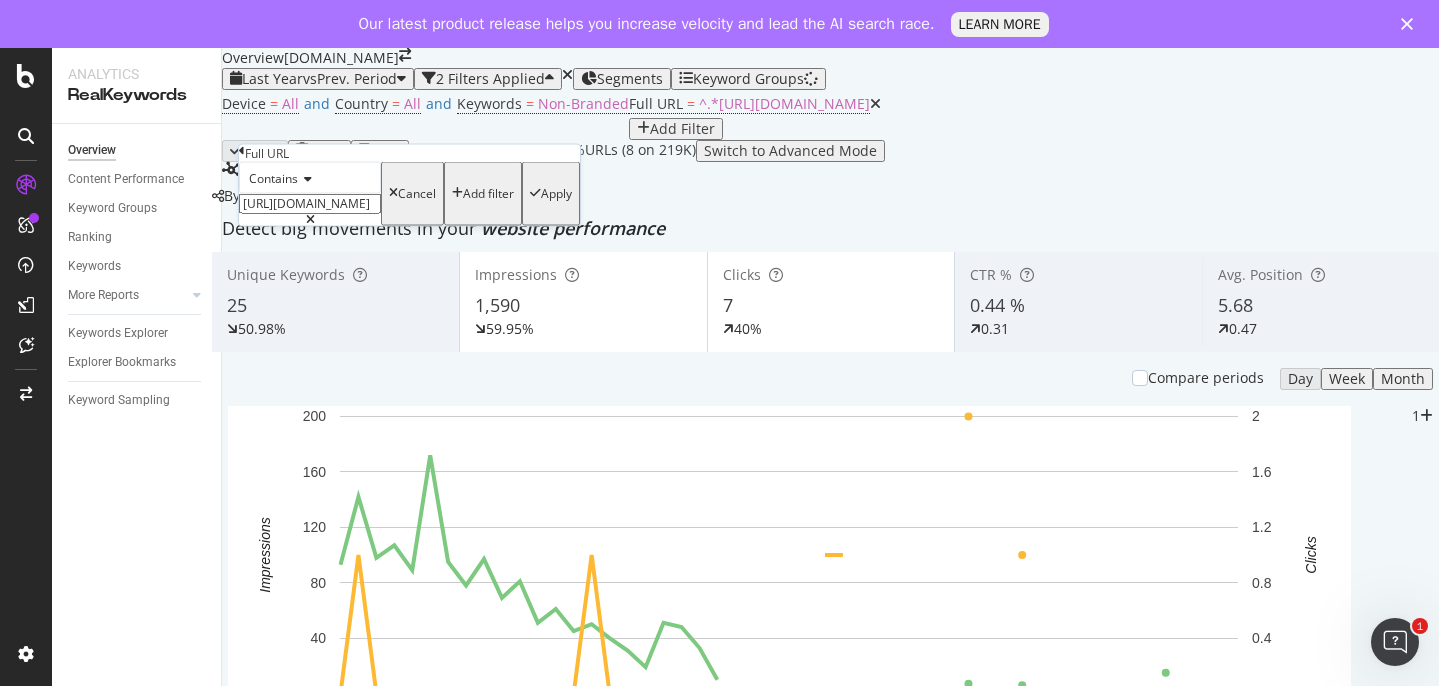 drag, startPoint x: 379, startPoint y: 236, endPoint x: 389, endPoint y: 239, distance: 10.440307 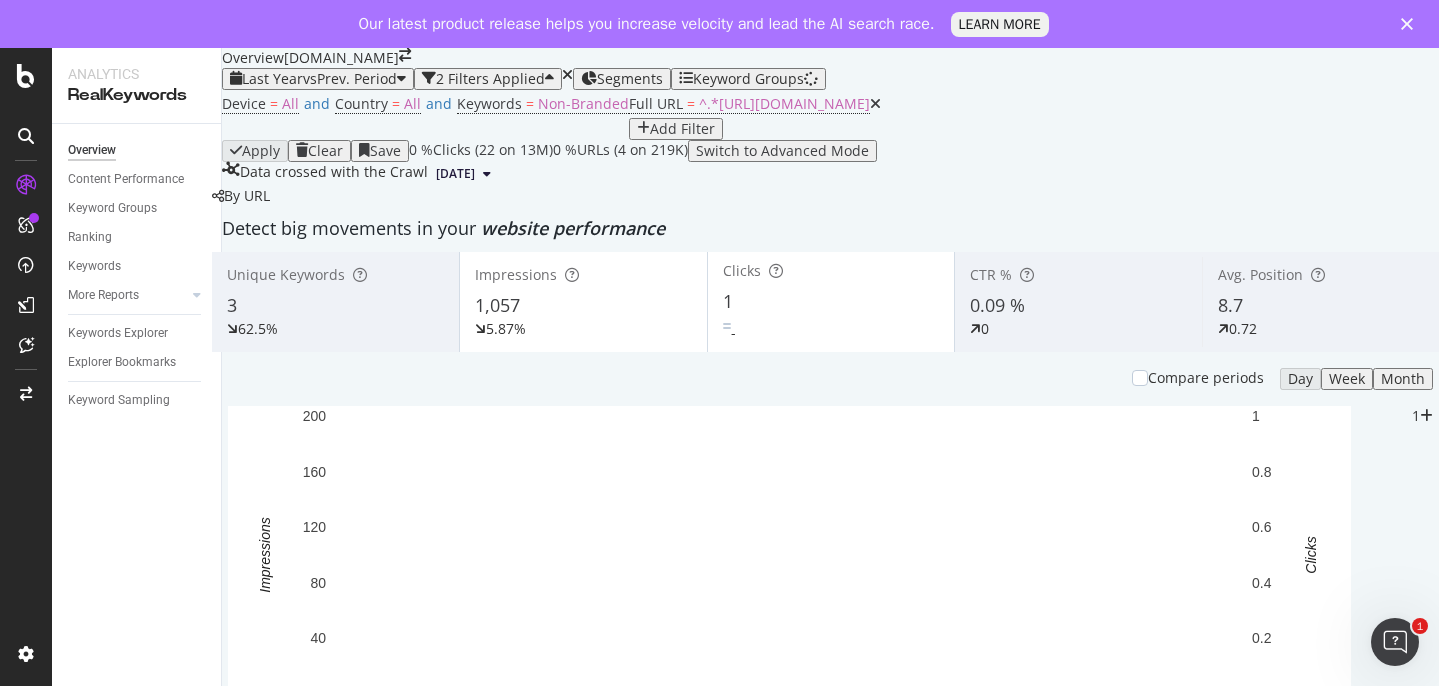 scroll, scrollTop: 146, scrollLeft: 0, axis: vertical 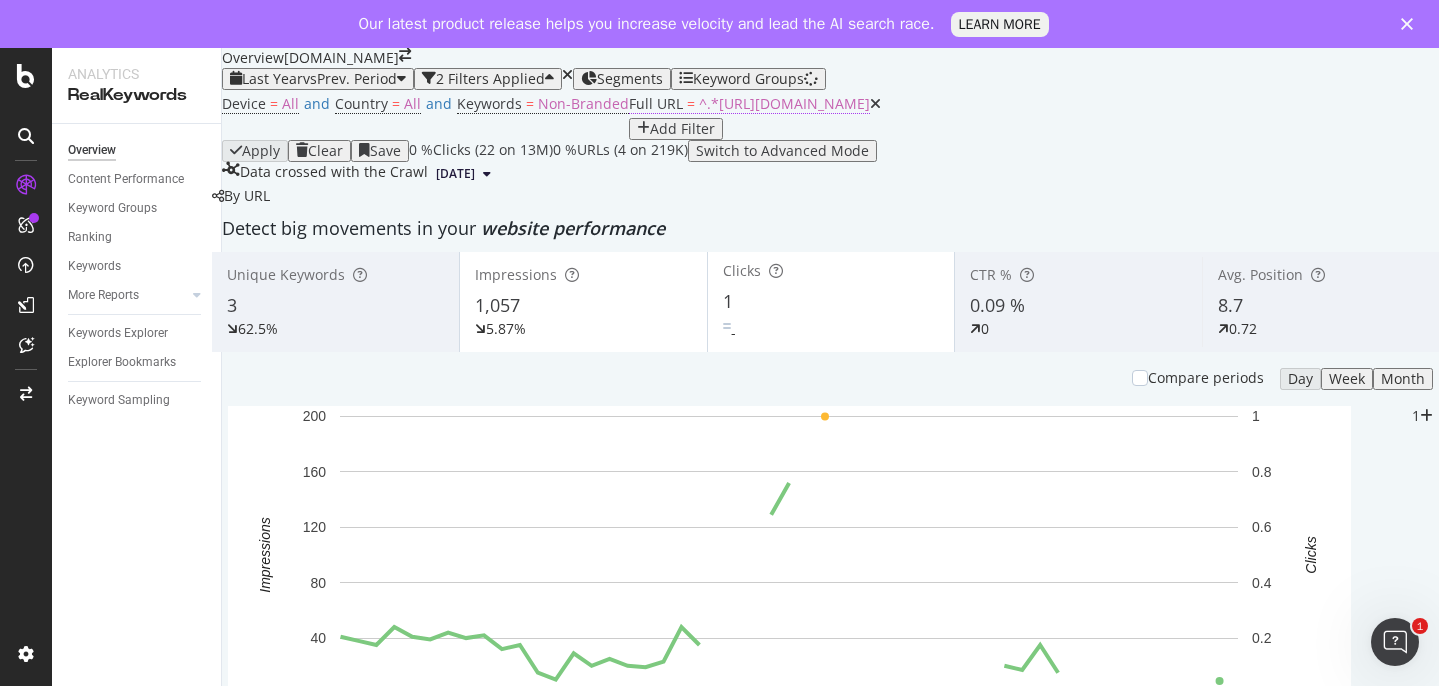 click on "^.*[URL][DOMAIN_NAME]" at bounding box center [784, 103] 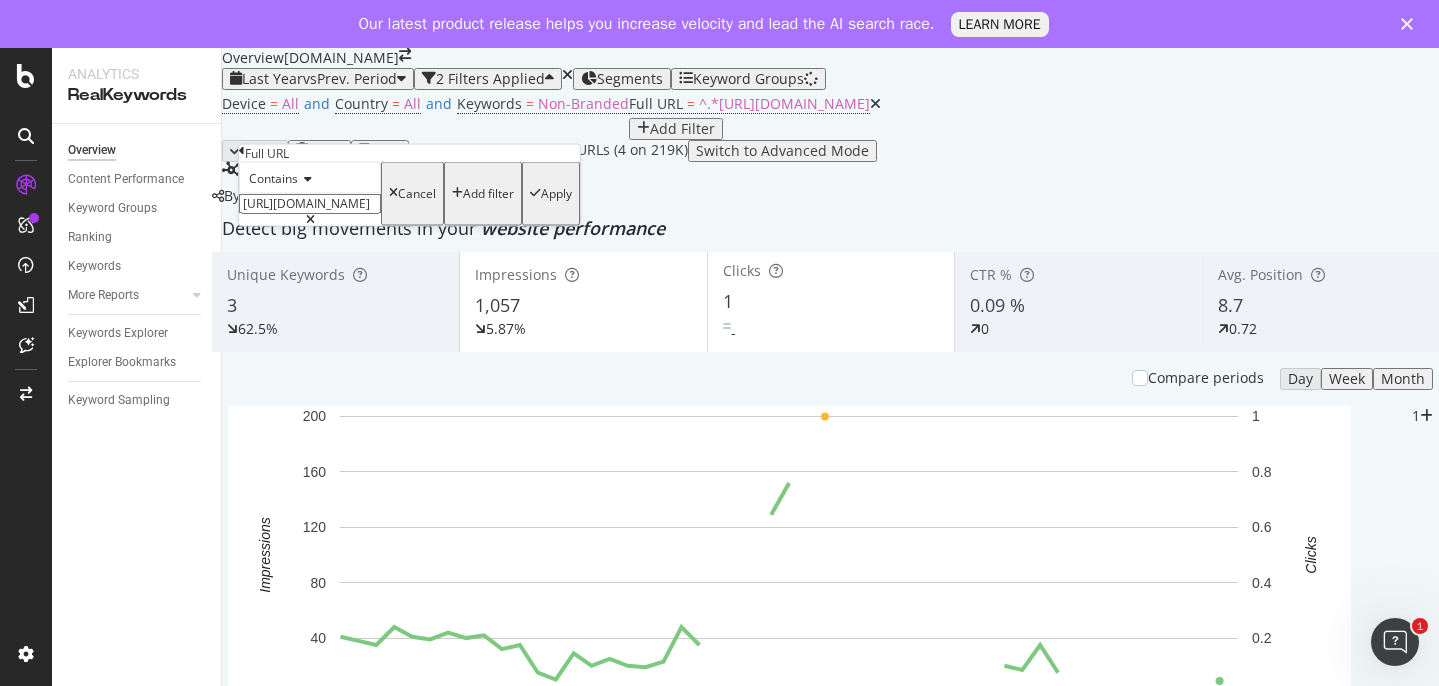 click on "[URL][DOMAIN_NAME]" at bounding box center (310, 204) 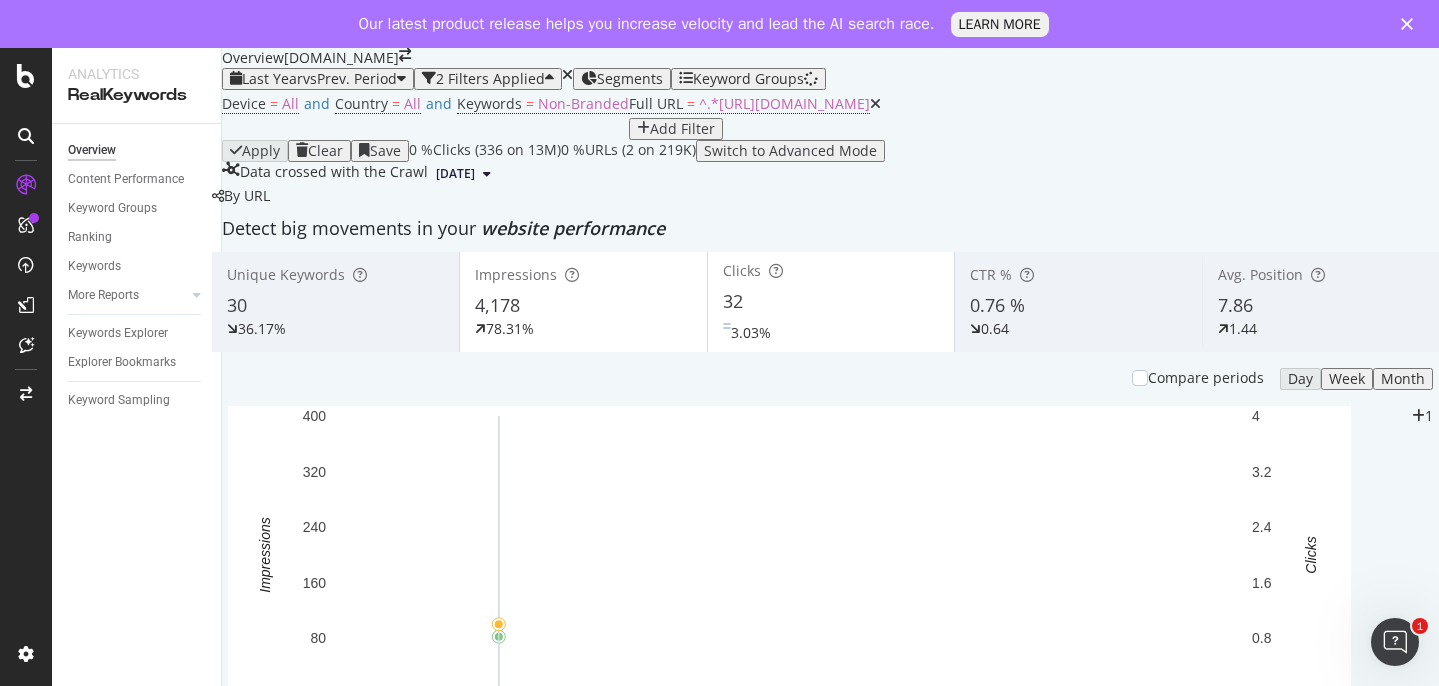 scroll, scrollTop: 224, scrollLeft: 0, axis: vertical 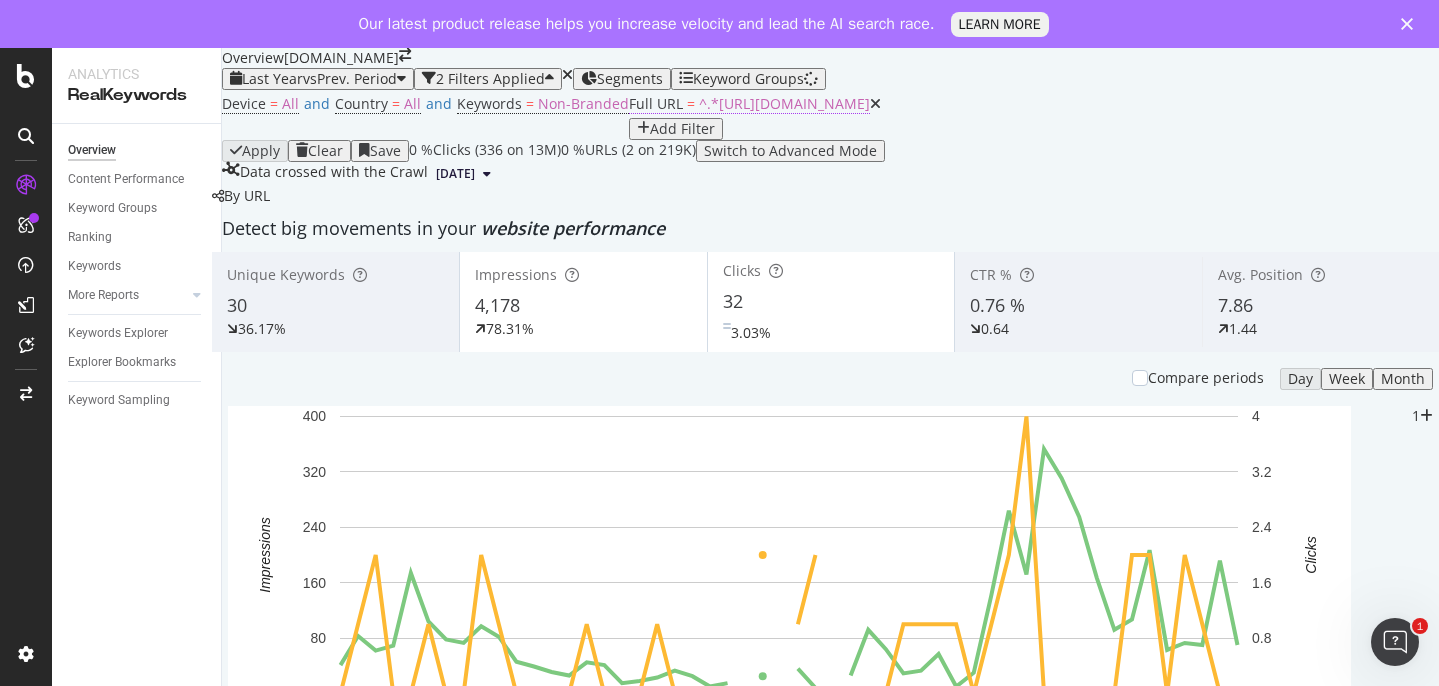 click on "^.*[URL][DOMAIN_NAME]" at bounding box center [784, 103] 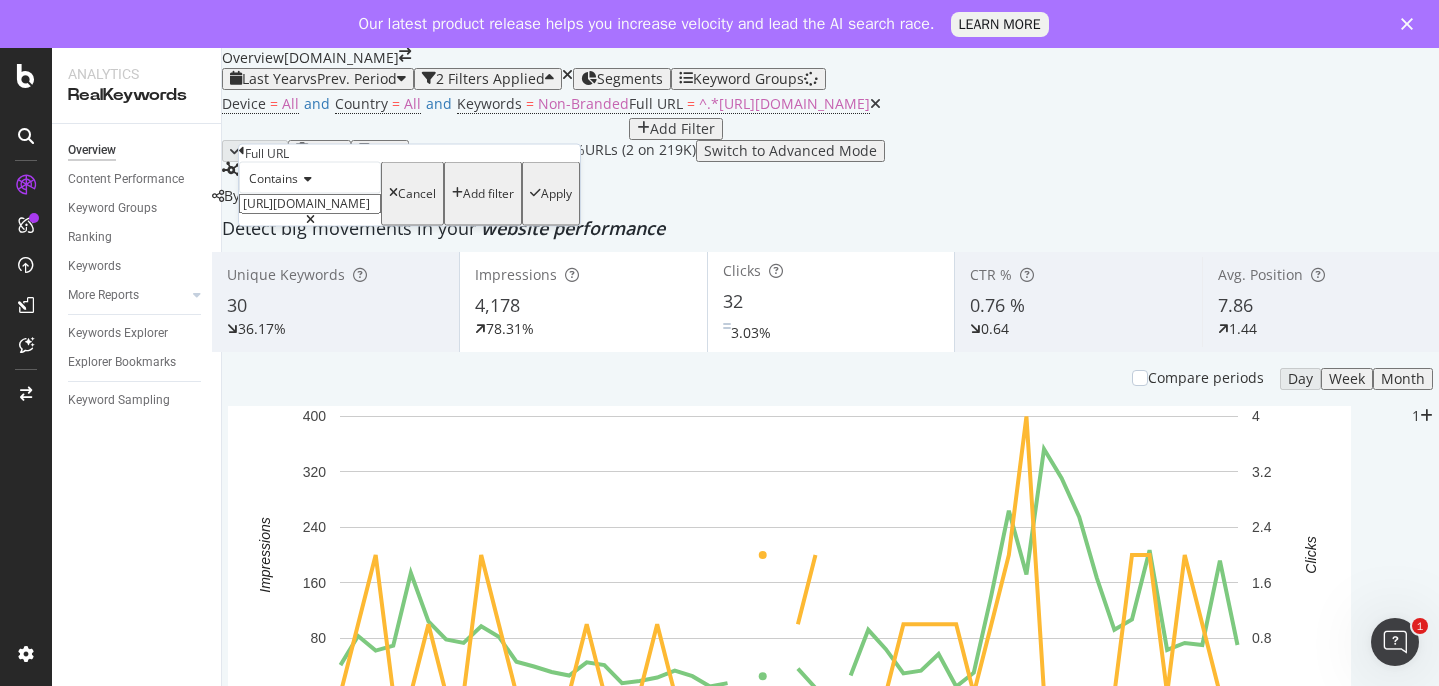 click on "[URL][DOMAIN_NAME]" at bounding box center [310, 204] 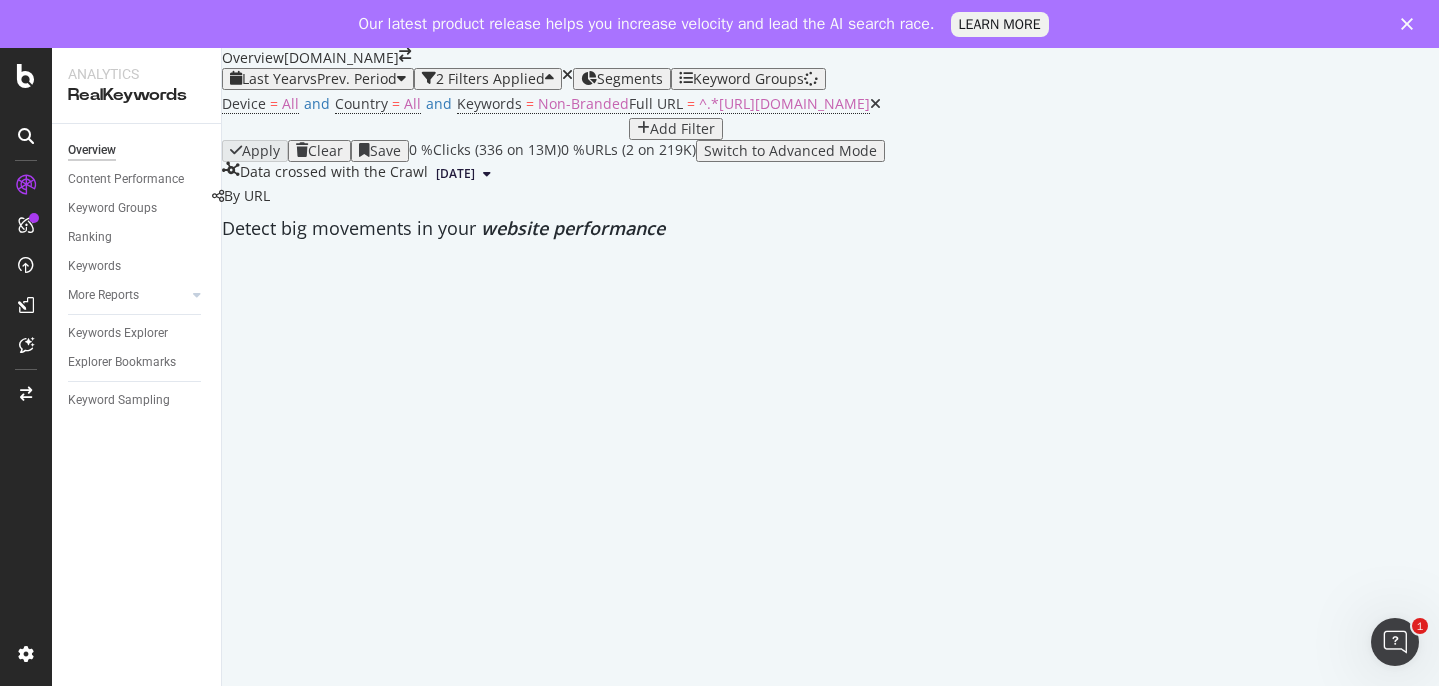 scroll, scrollTop: 42, scrollLeft: 0, axis: vertical 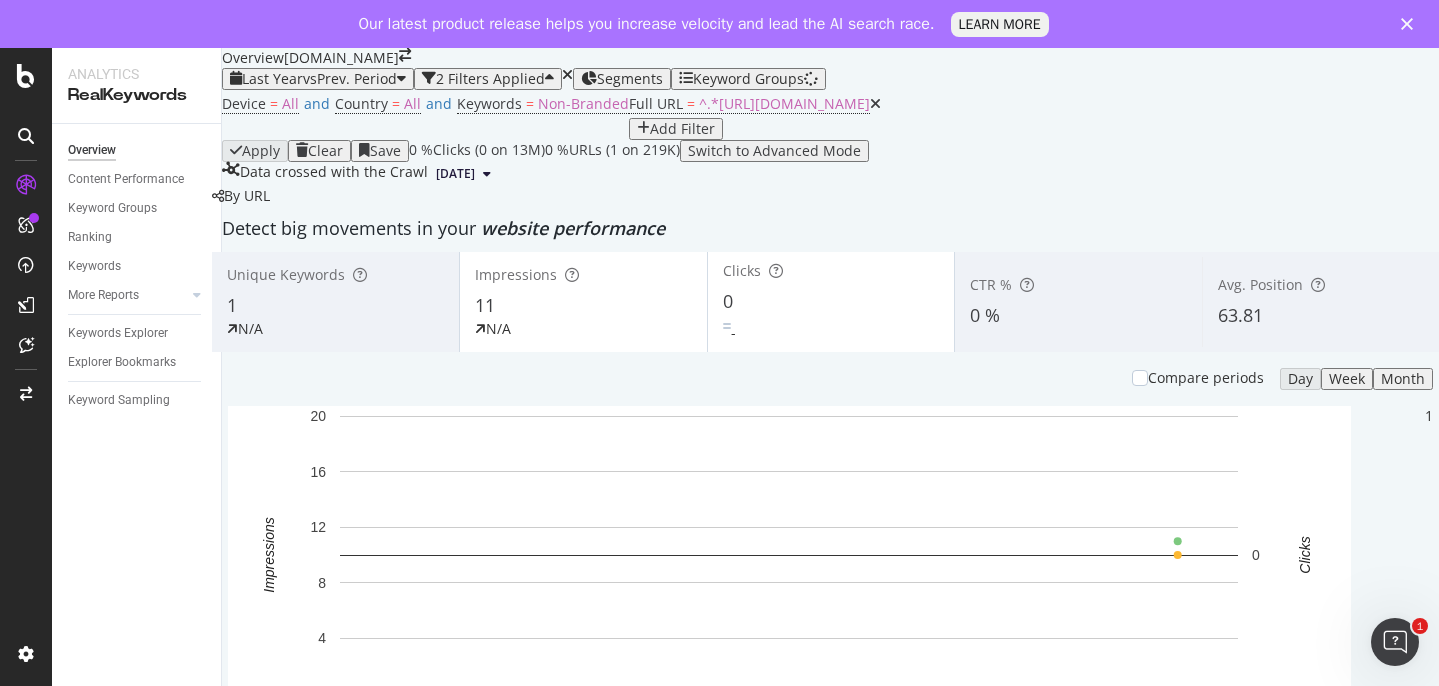 click on "Our latest product release helps you increase velocity and lead the AI search race. LEARN MORE" at bounding box center (719, 24) 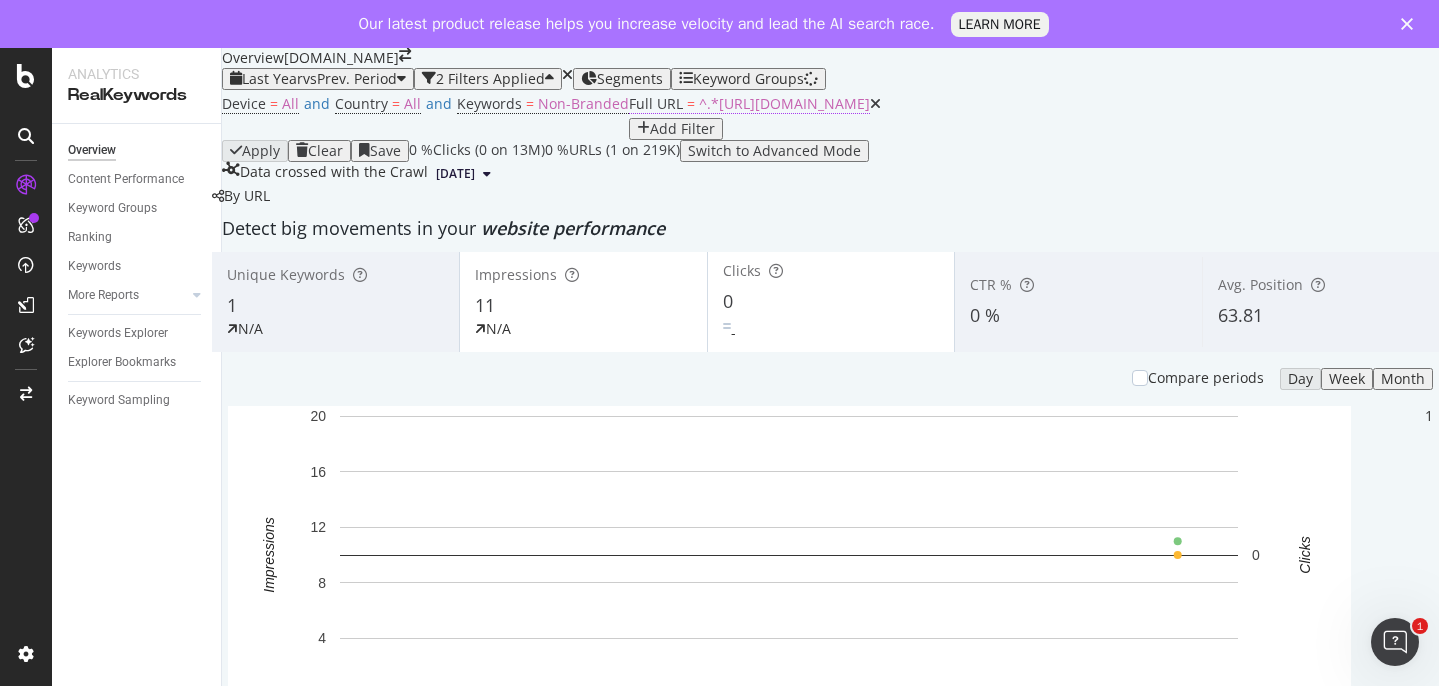 click on "^.*[URL][DOMAIN_NAME]" at bounding box center (784, 103) 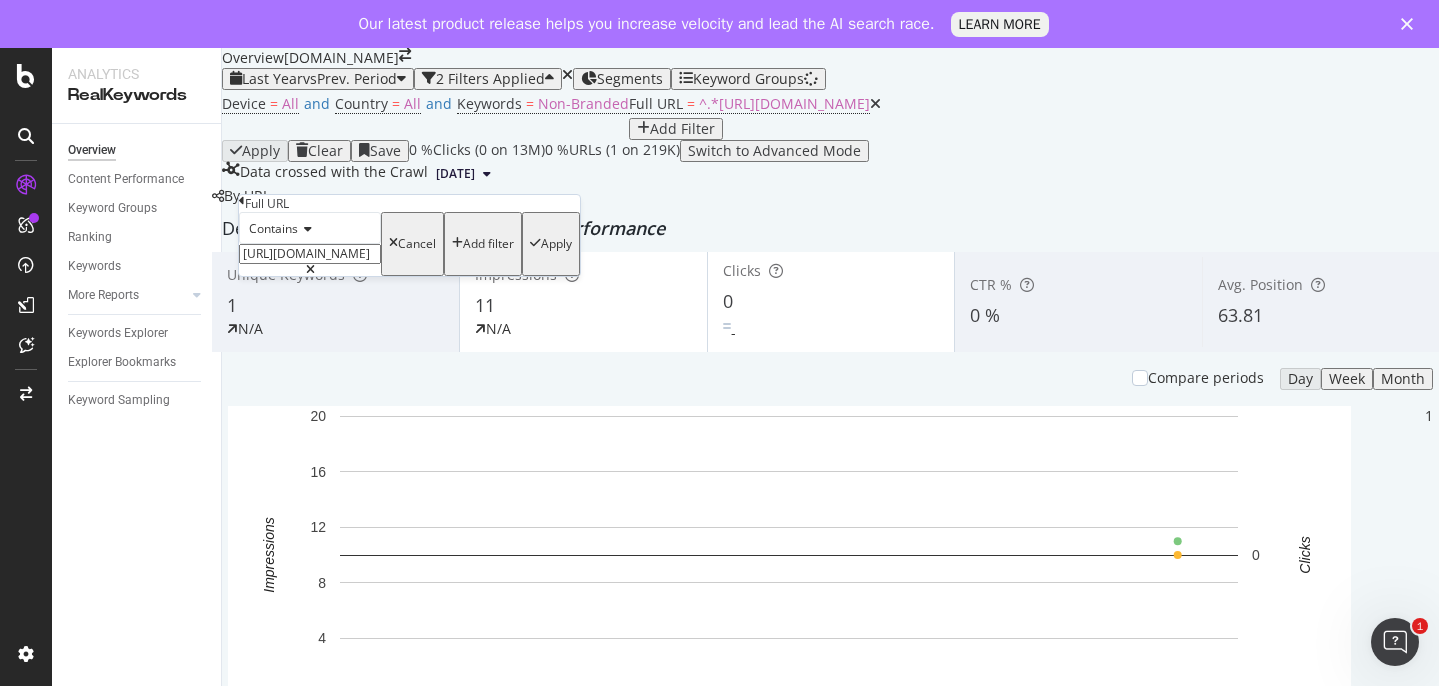 click on "[URL][DOMAIN_NAME]" at bounding box center (310, 254) 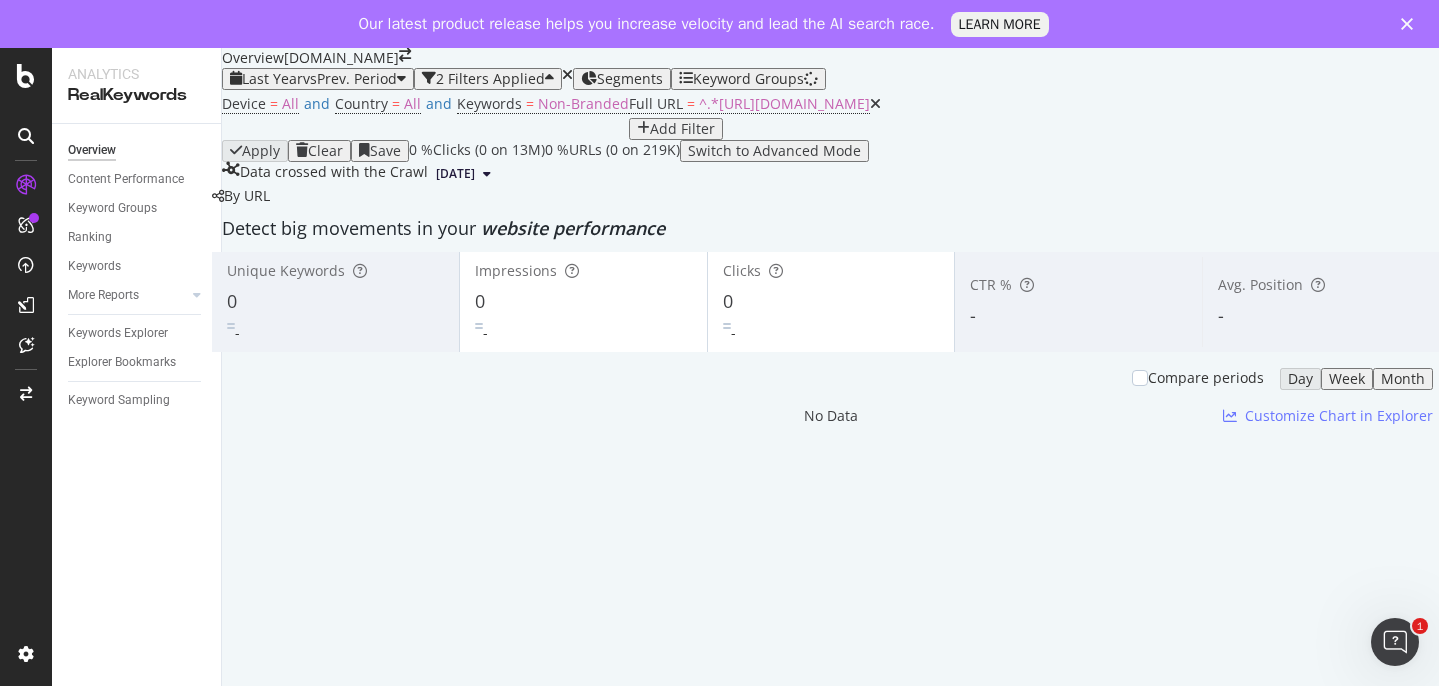 scroll, scrollTop: 57, scrollLeft: 0, axis: vertical 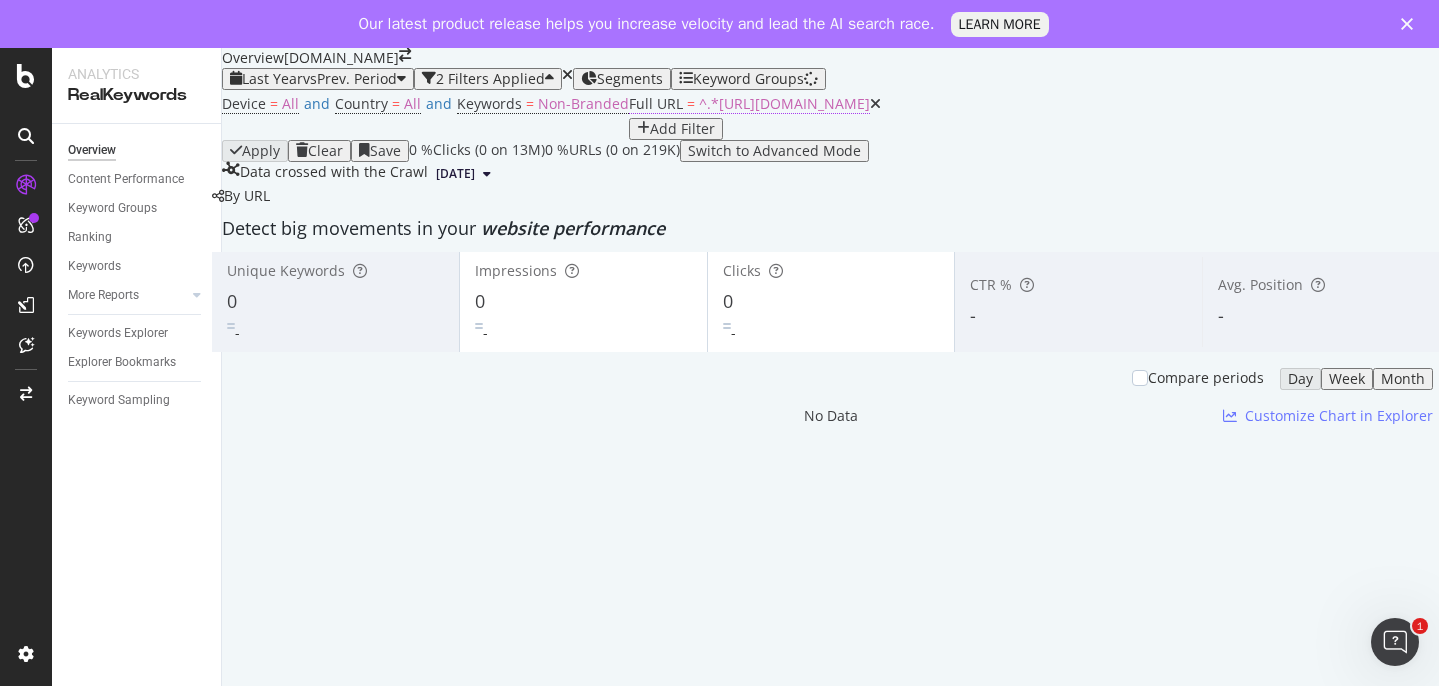 click on "^.*[URL][DOMAIN_NAME]" at bounding box center [784, 103] 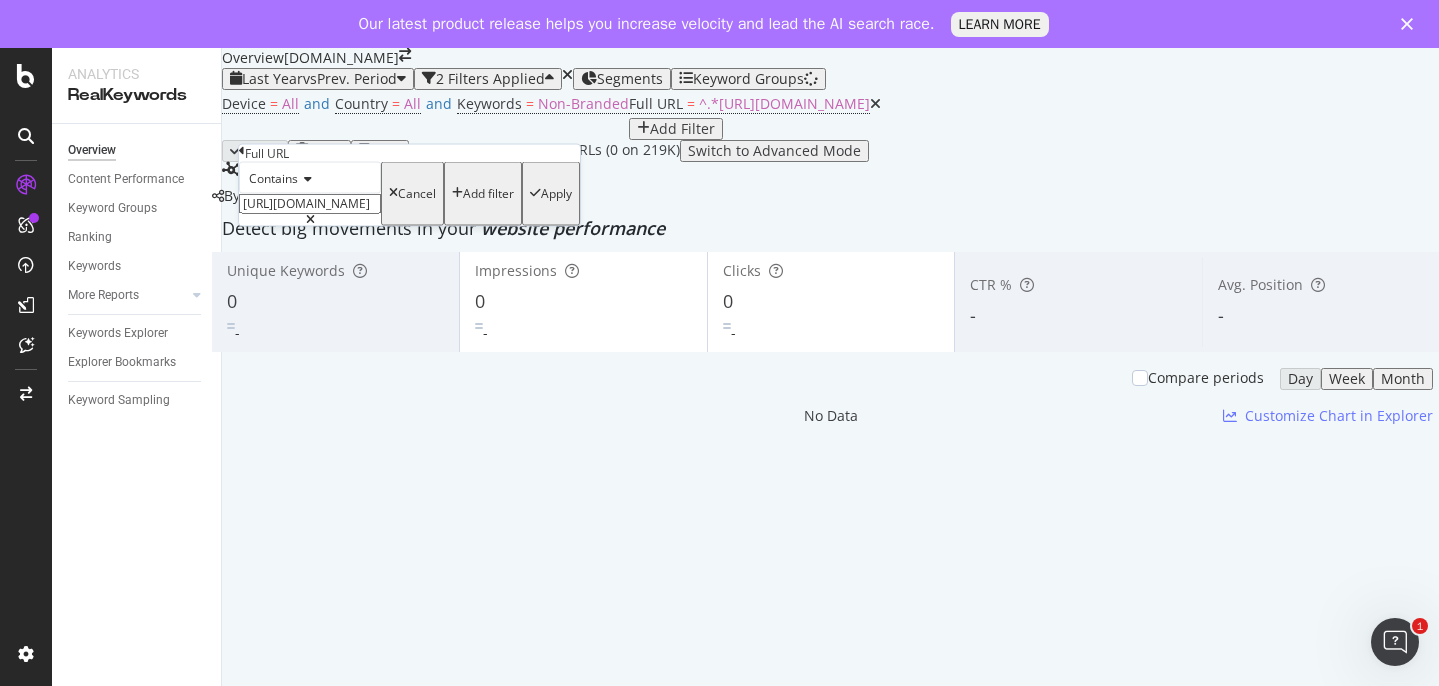 click on "[URL][DOMAIN_NAME]" at bounding box center [310, 204] 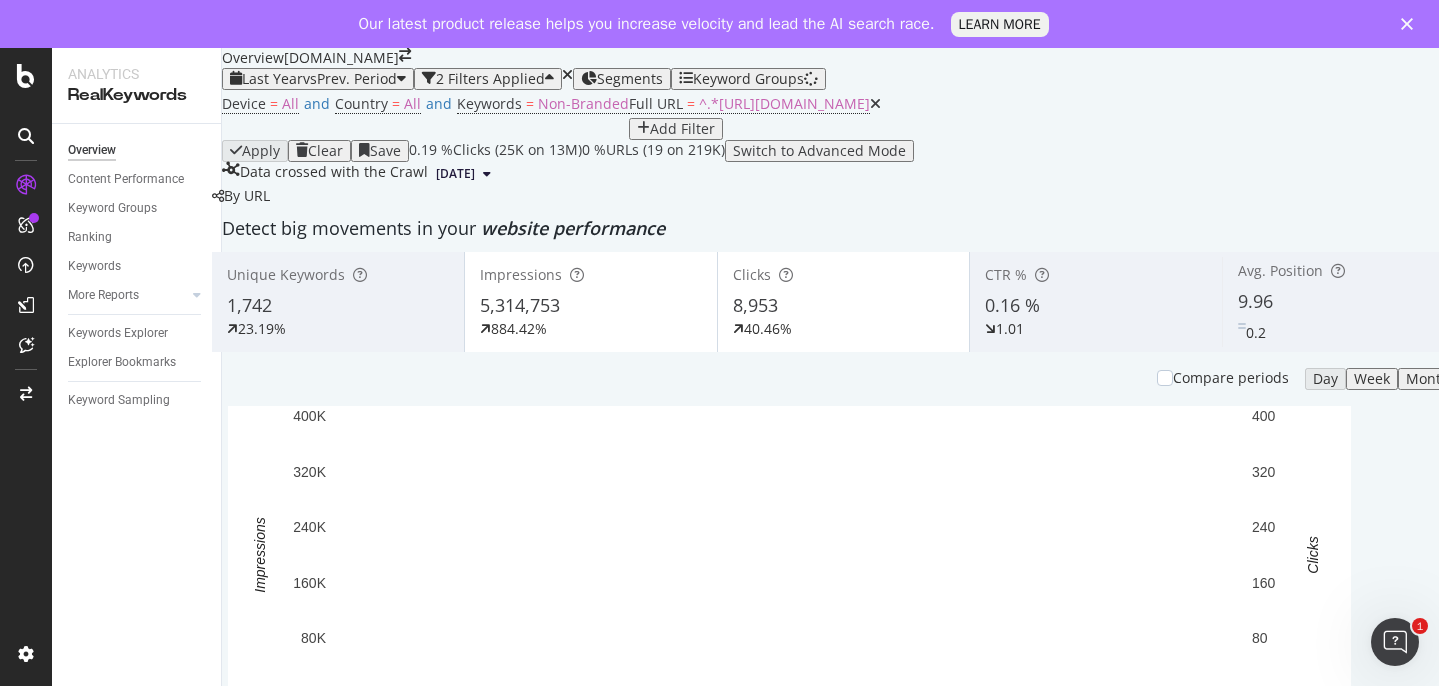 scroll, scrollTop: 208, scrollLeft: 0, axis: vertical 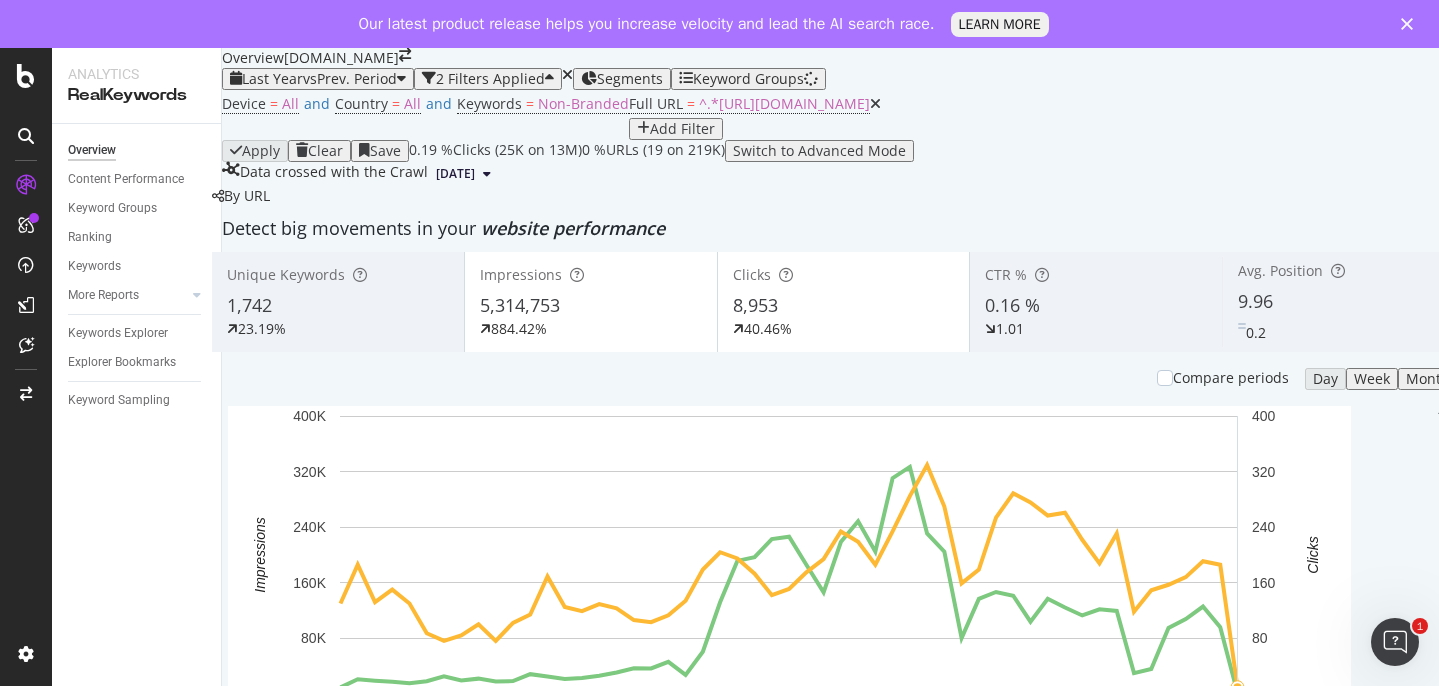 drag, startPoint x: 522, startPoint y: 166, endPoint x: 523, endPoint y: 181, distance: 15.033297 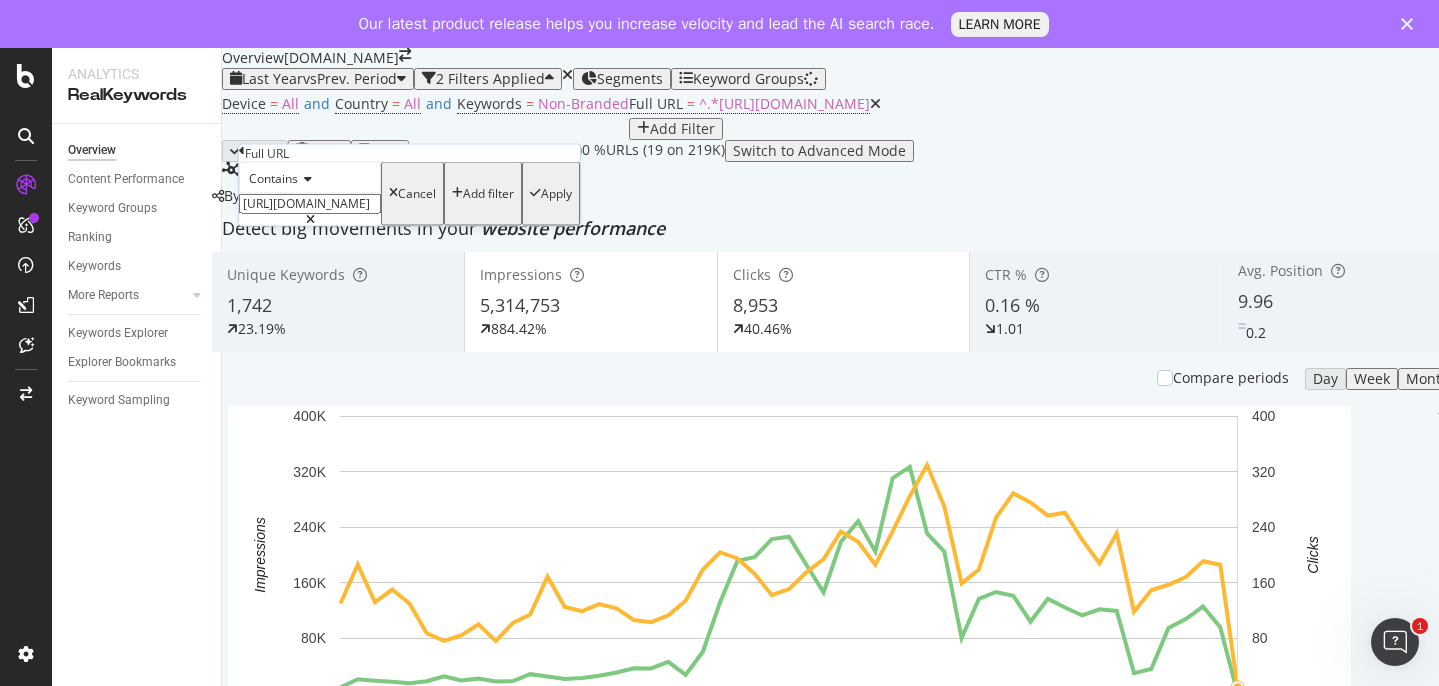 click on "[URL][DOMAIN_NAME]" at bounding box center (310, 204) 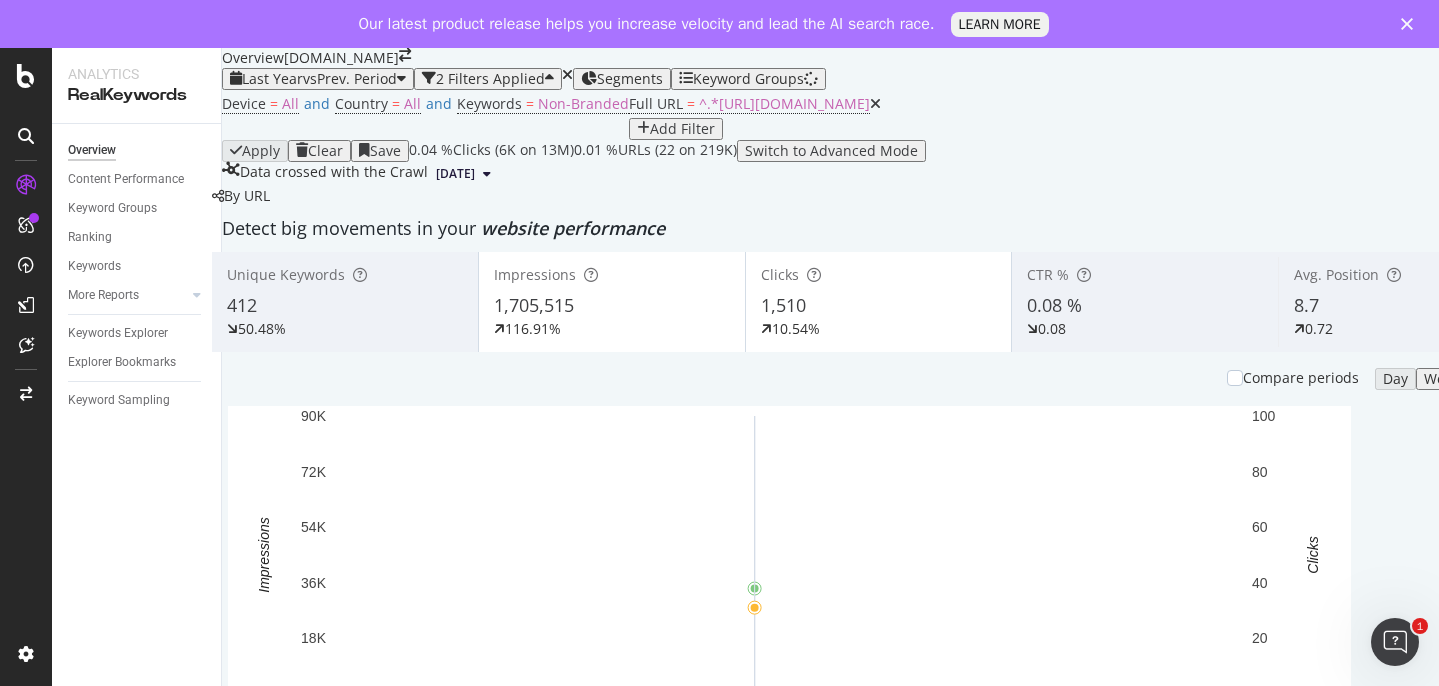 scroll, scrollTop: 261, scrollLeft: 0, axis: vertical 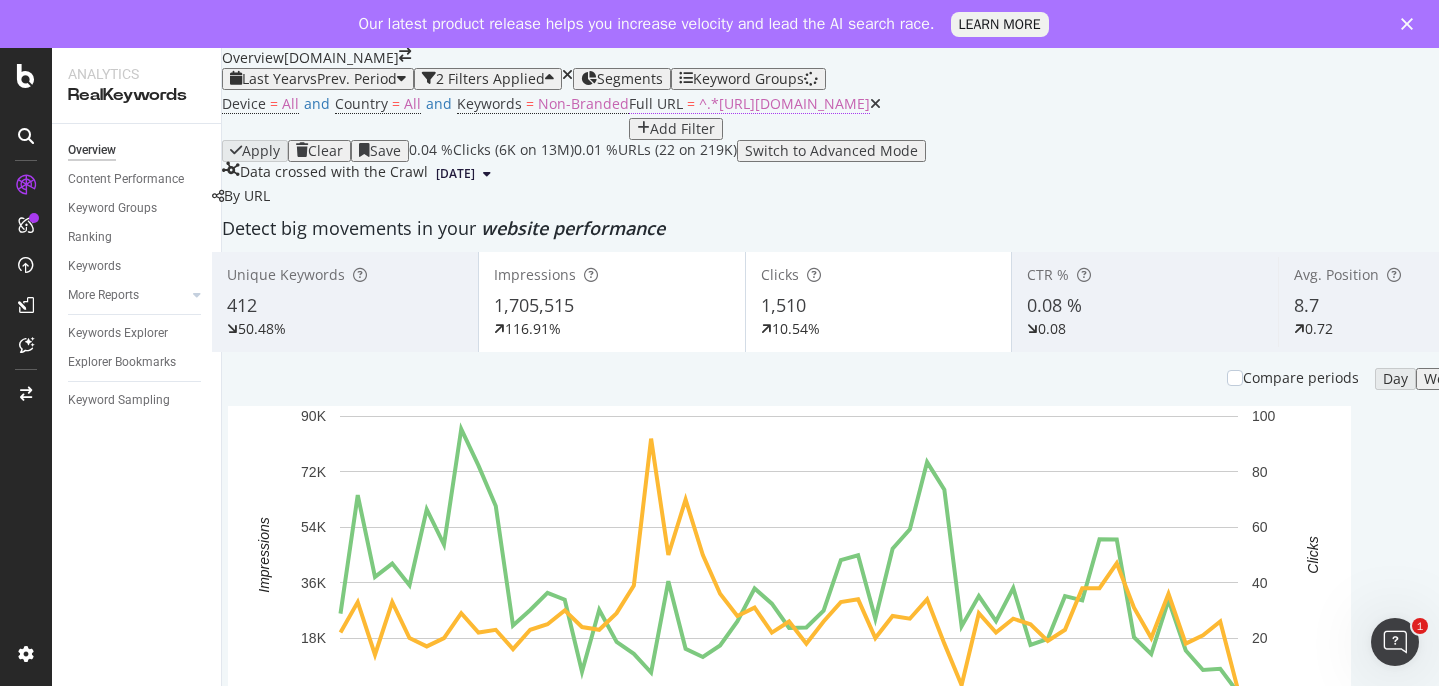 click on "^.*[URL][DOMAIN_NAME]" at bounding box center [784, 103] 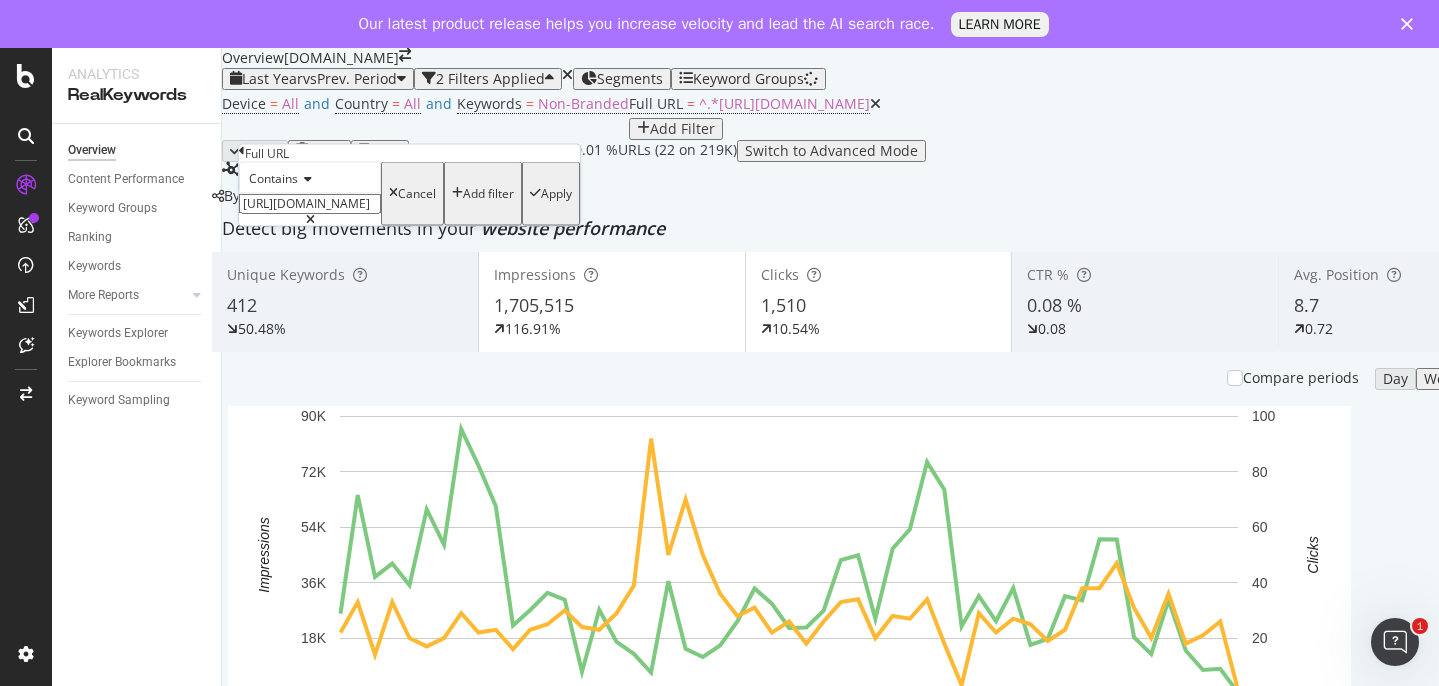 drag, startPoint x: 380, startPoint y: 254, endPoint x: 403, endPoint y: 263, distance: 24.698177 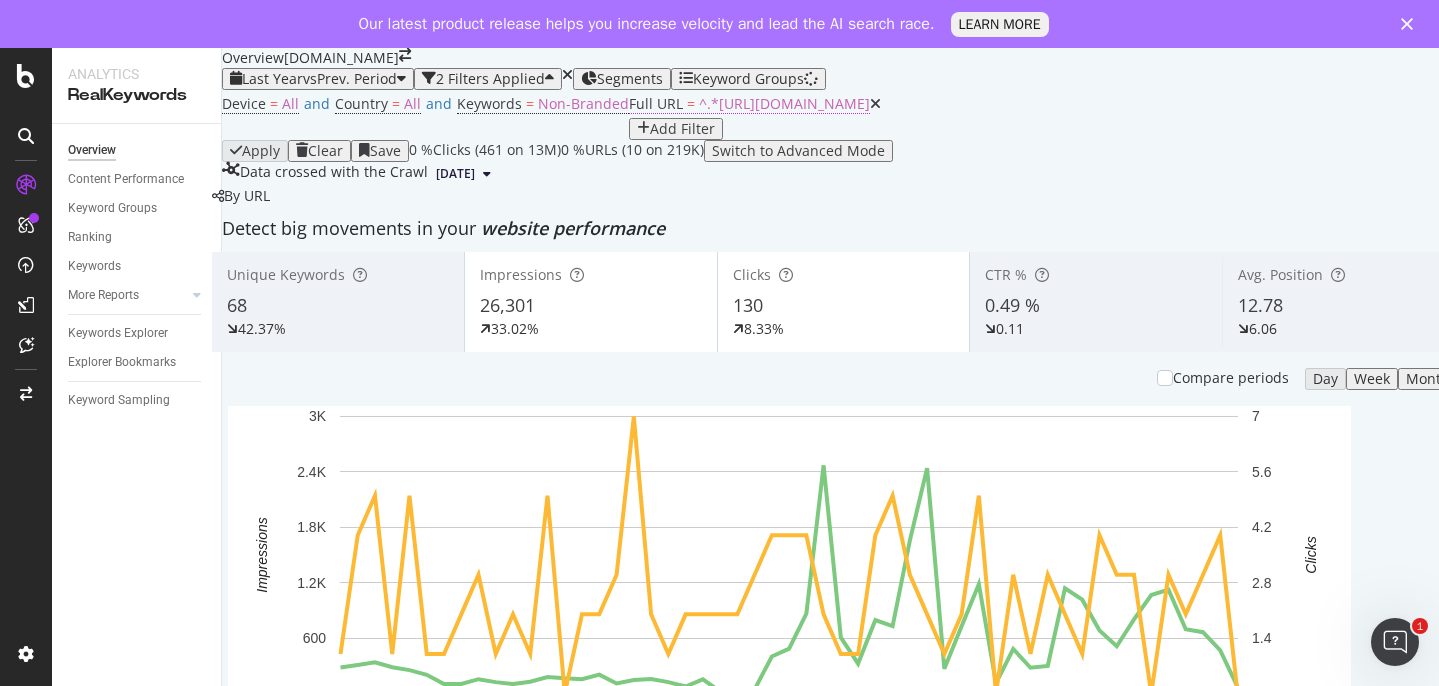 click on "^.*[URL][DOMAIN_NAME]" at bounding box center [784, 103] 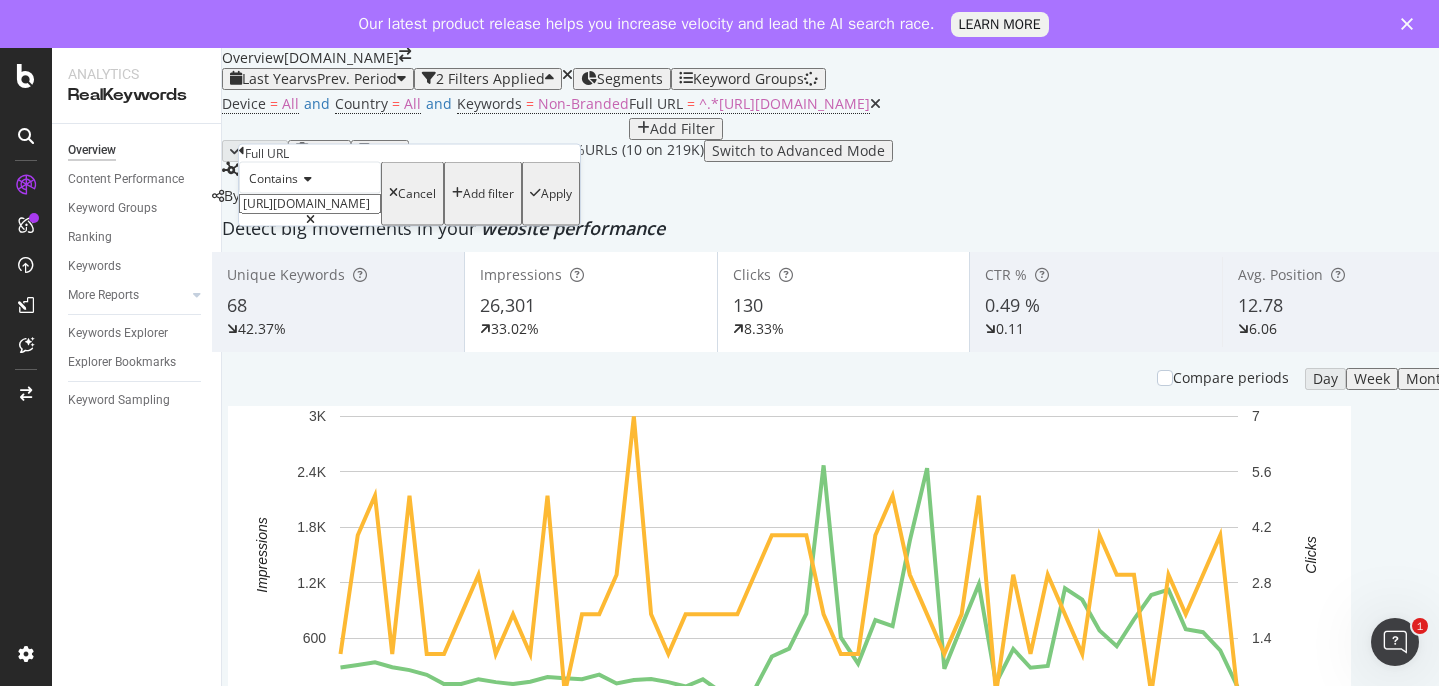 drag, startPoint x: 388, startPoint y: 265, endPoint x: 388, endPoint y: 243, distance: 22 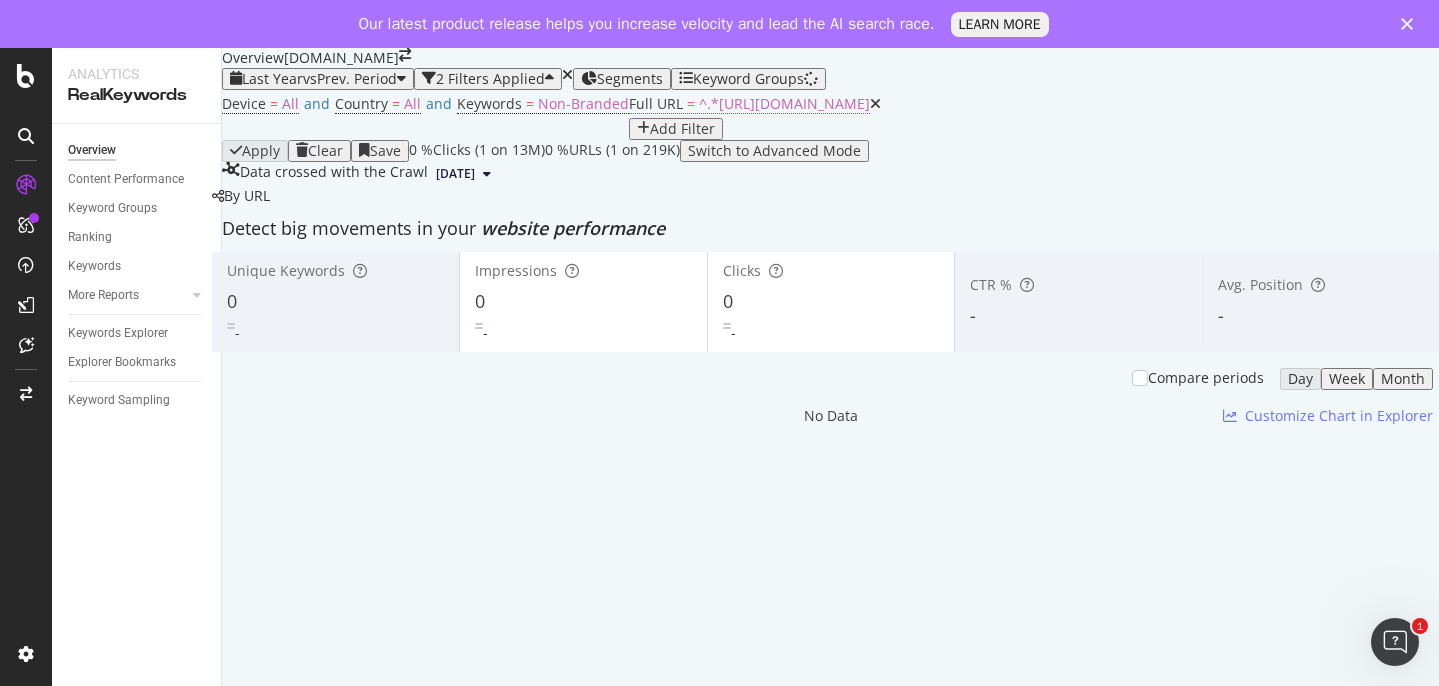 click on "^.*[URL][DOMAIN_NAME]" at bounding box center (784, 103) 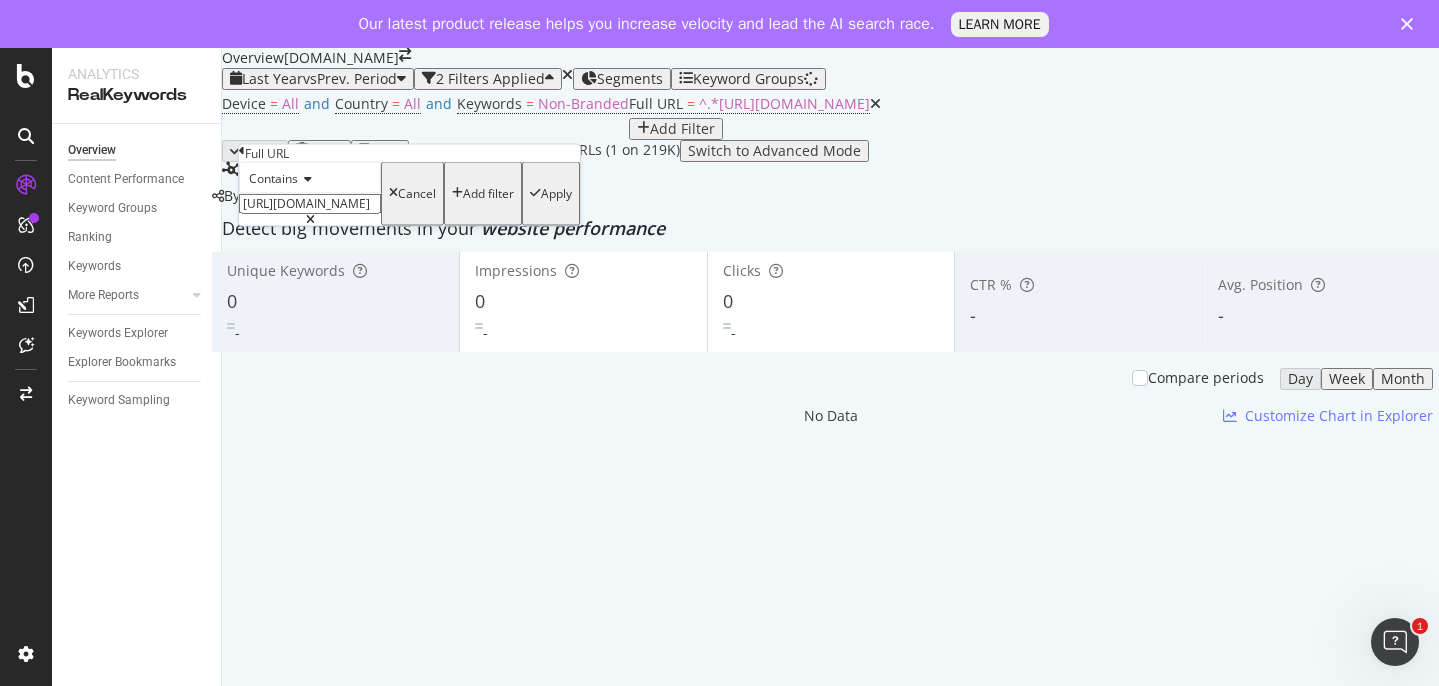 click on "[URL][DOMAIN_NAME]" at bounding box center [310, 204] 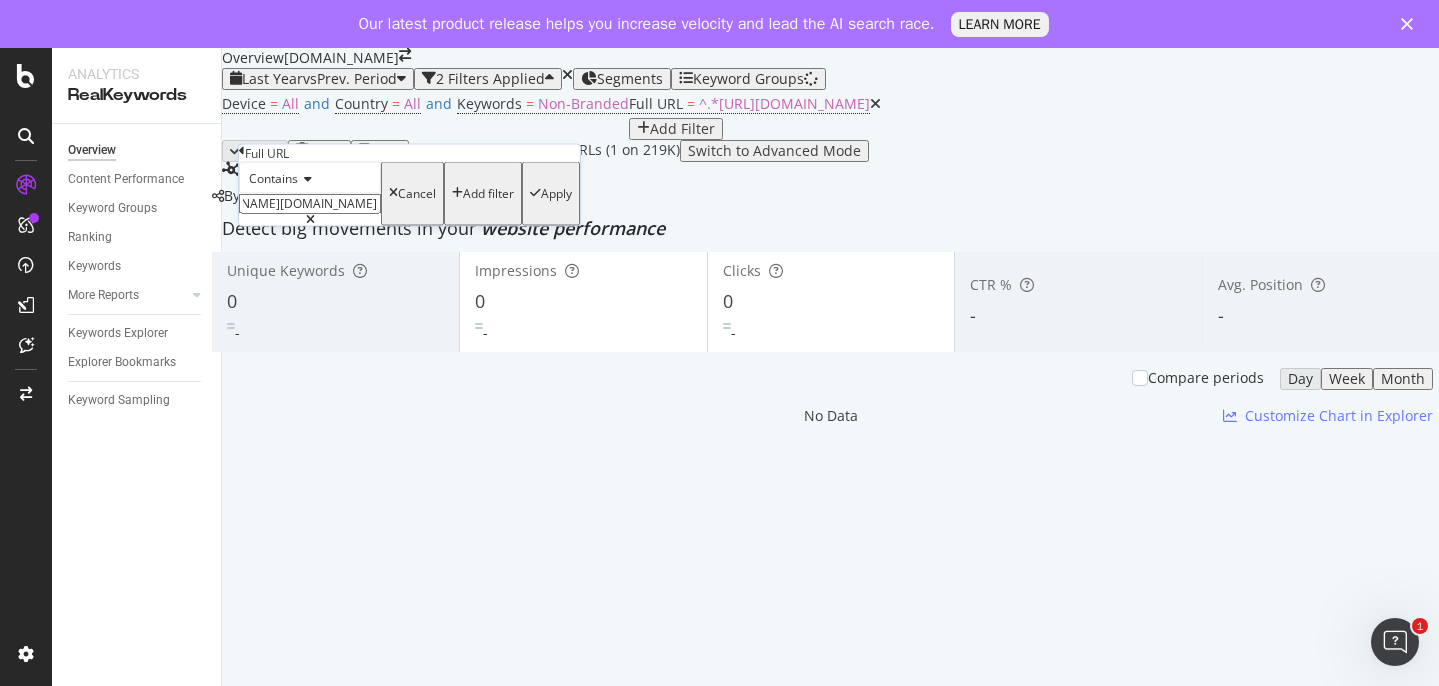 paste 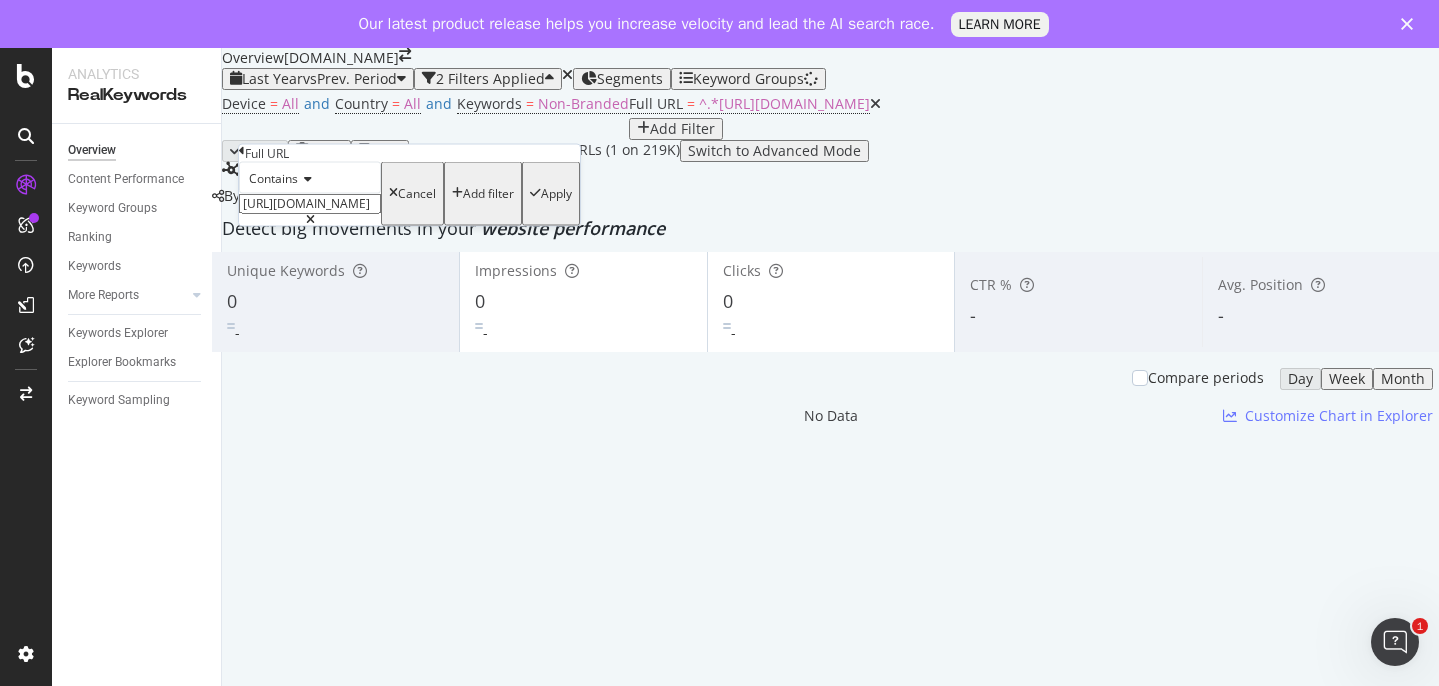 scroll, scrollTop: 0, scrollLeft: 139, axis: horizontal 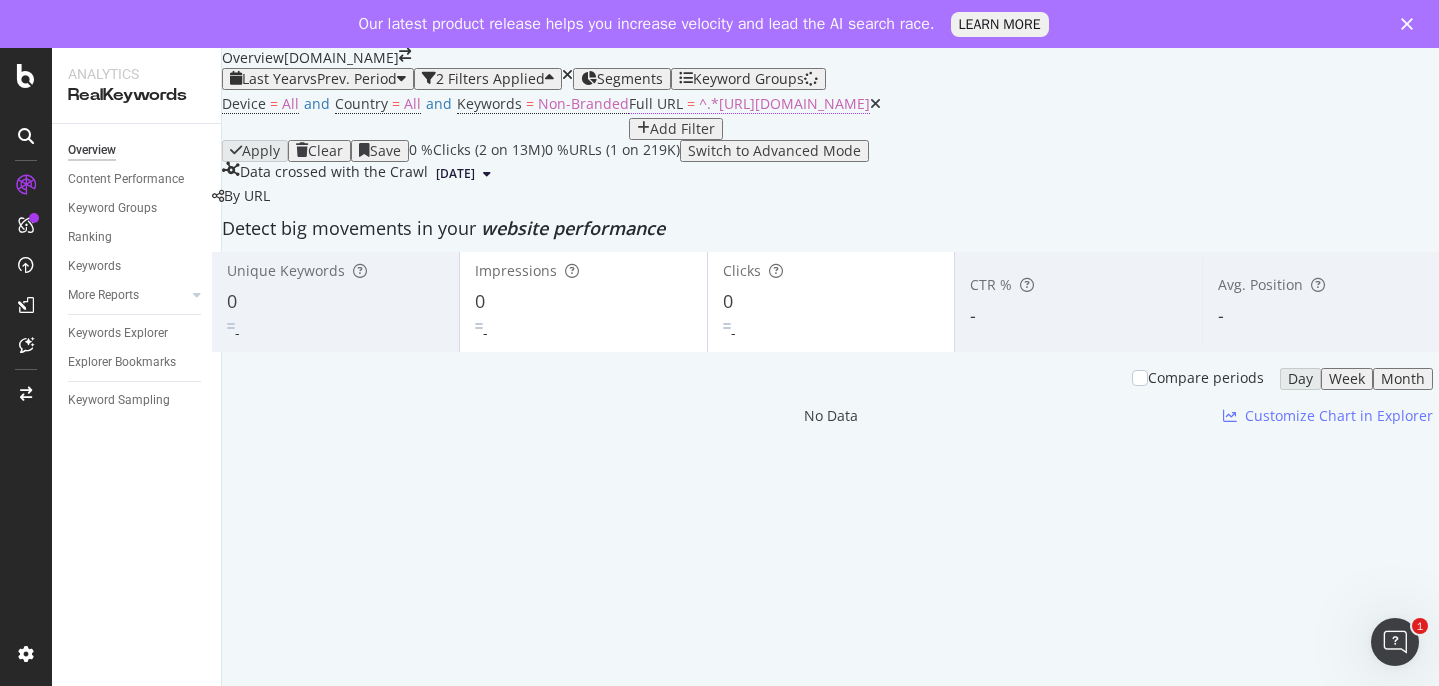 click on "^.*[URL][DOMAIN_NAME]" at bounding box center (784, 103) 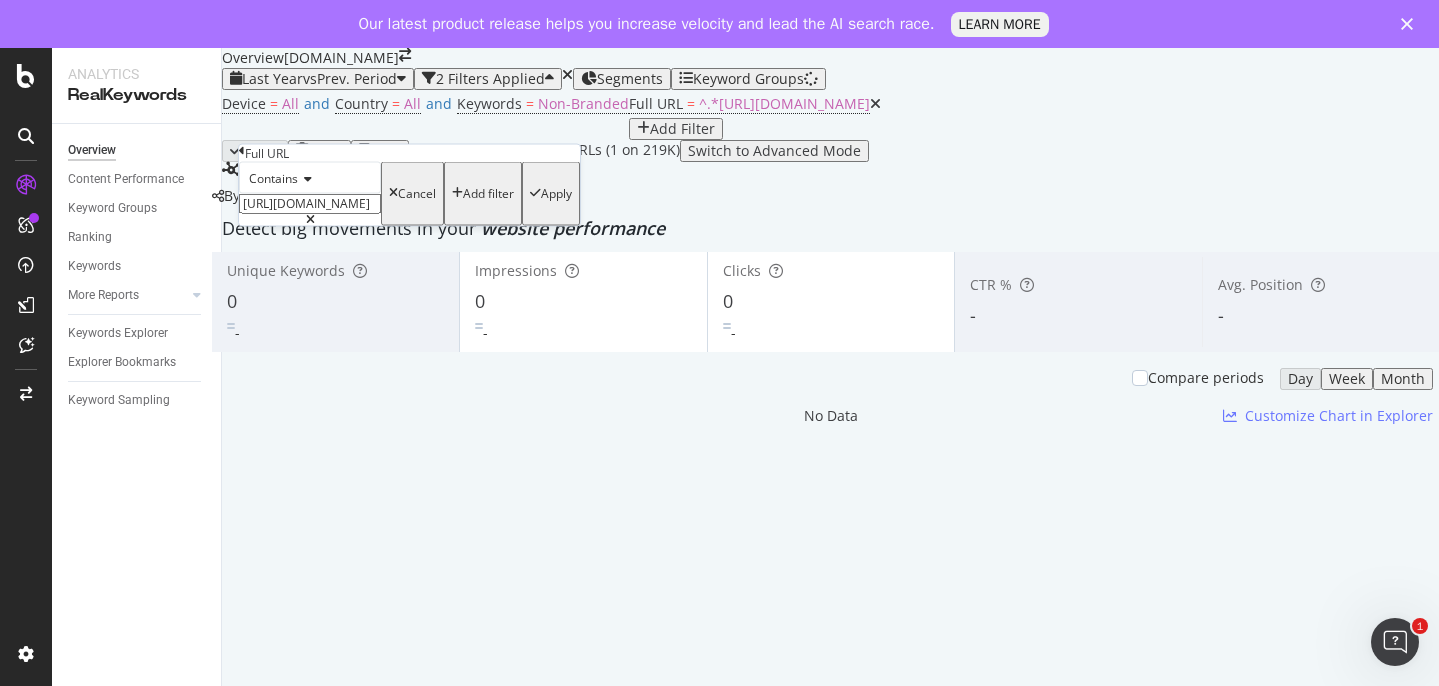 click on "[URL][DOMAIN_NAME]" at bounding box center [310, 204] 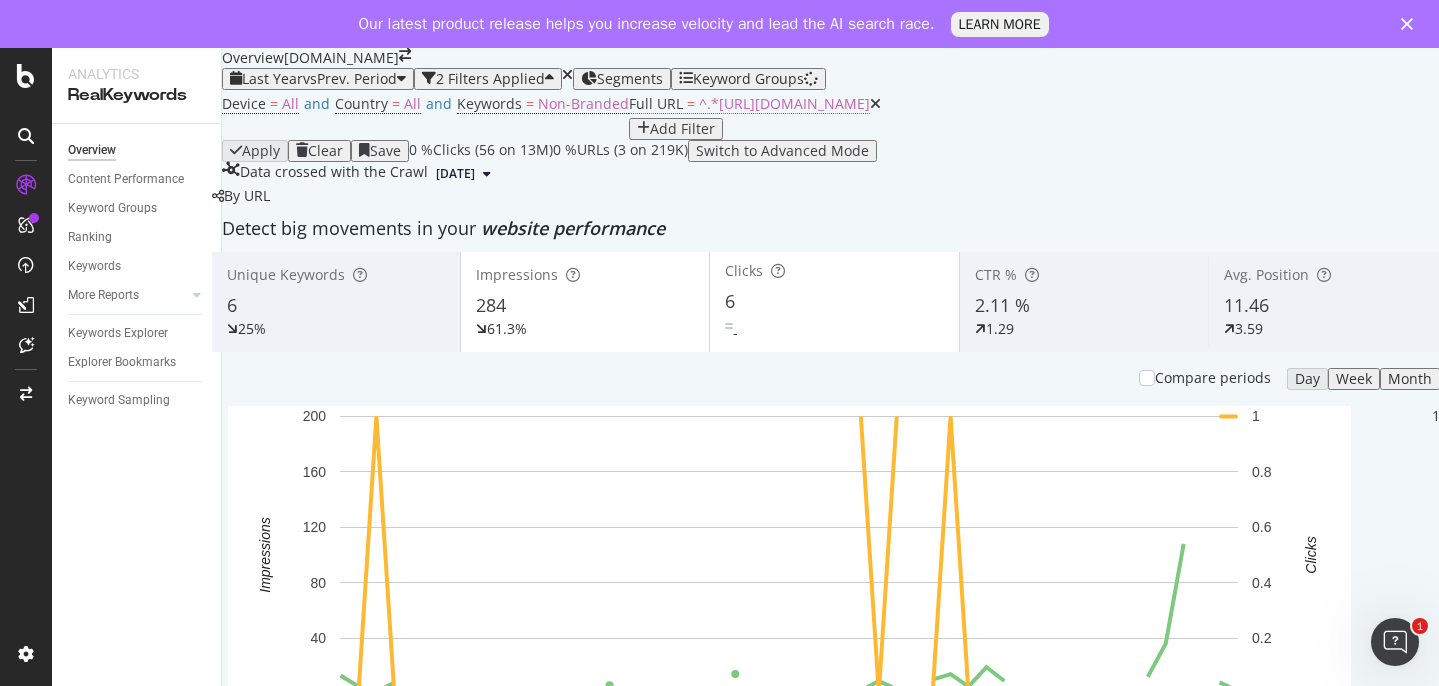 click on "^.*[URL][DOMAIN_NAME]" at bounding box center [784, 103] 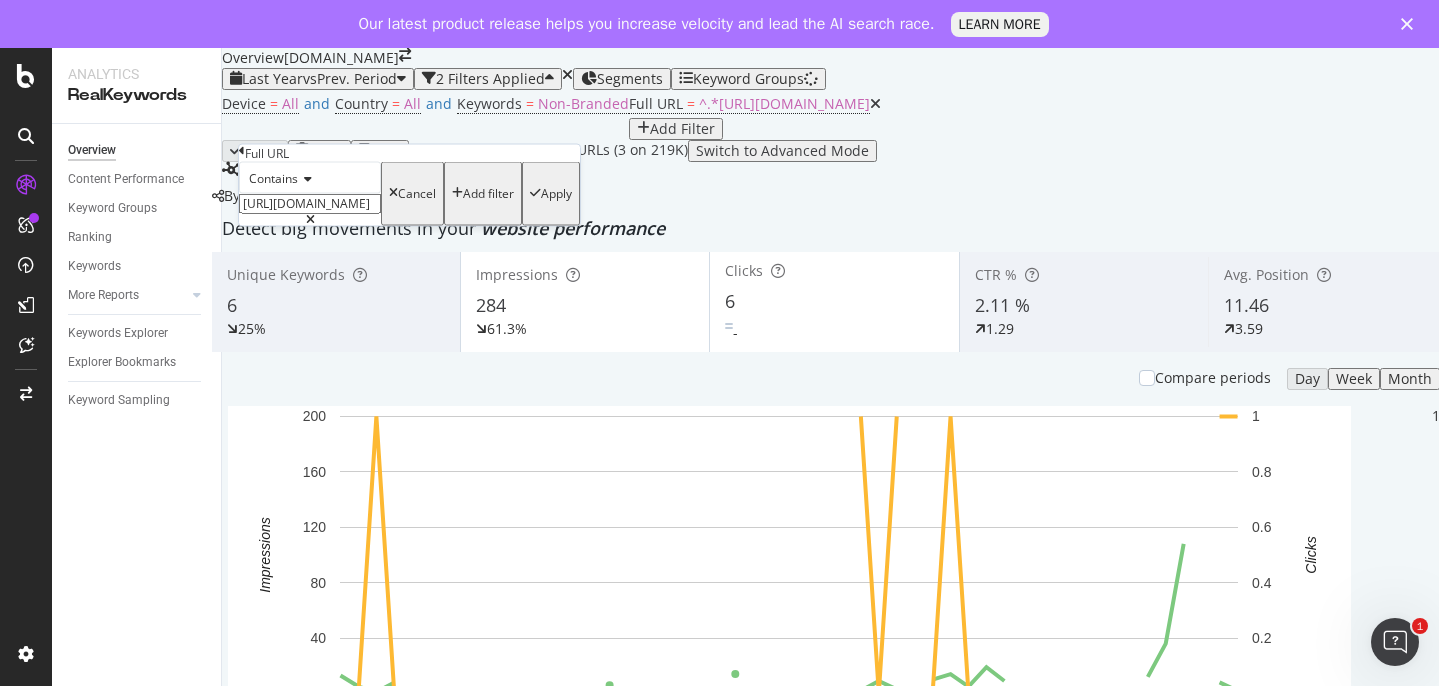 click on "[URL][DOMAIN_NAME]" at bounding box center [310, 204] 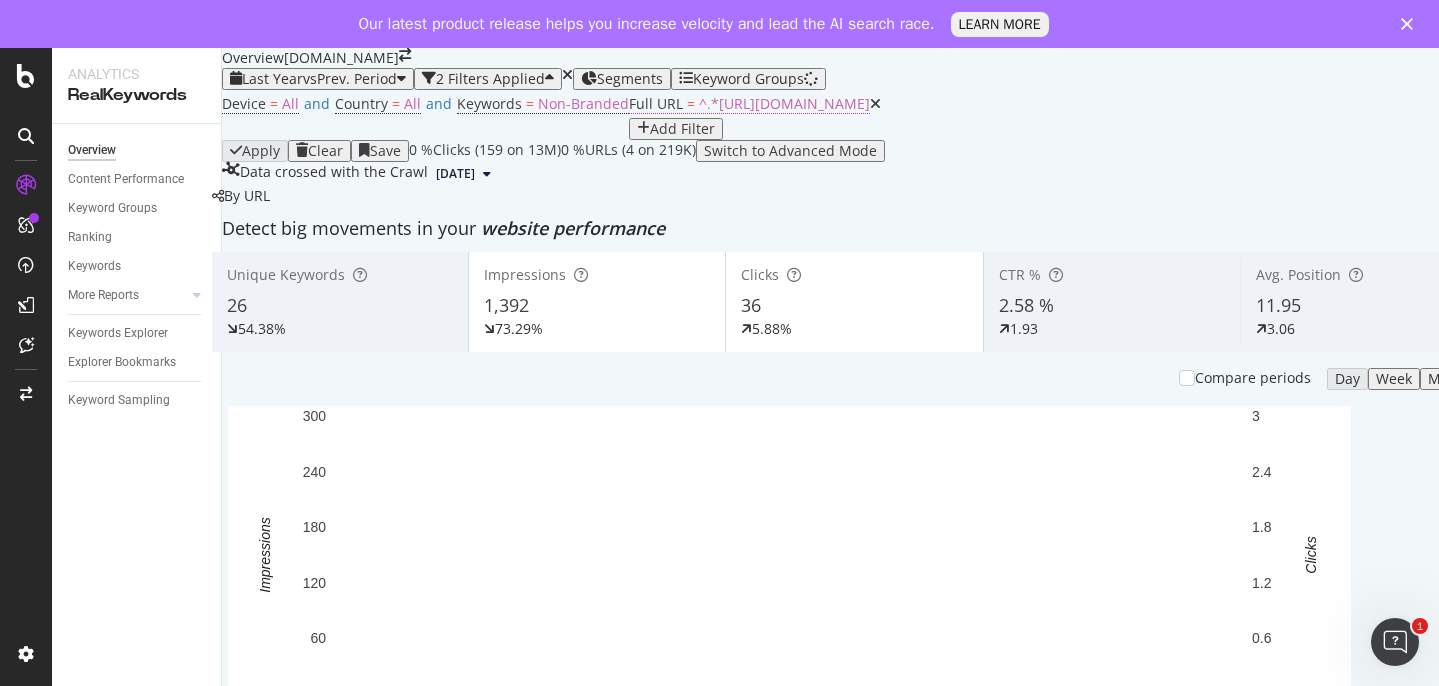 click on "^.*[URL][DOMAIN_NAME]" at bounding box center (784, 103) 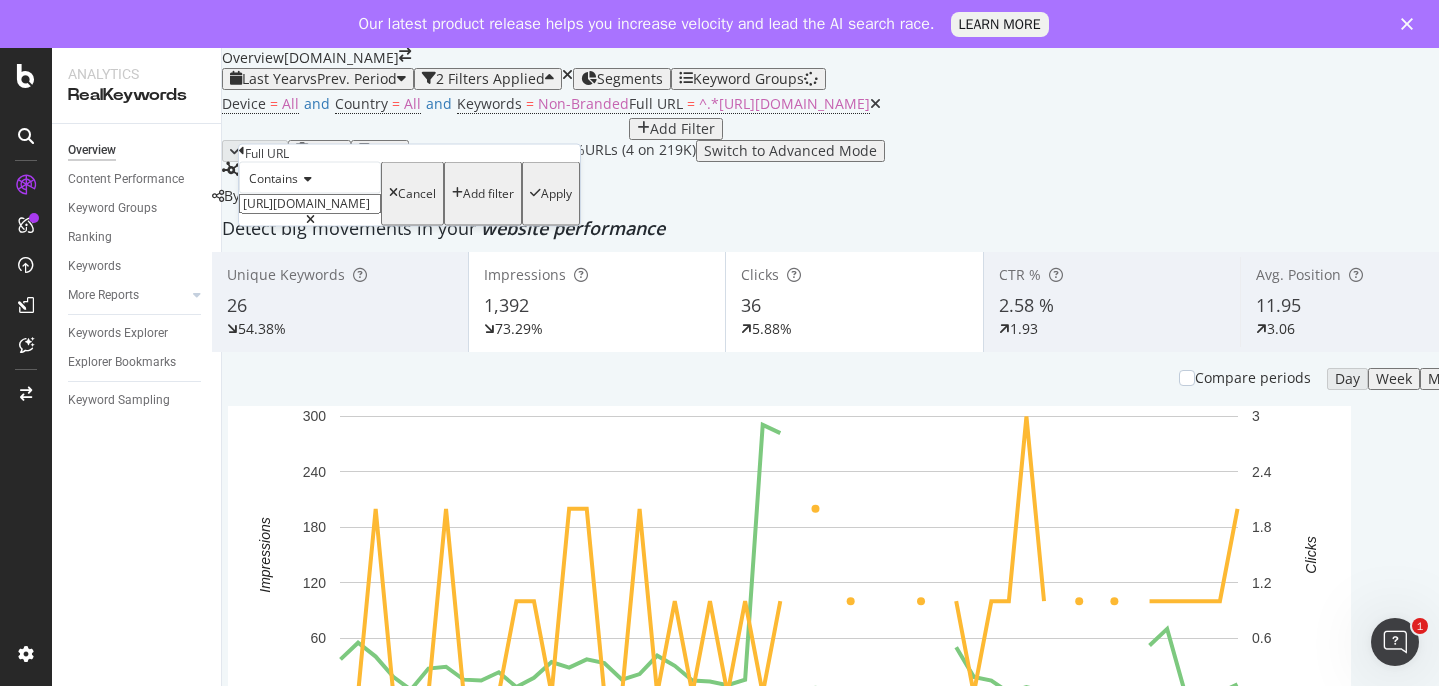 click on "[URL][DOMAIN_NAME]" at bounding box center [310, 204] 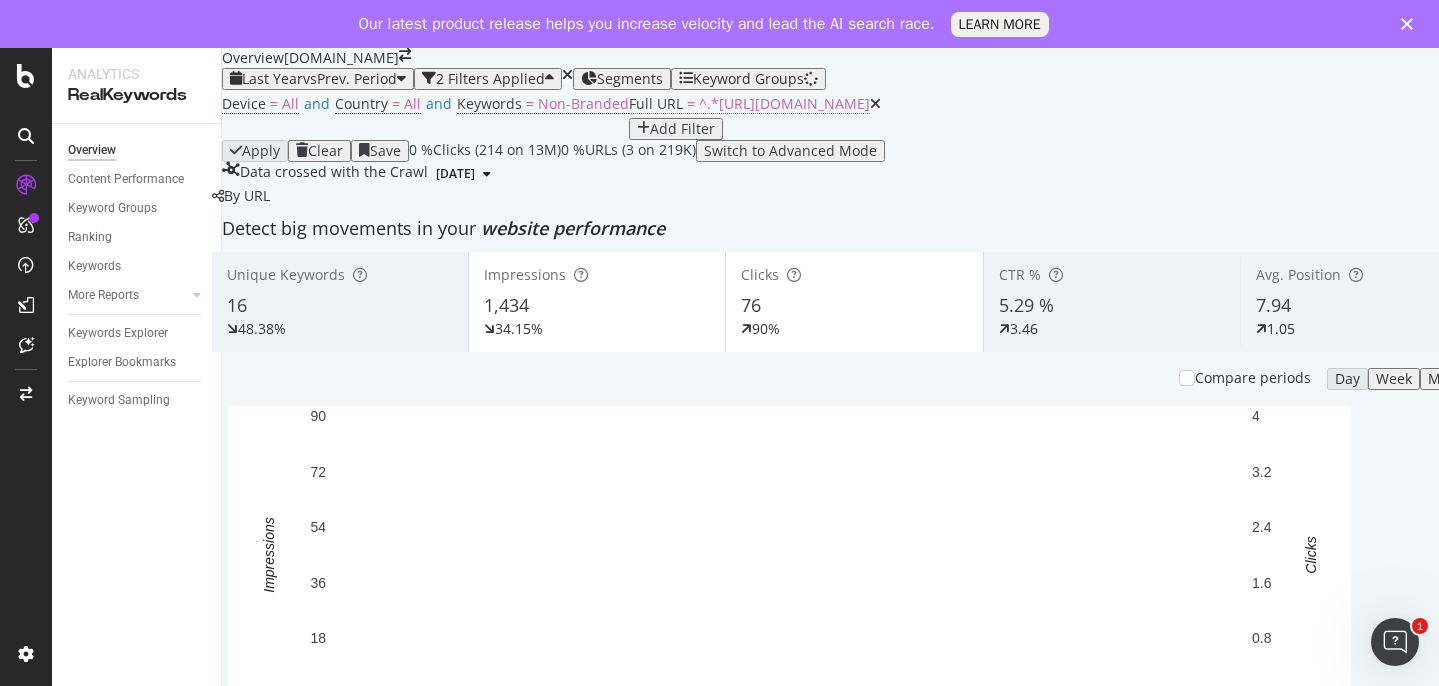 click on "^.*[URL][DOMAIN_NAME]" at bounding box center (784, 103) 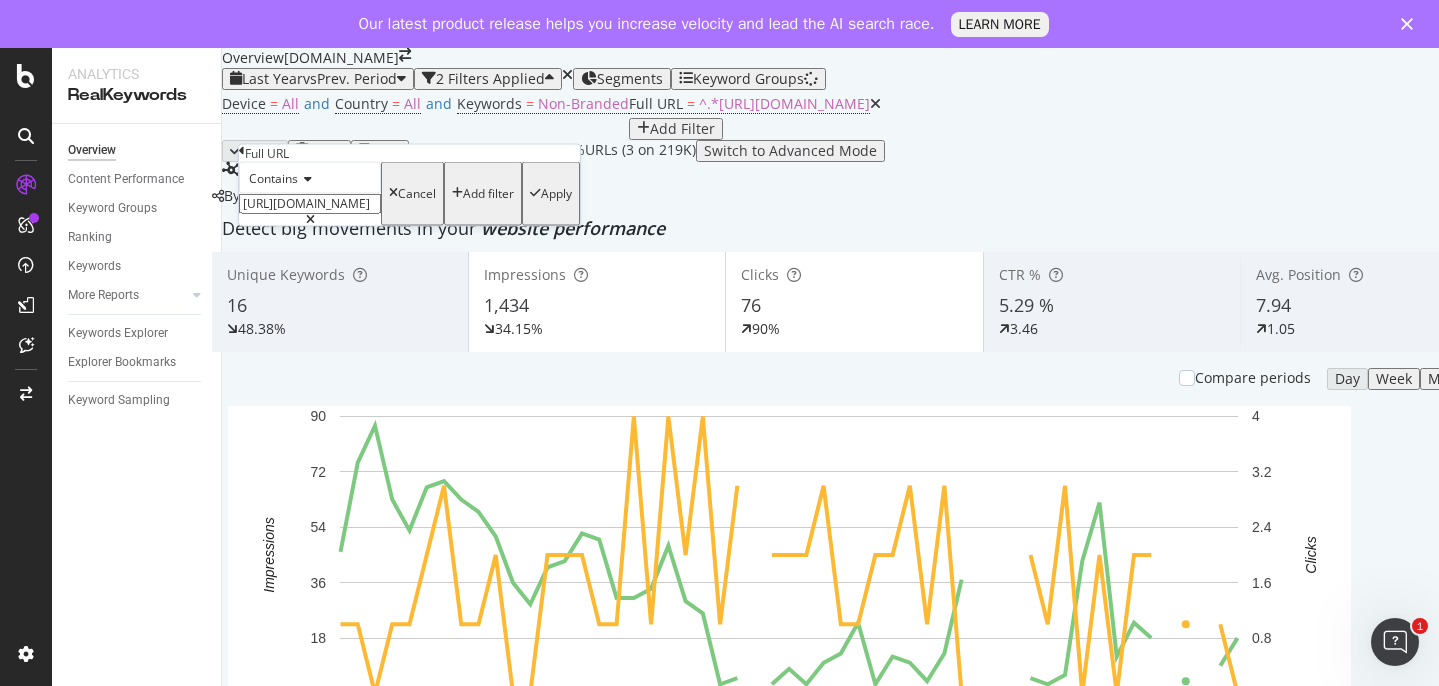click on "[URL][DOMAIN_NAME]" at bounding box center [310, 204] 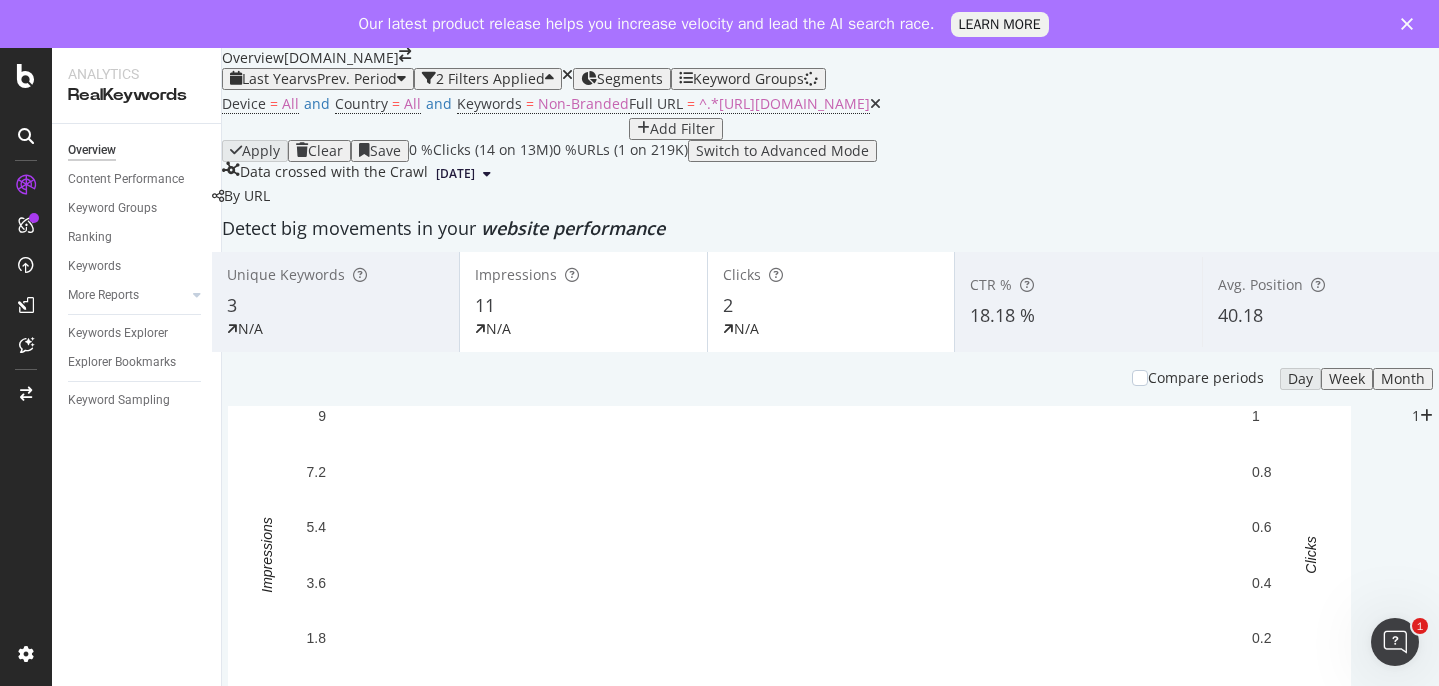 scroll, scrollTop: 227, scrollLeft: 0, axis: vertical 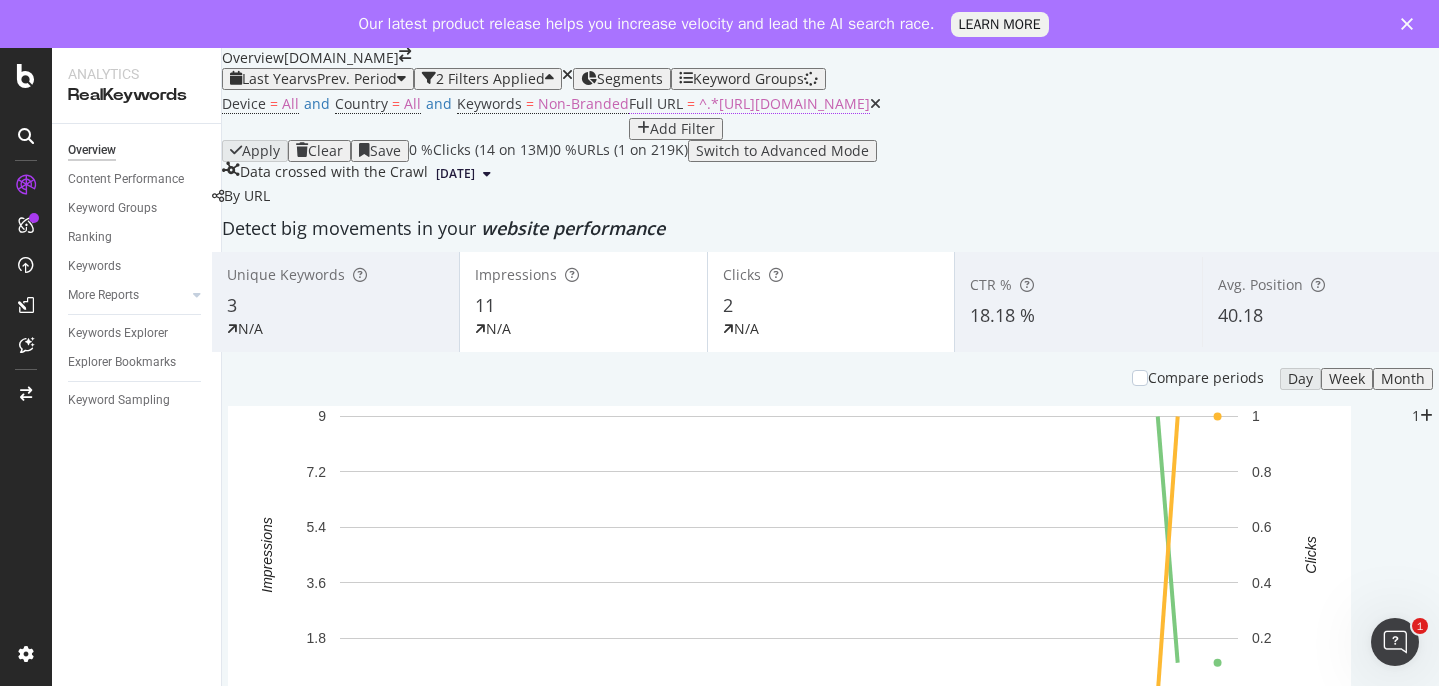 click on "^.*[URL][DOMAIN_NAME]" at bounding box center [784, 103] 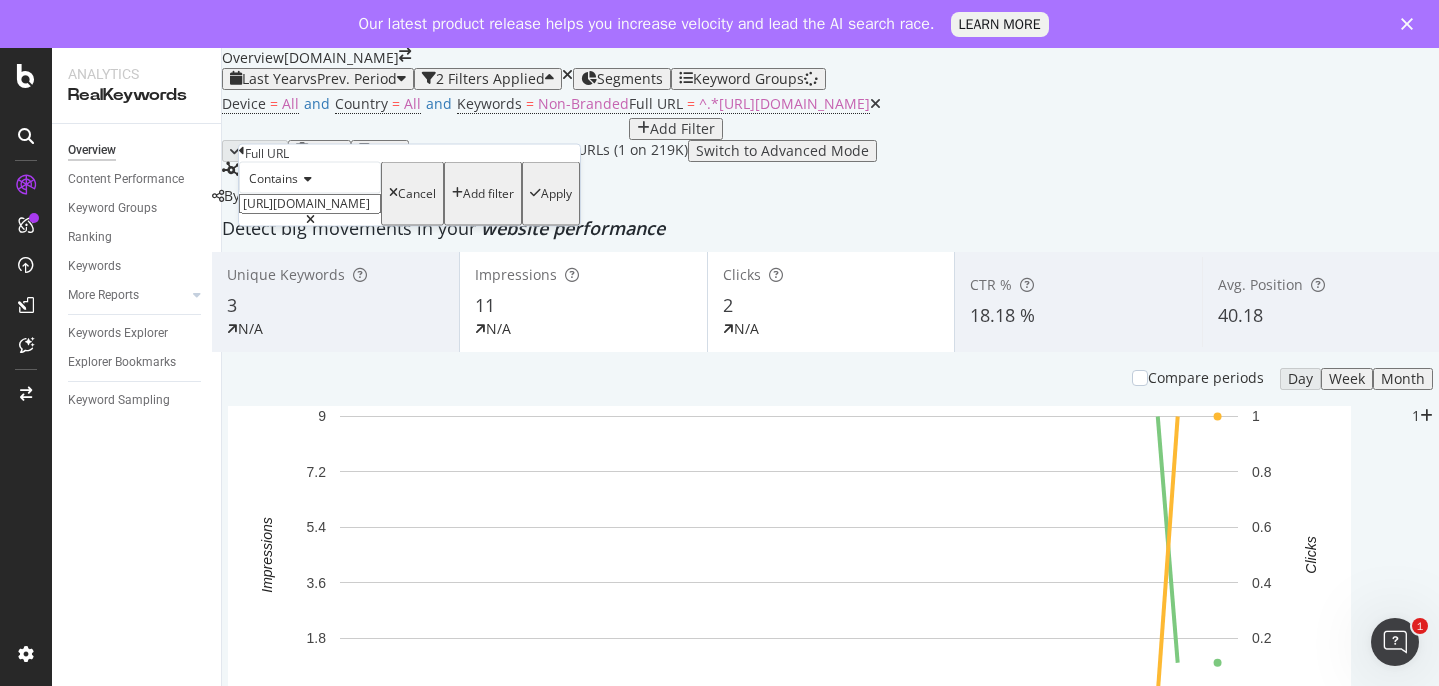 drag, startPoint x: 403, startPoint y: 249, endPoint x: 422, endPoint y: 259, distance: 21.470911 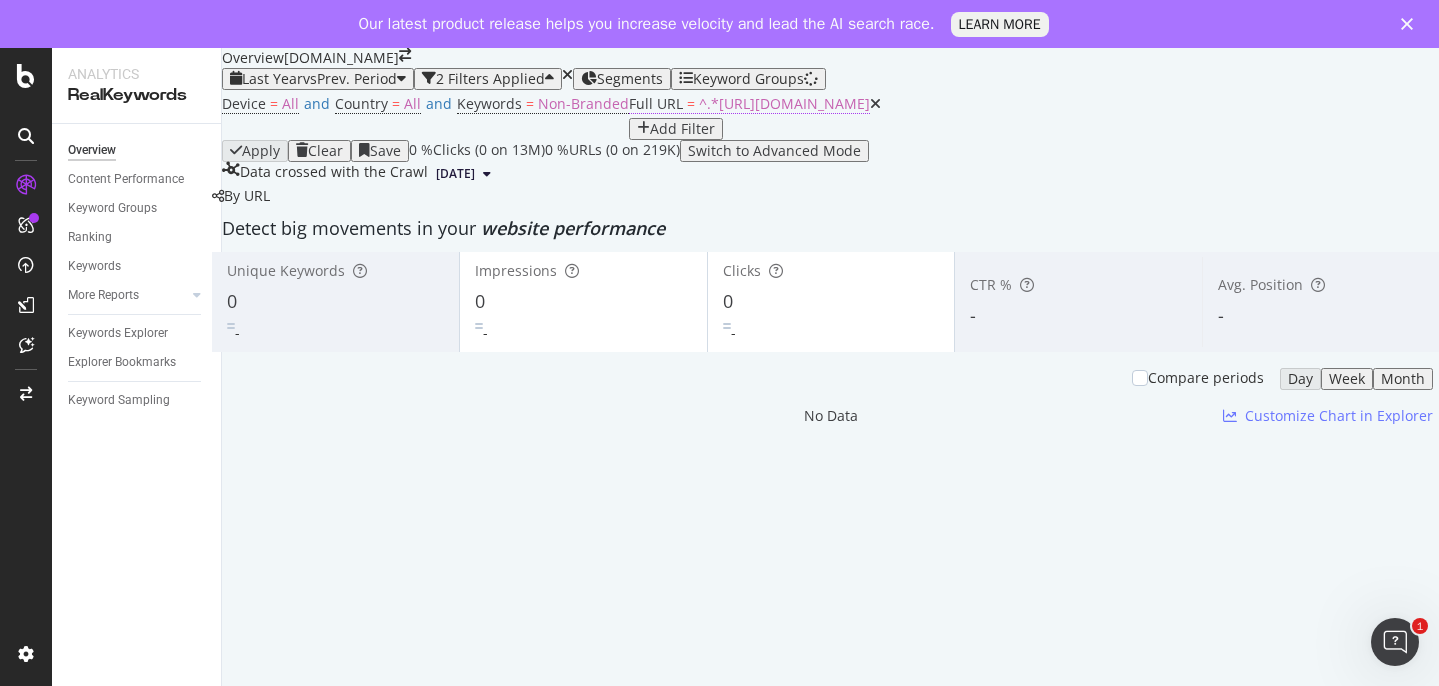 click on "^.*[URL][DOMAIN_NAME]" at bounding box center (784, 103) 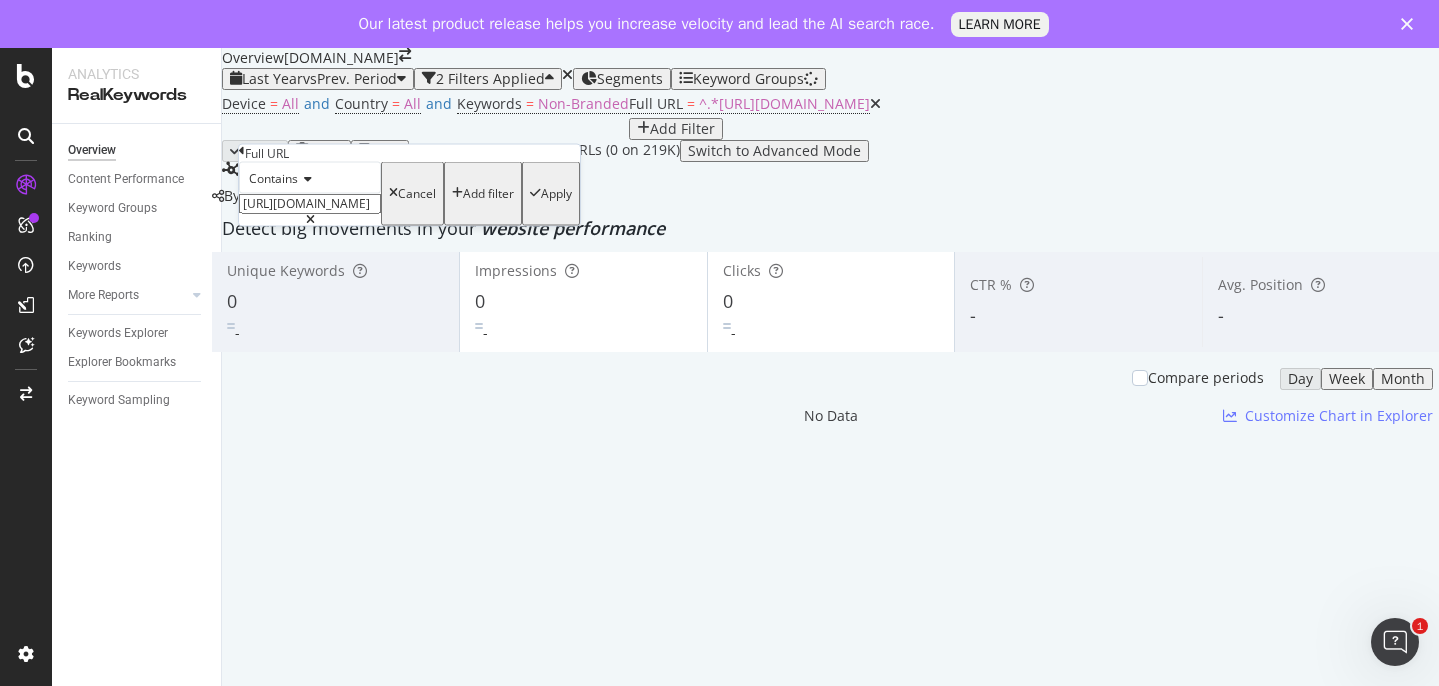 click on "[URL][DOMAIN_NAME]" at bounding box center (310, 204) 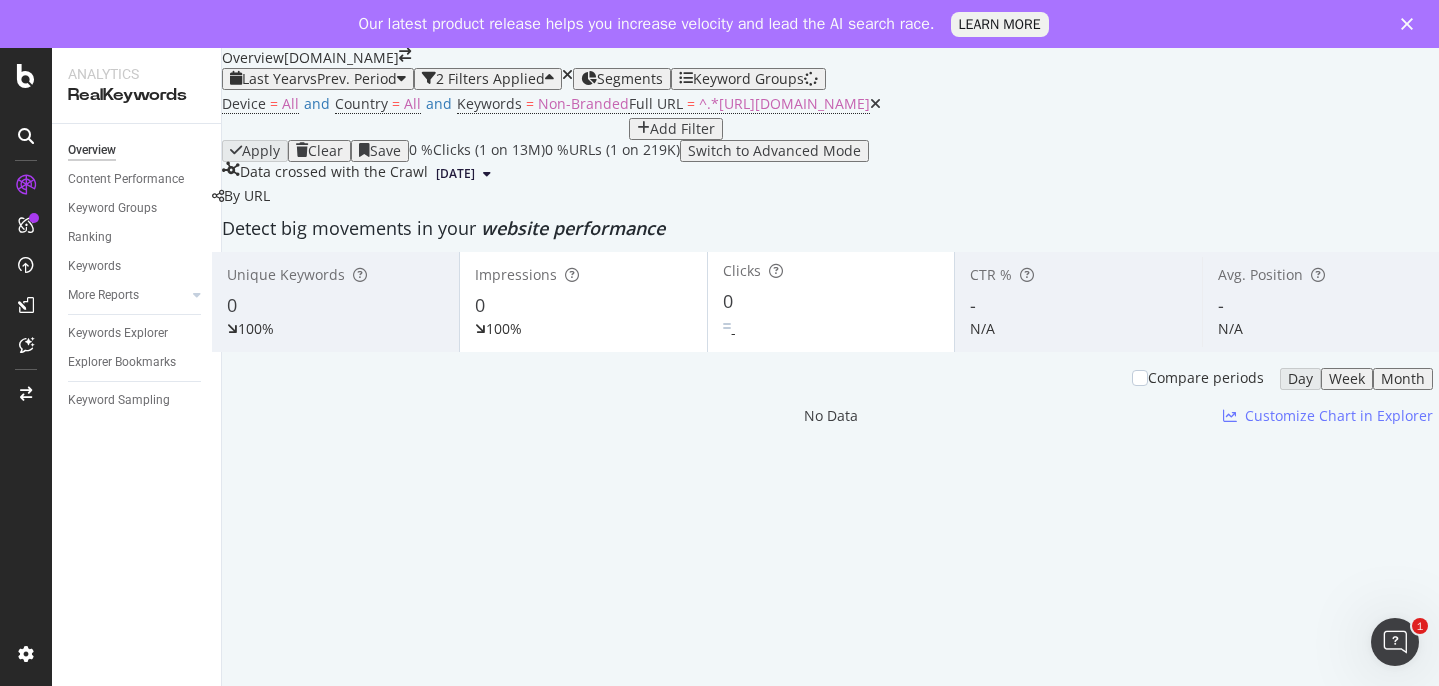 click on "2 Filters Applied" at bounding box center [490, 79] 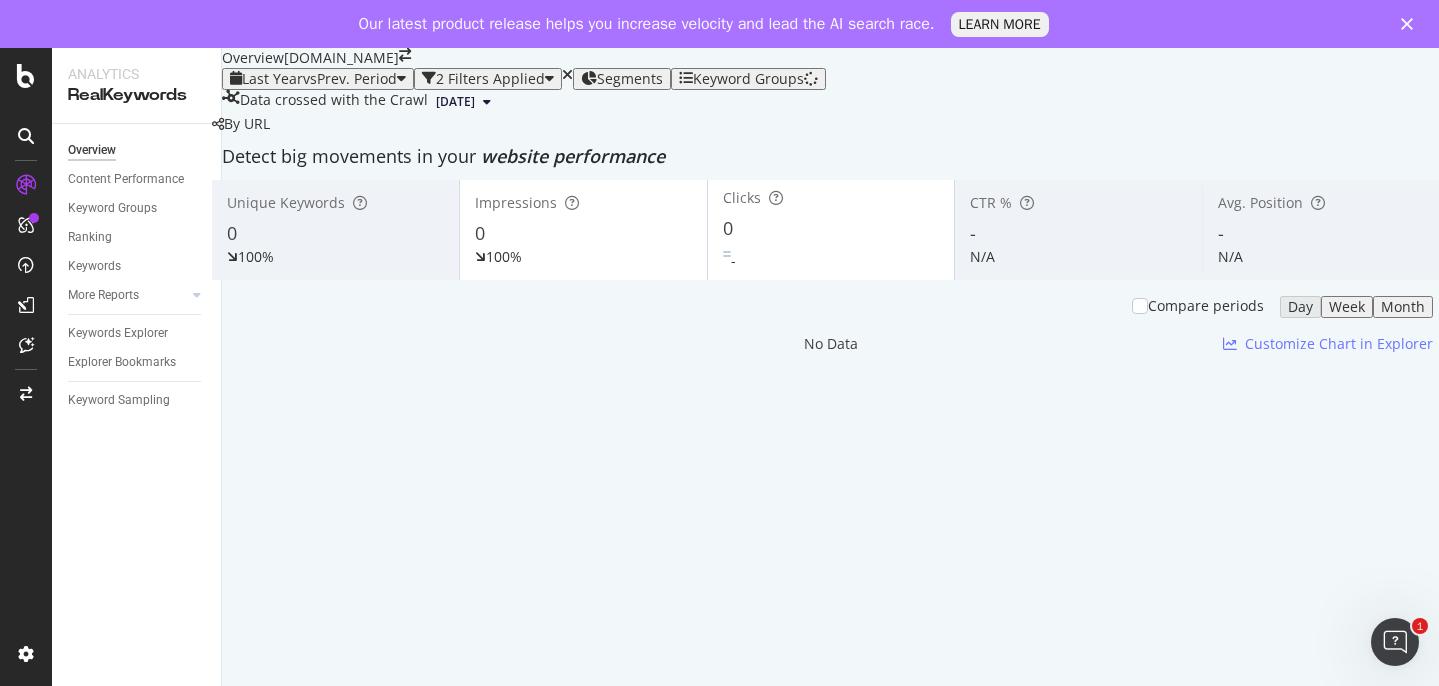 click on "2 Filters Applied" at bounding box center (490, 79) 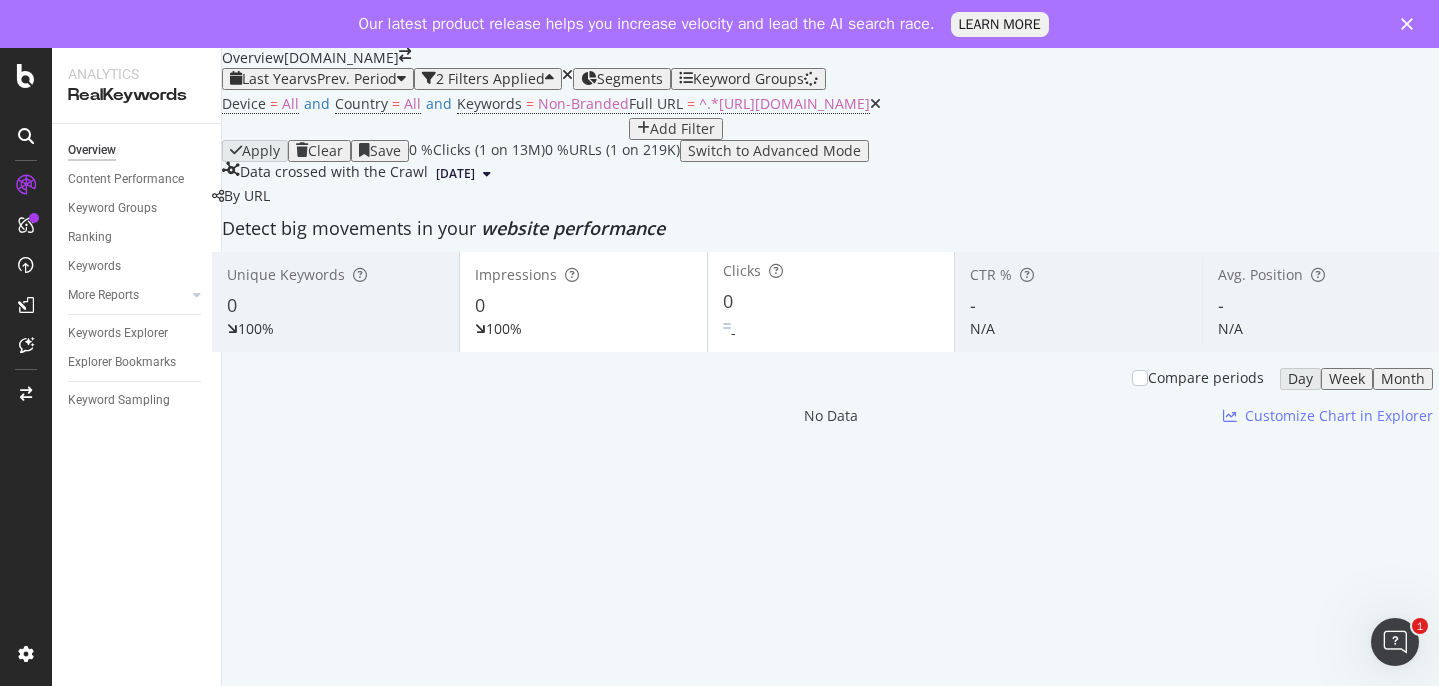click on "2 Filters Applied" at bounding box center (490, 79) 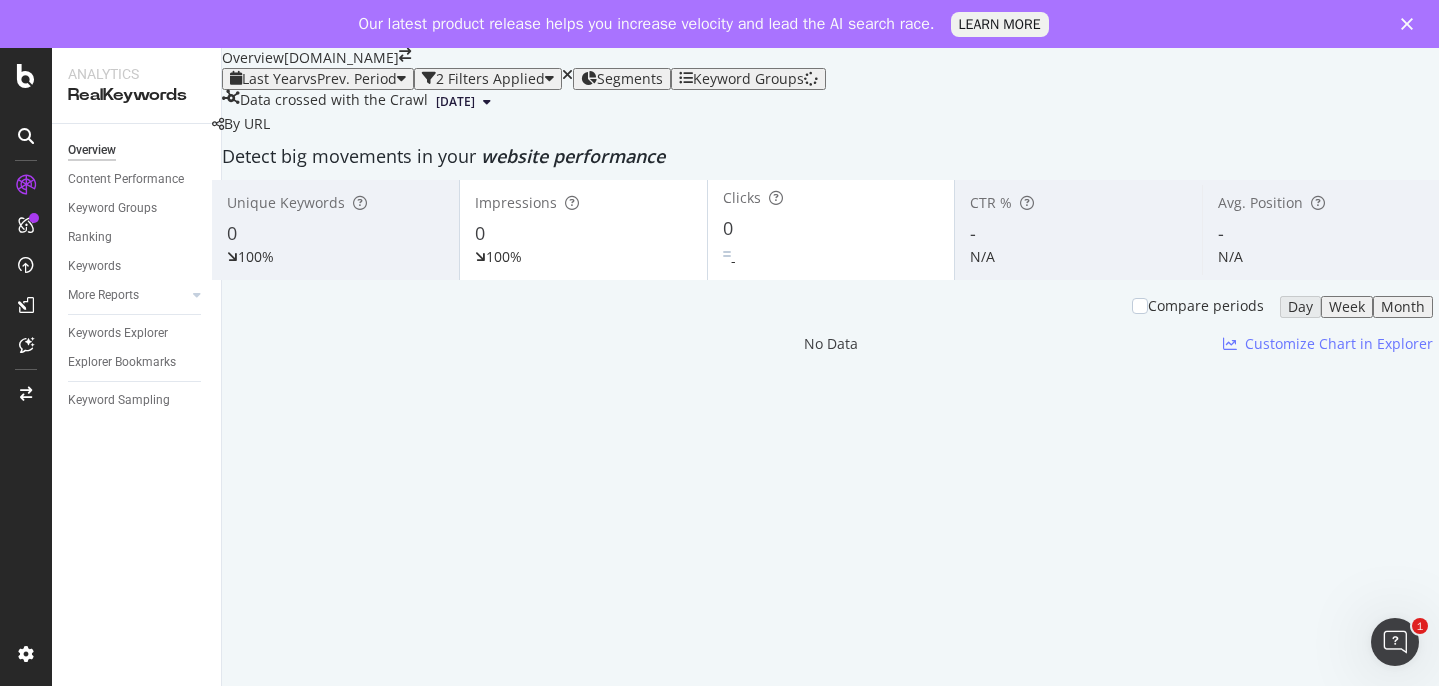 click on "2 Filters Applied" at bounding box center [490, 79] 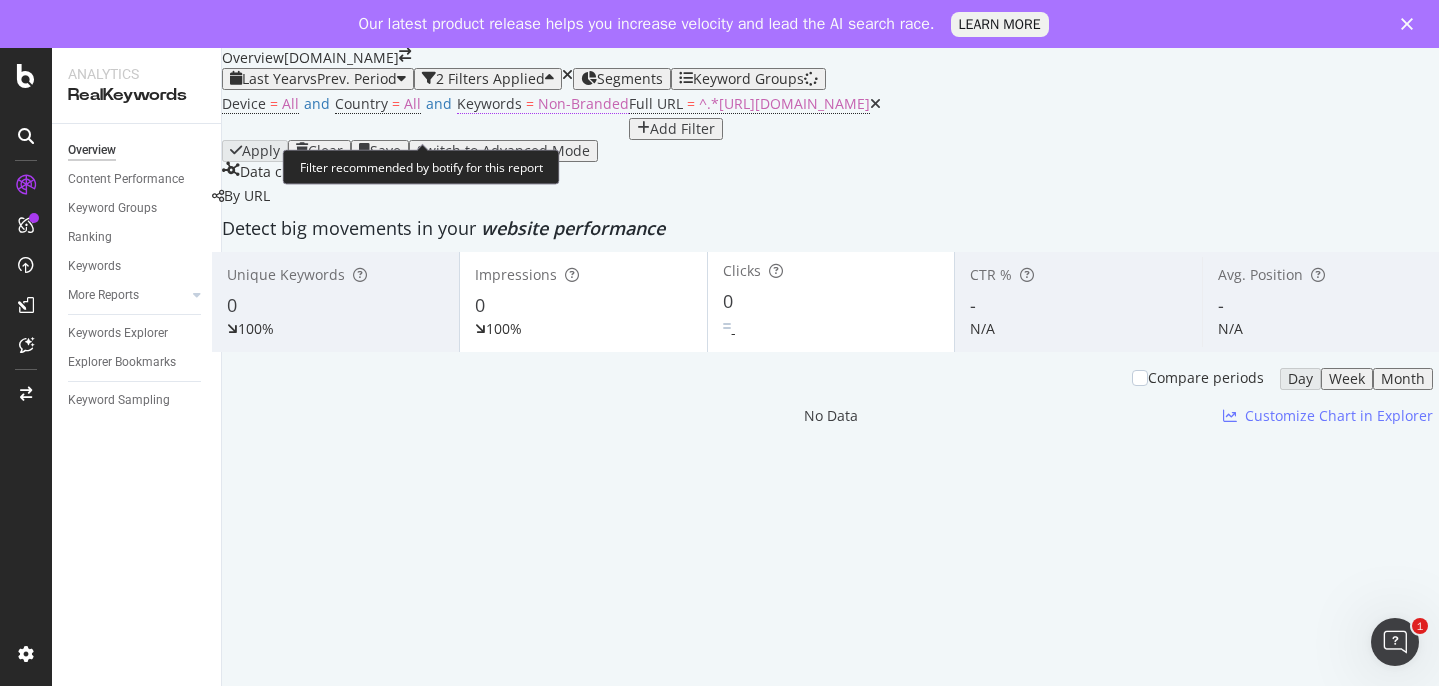 scroll, scrollTop: 26, scrollLeft: 0, axis: vertical 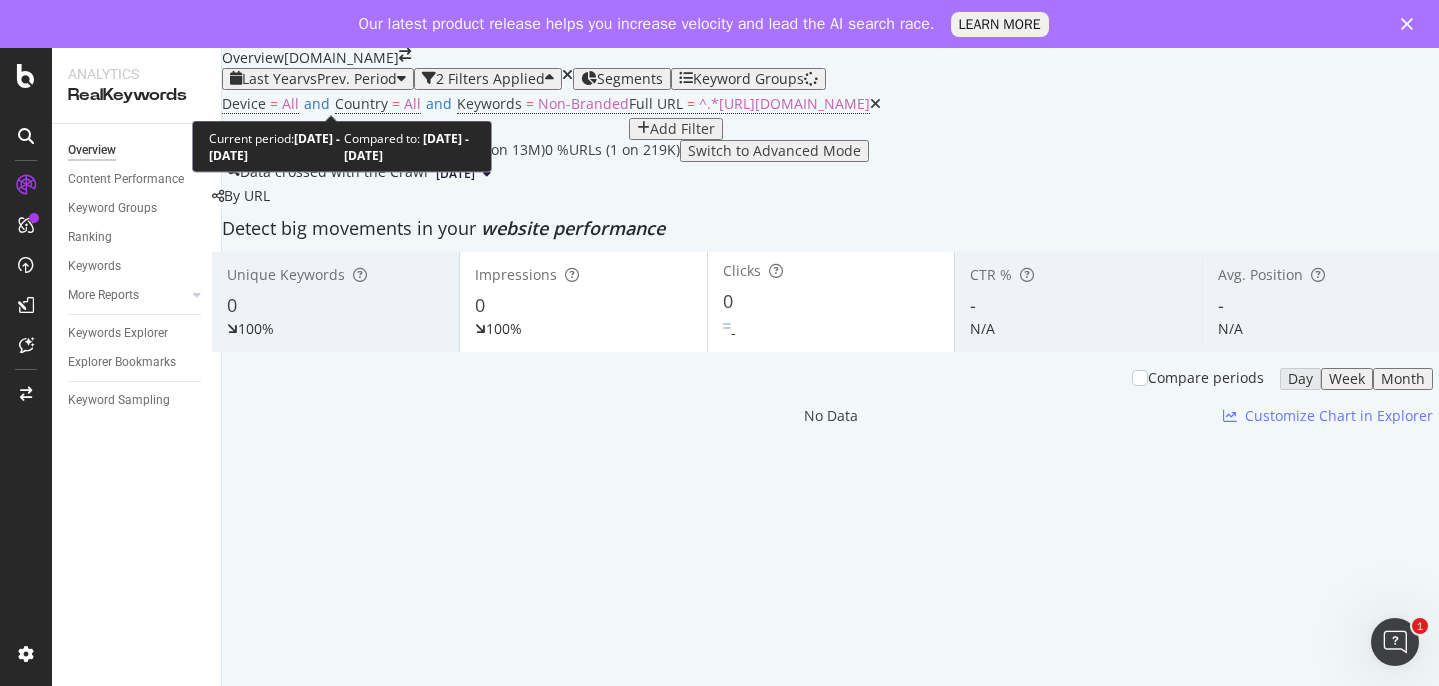click on "vs  Prev. Period" at bounding box center (350, 78) 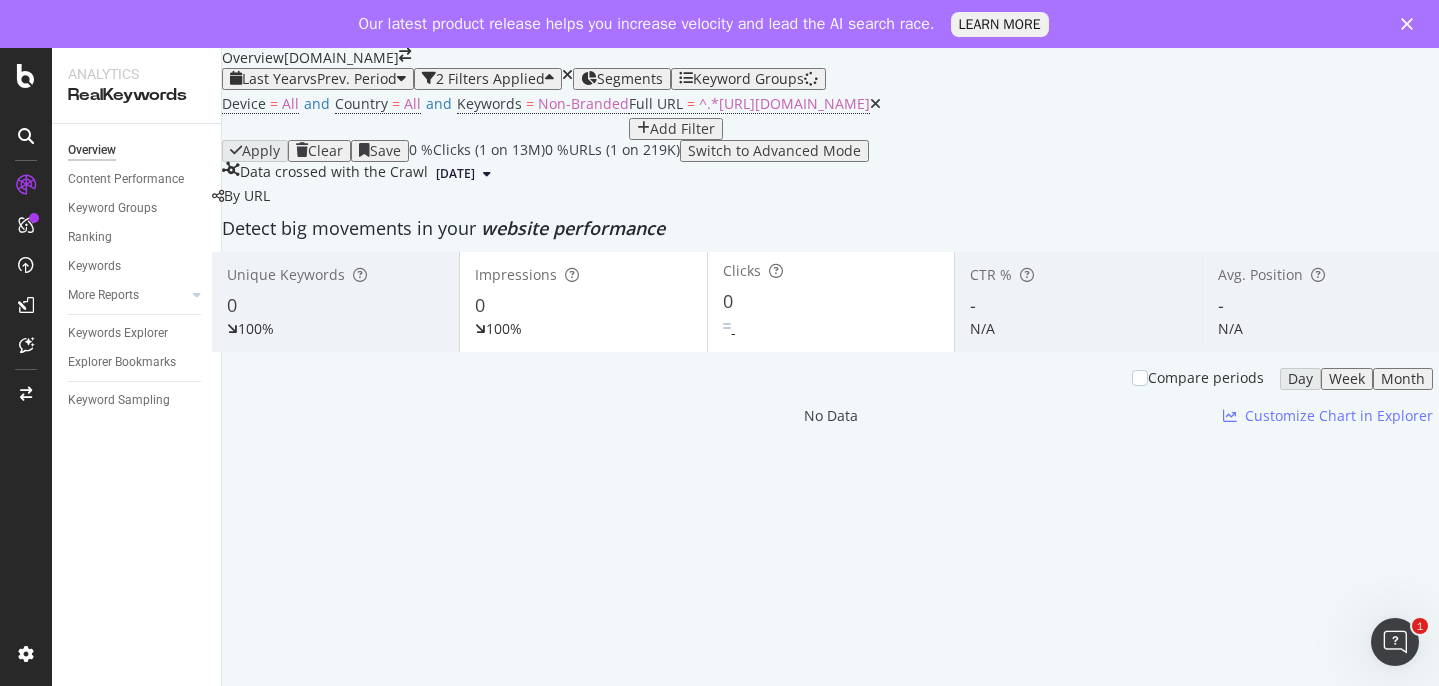drag, startPoint x: 841, startPoint y: 304, endPoint x: 1343, endPoint y: 311, distance: 502.0488 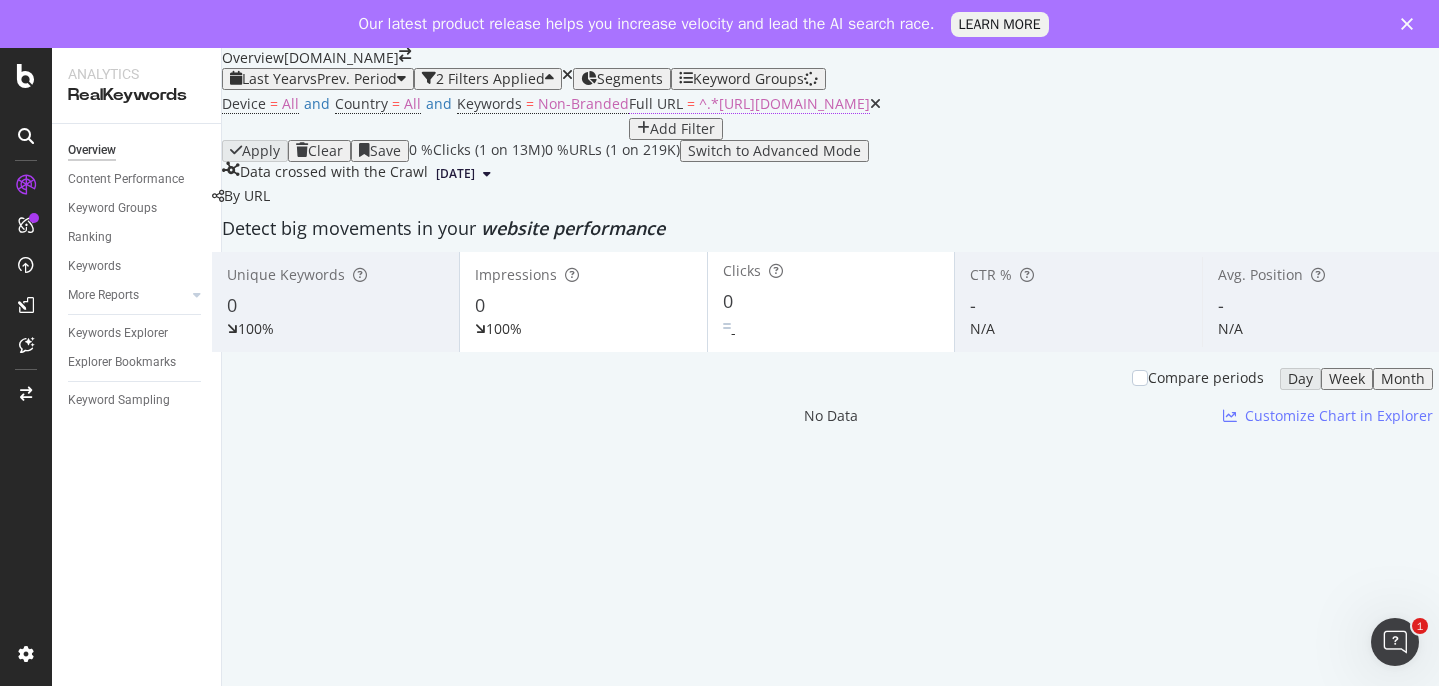 click on "^.*[URL][DOMAIN_NAME]" at bounding box center [784, 103] 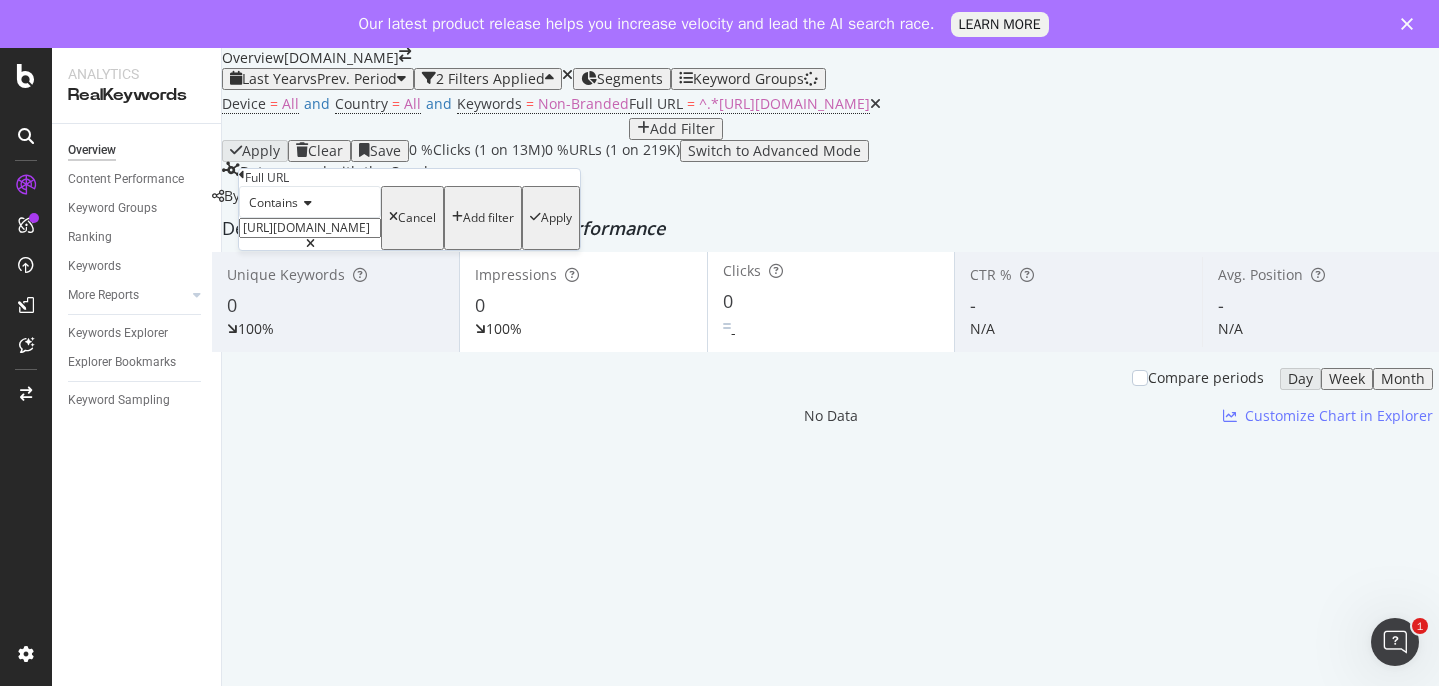 click on "[URL][DOMAIN_NAME]" at bounding box center [310, 228] 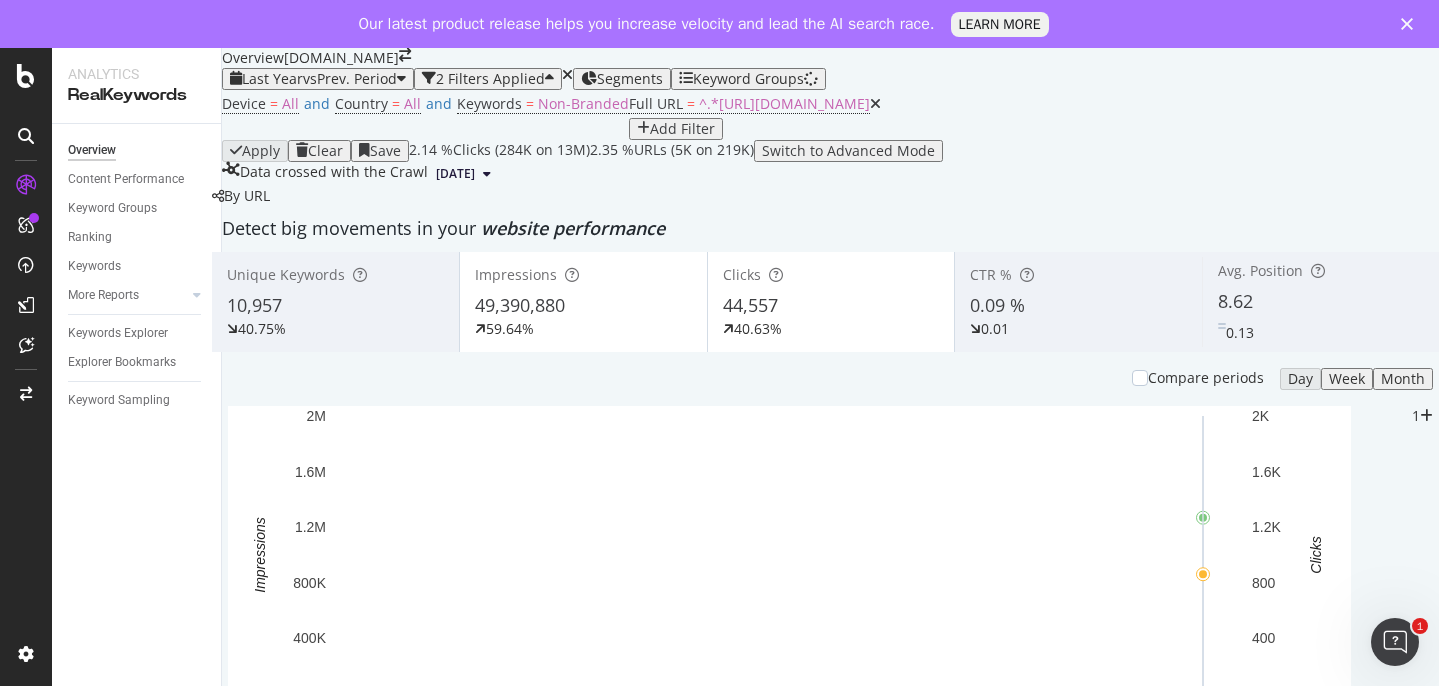 scroll, scrollTop: 228, scrollLeft: 0, axis: vertical 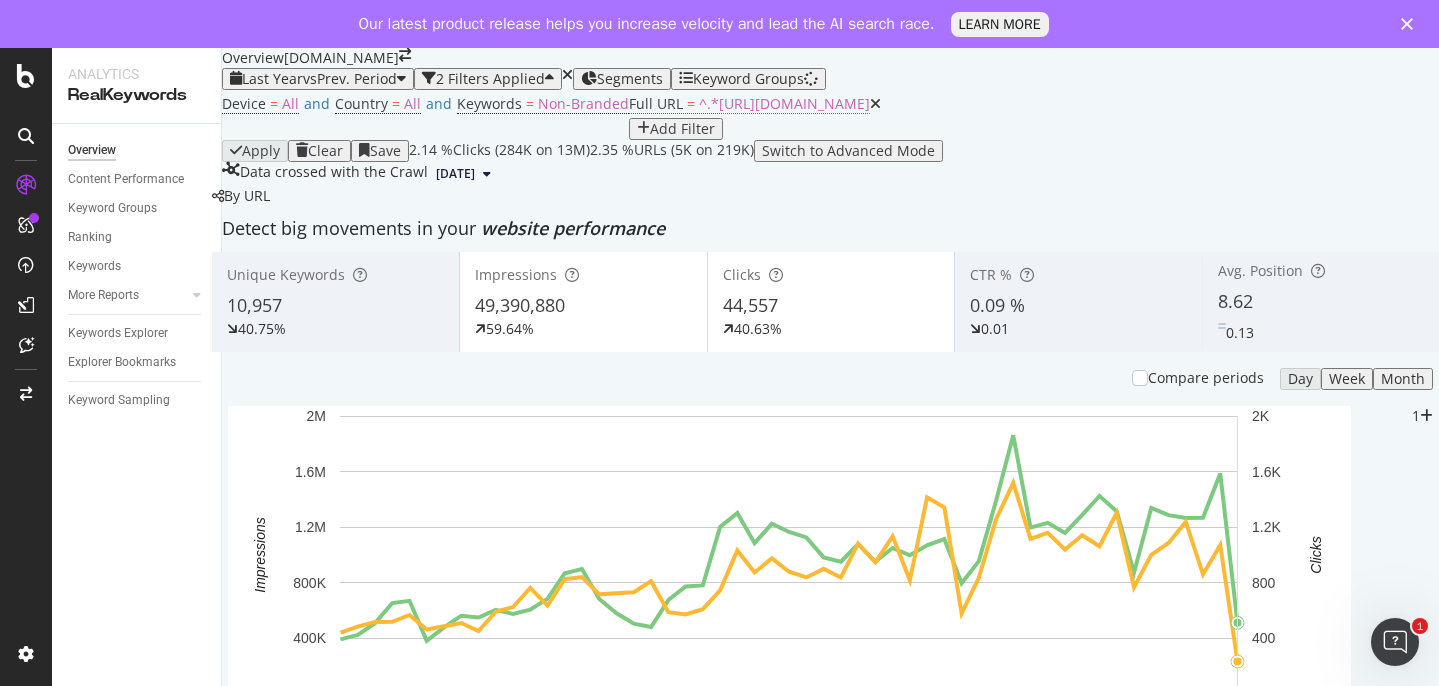 click on "^.*[URL][DOMAIN_NAME]" at bounding box center (784, 103) 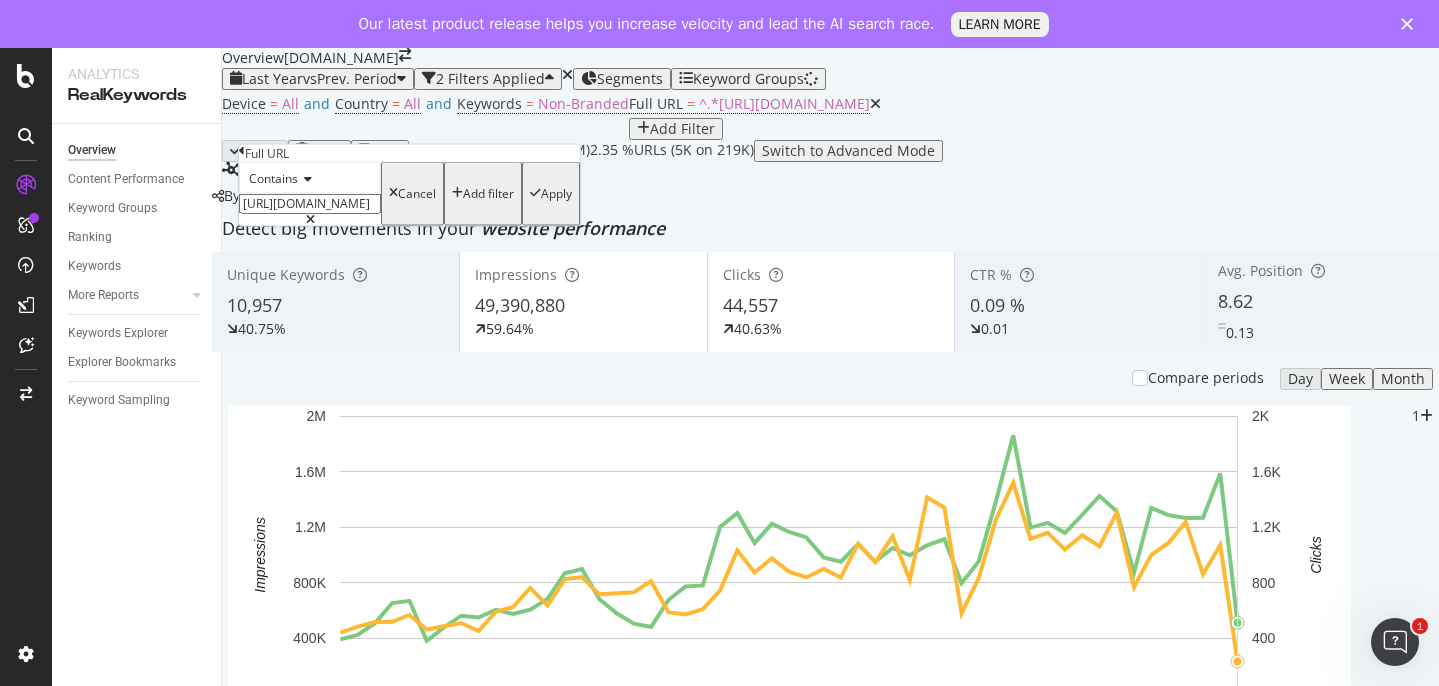 click on "[URL][DOMAIN_NAME]" at bounding box center (310, 204) 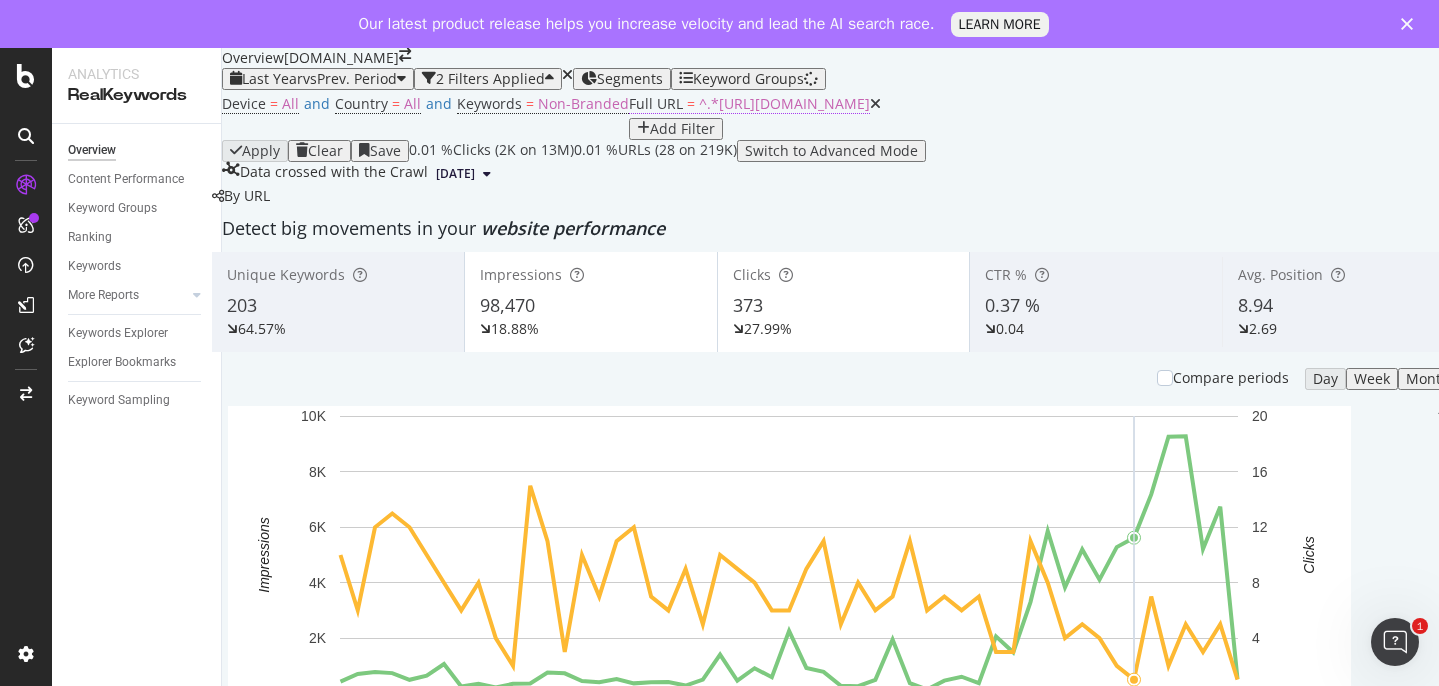 click on "^.*[URL][DOMAIN_NAME]" at bounding box center [784, 103] 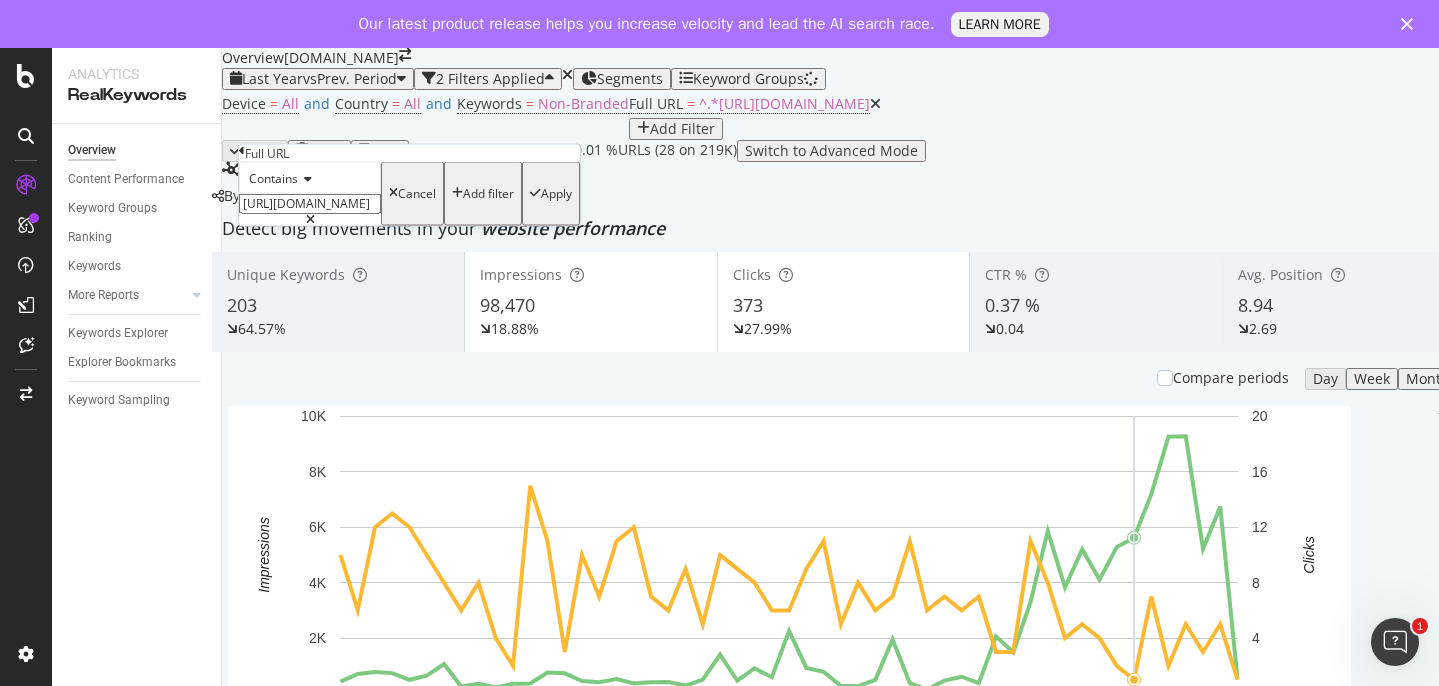 click on "[URL][DOMAIN_NAME]" at bounding box center (310, 204) 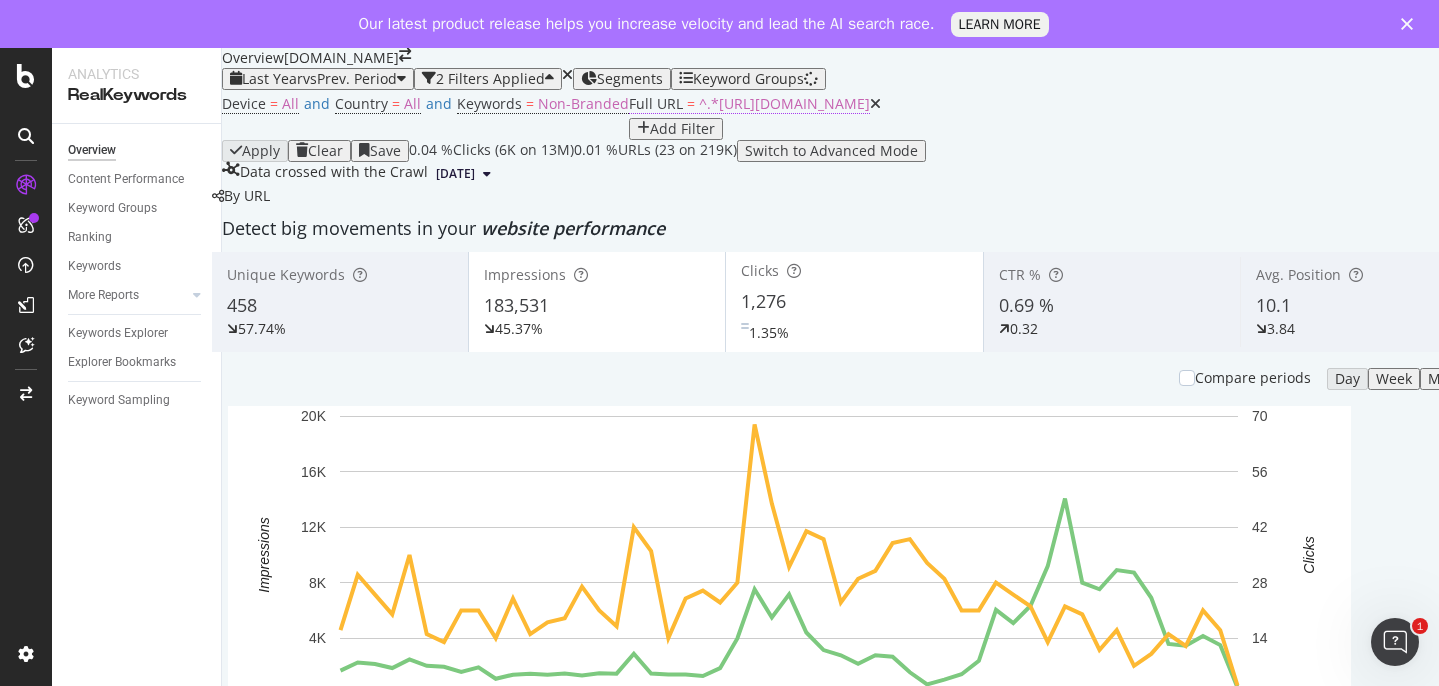 click on "^.*[URL][DOMAIN_NAME]" at bounding box center (784, 103) 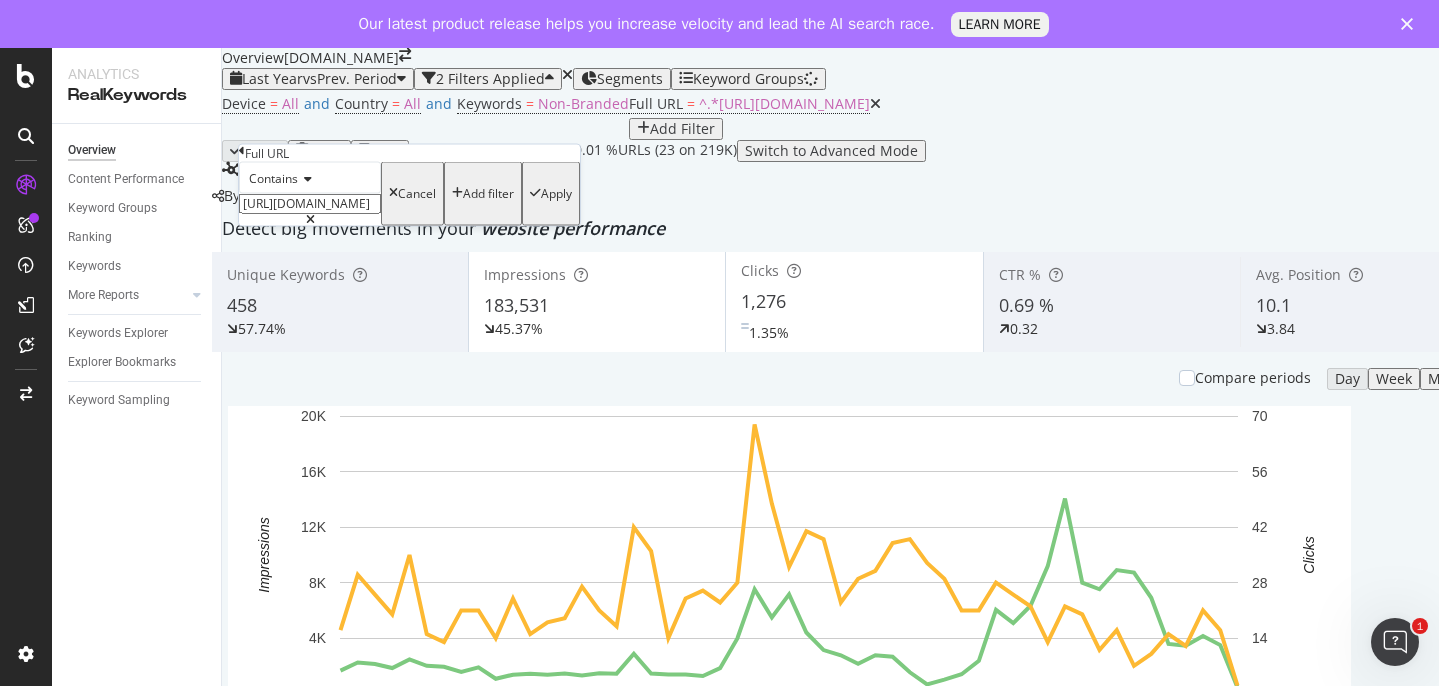 click on "[URL][DOMAIN_NAME]" at bounding box center (310, 204) 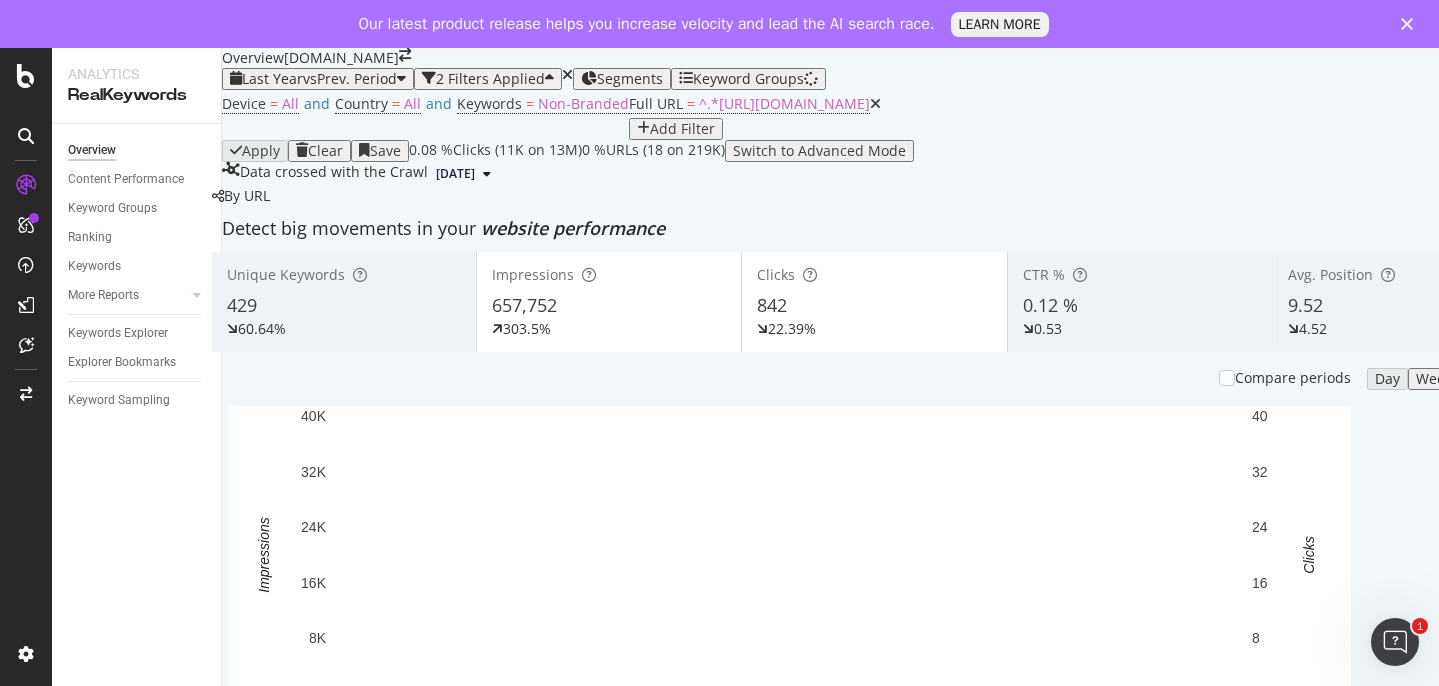 scroll, scrollTop: 229, scrollLeft: 0, axis: vertical 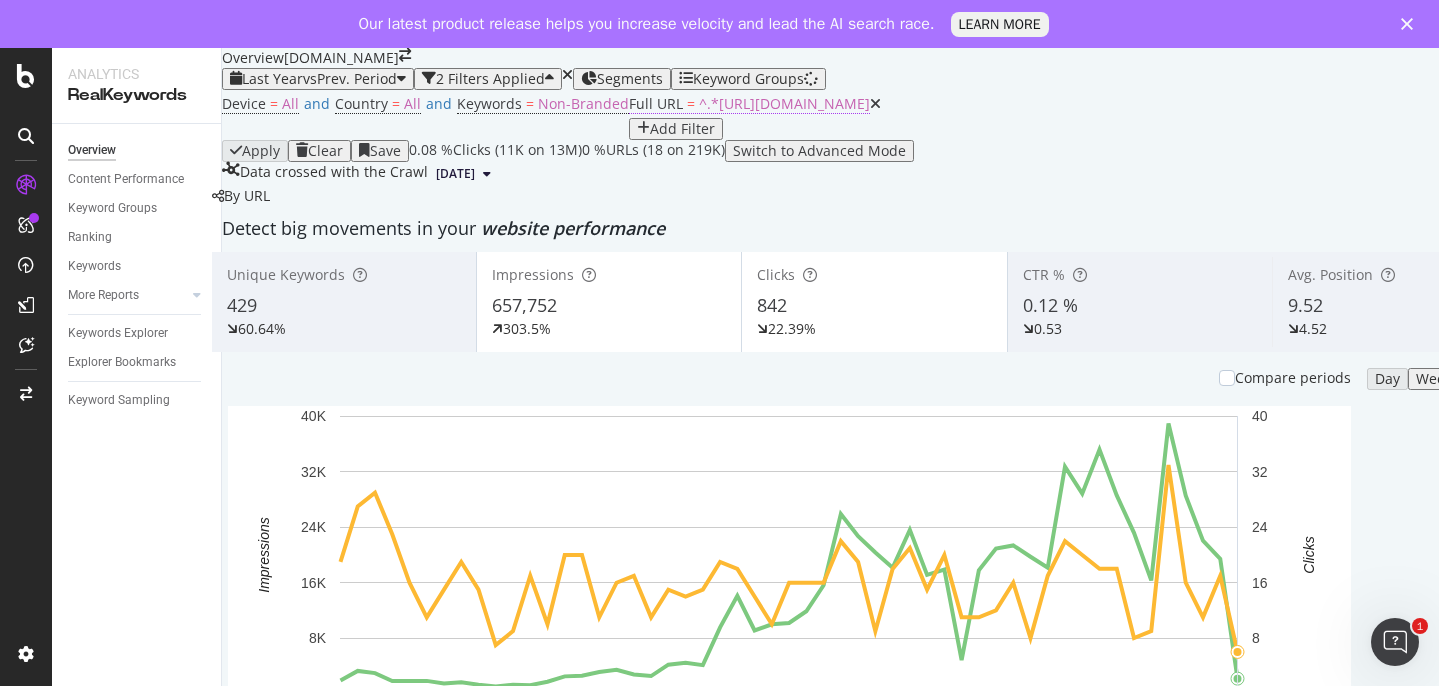 click on "^.*[URL][DOMAIN_NAME]" at bounding box center [784, 103] 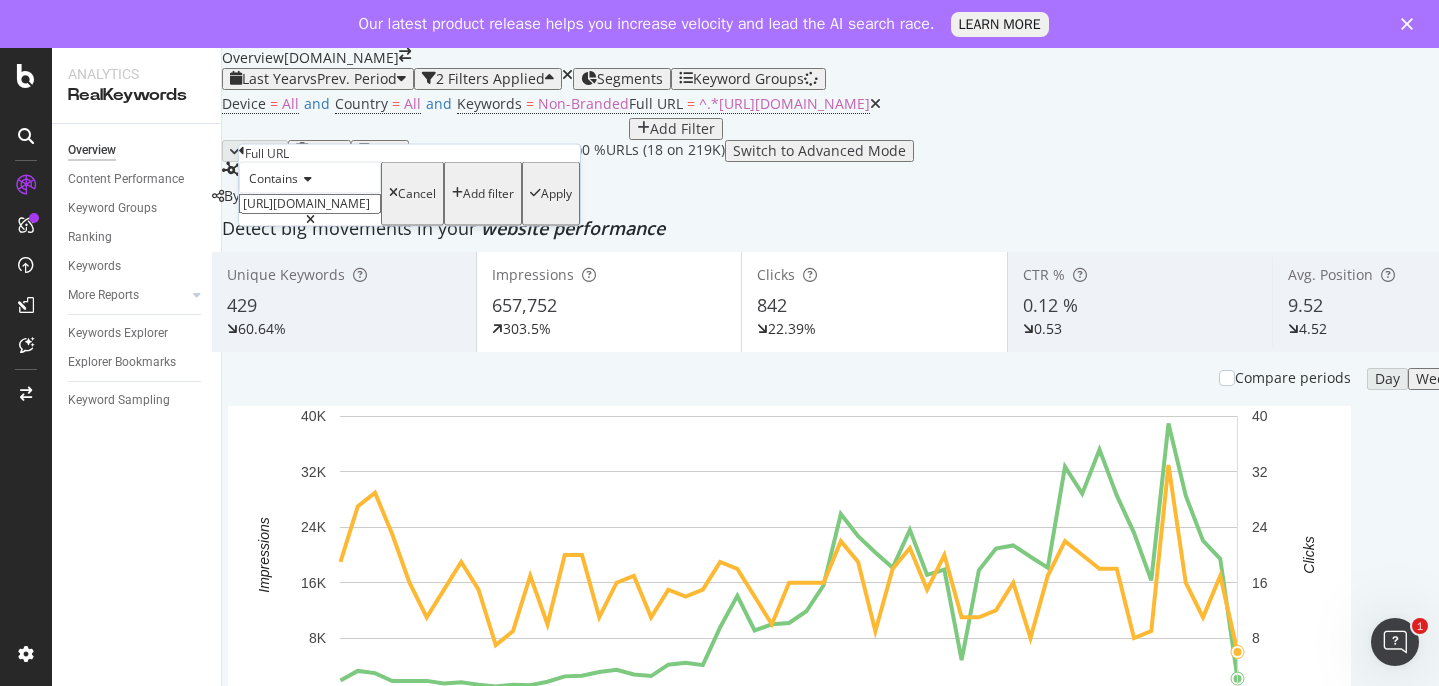 click on "[URL][DOMAIN_NAME]" at bounding box center (310, 204) 